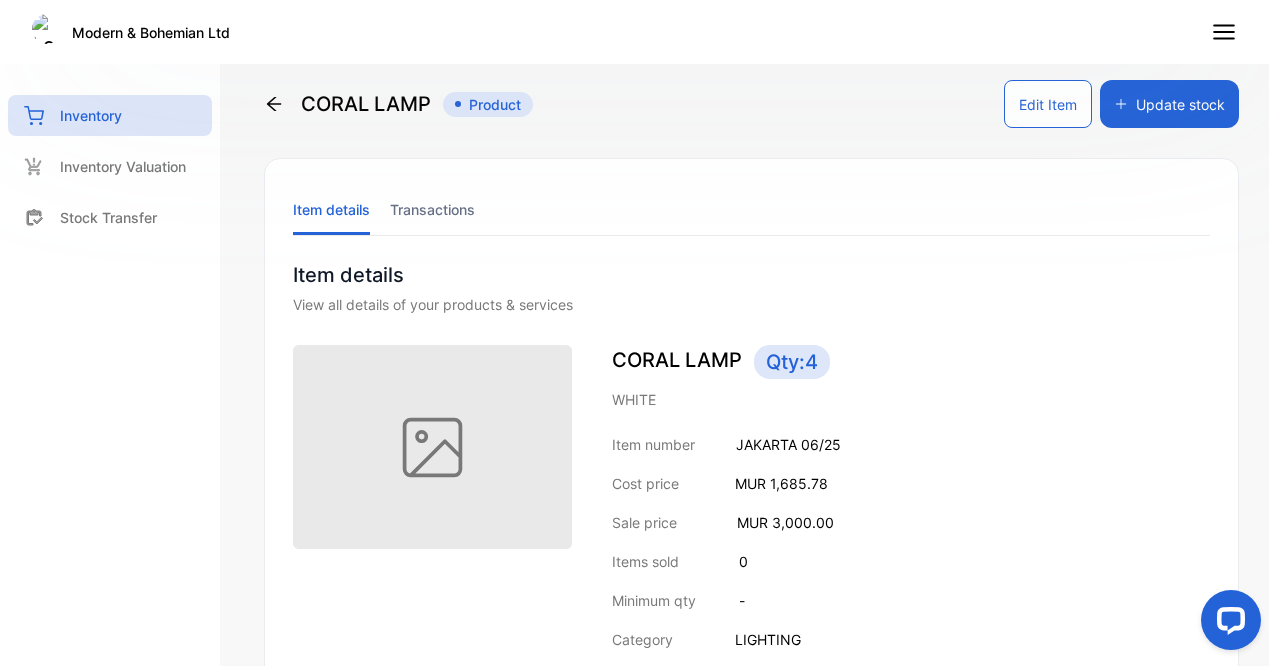 scroll, scrollTop: 0, scrollLeft: 0, axis: both 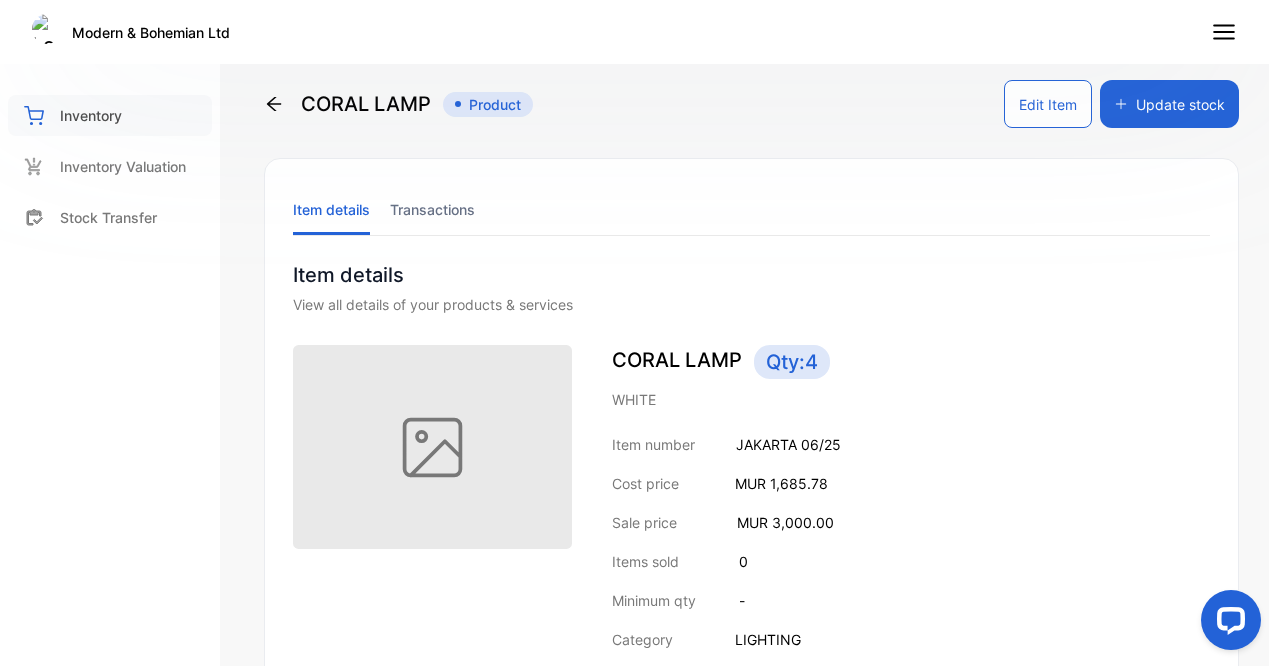 click on "Inventory" at bounding box center (110, 115) 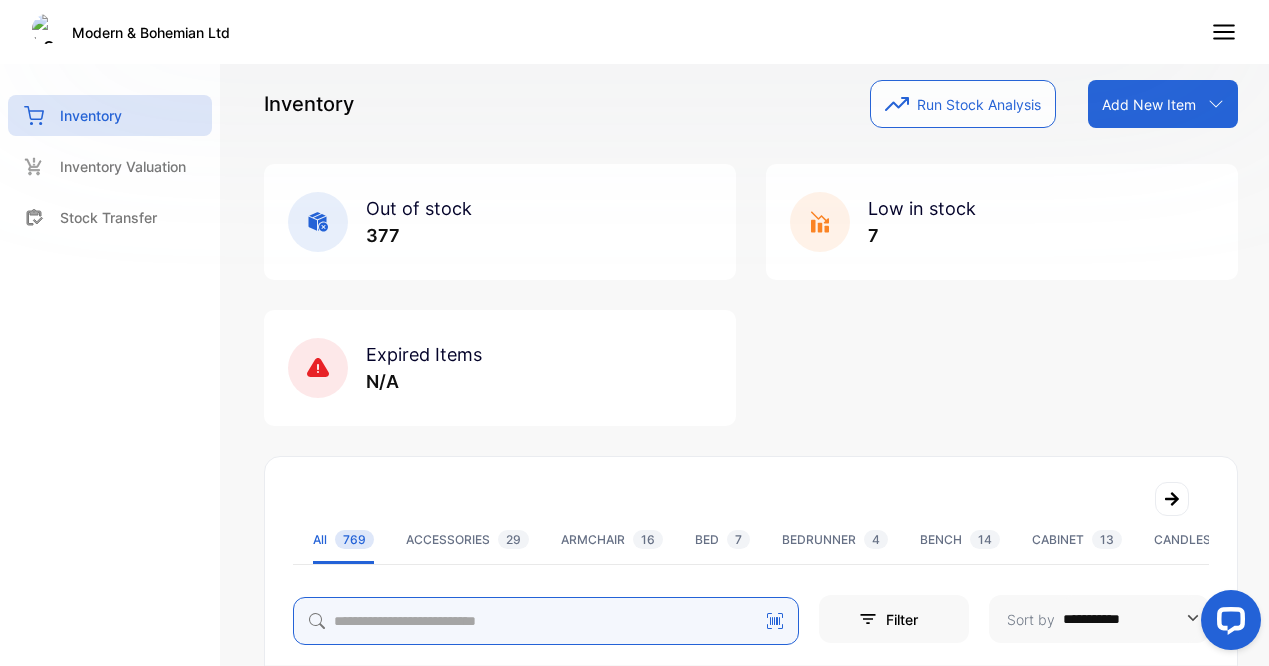click at bounding box center [546, 621] 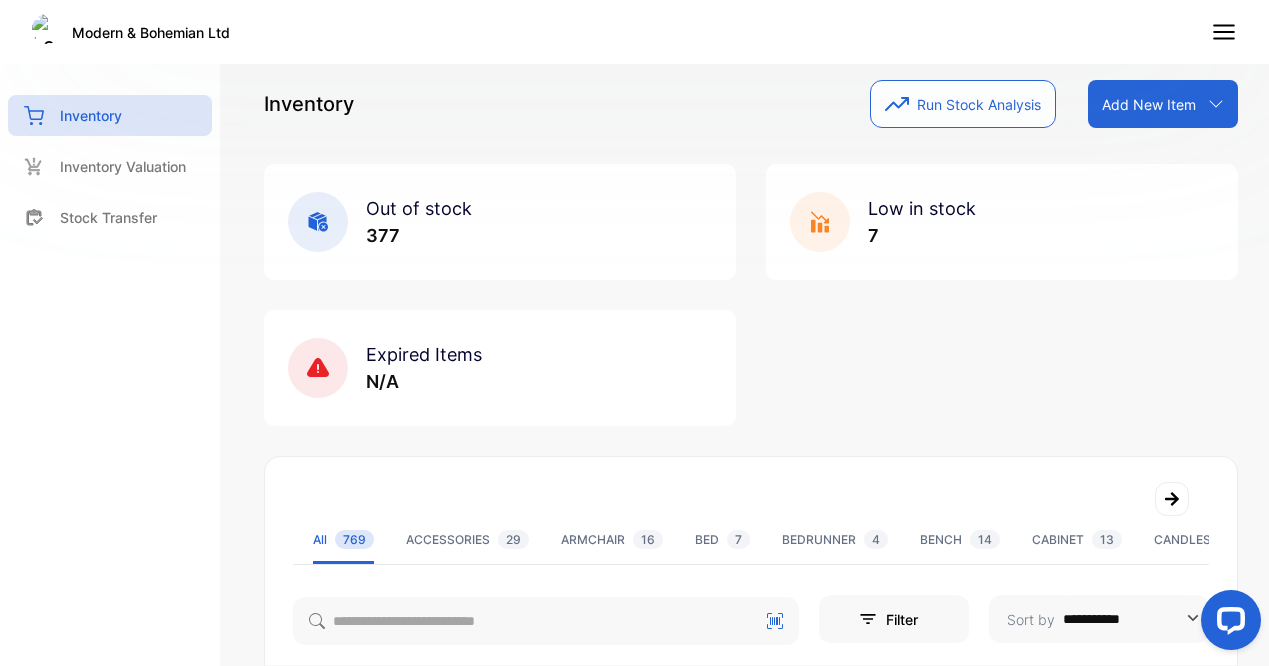 click on "**********" at bounding box center (751, 823) 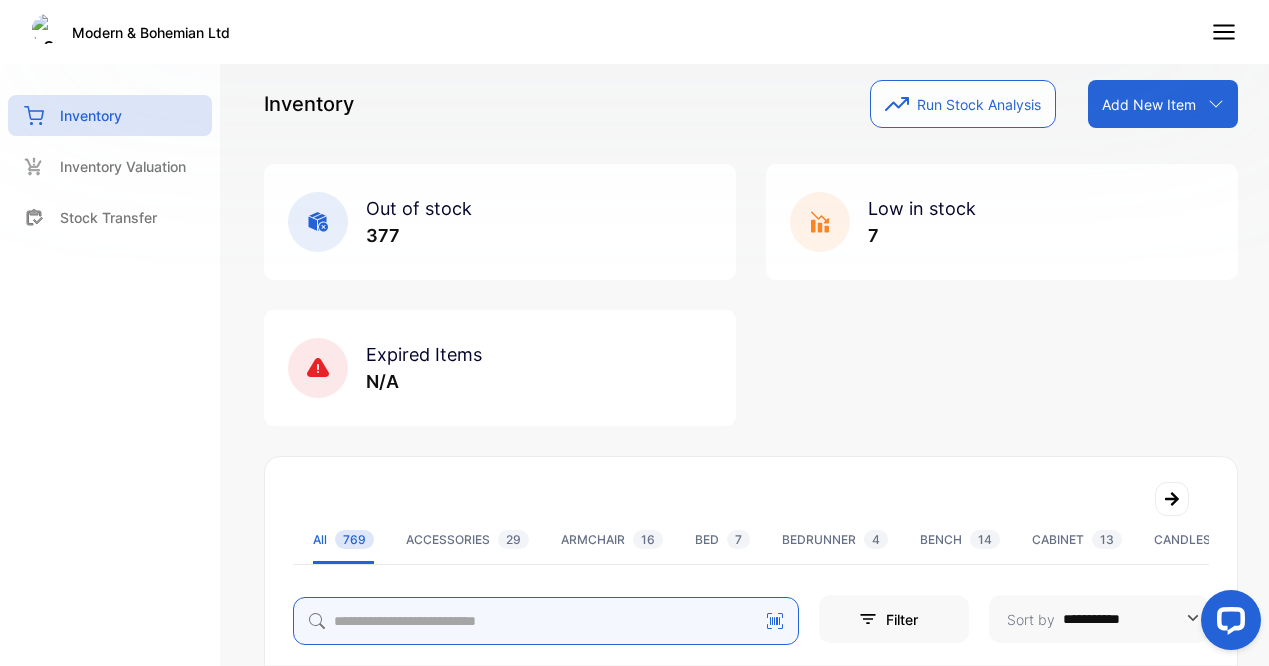 click at bounding box center [546, 621] 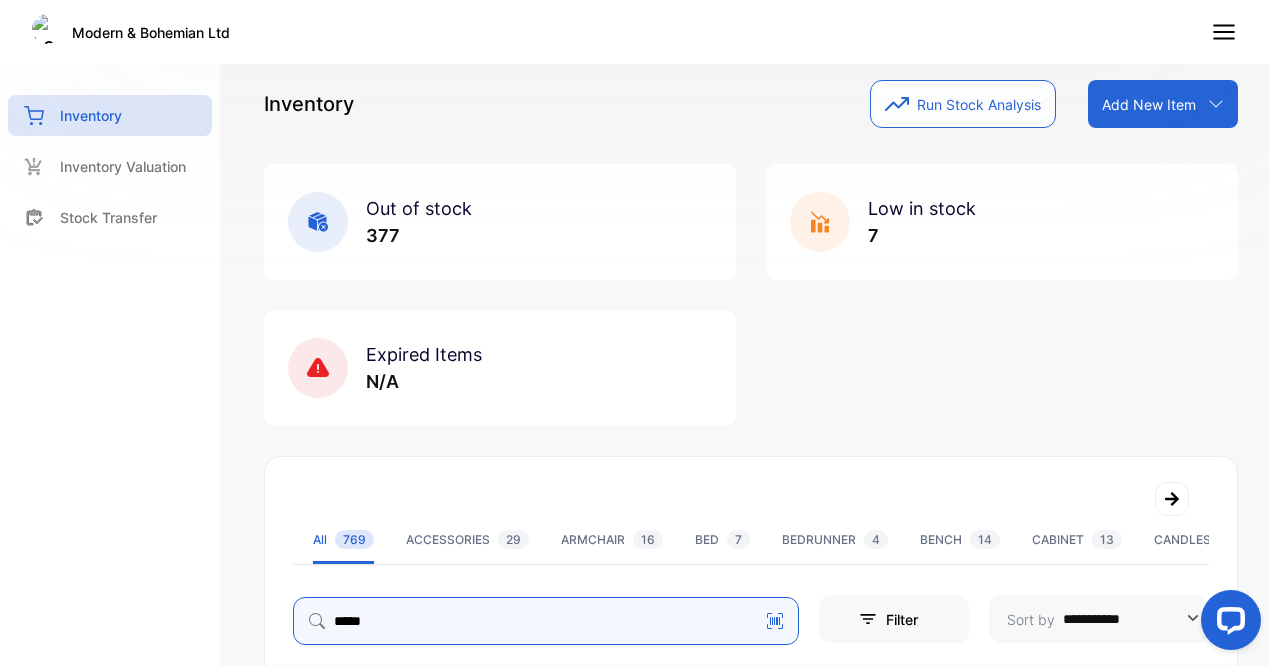 type on "*****" 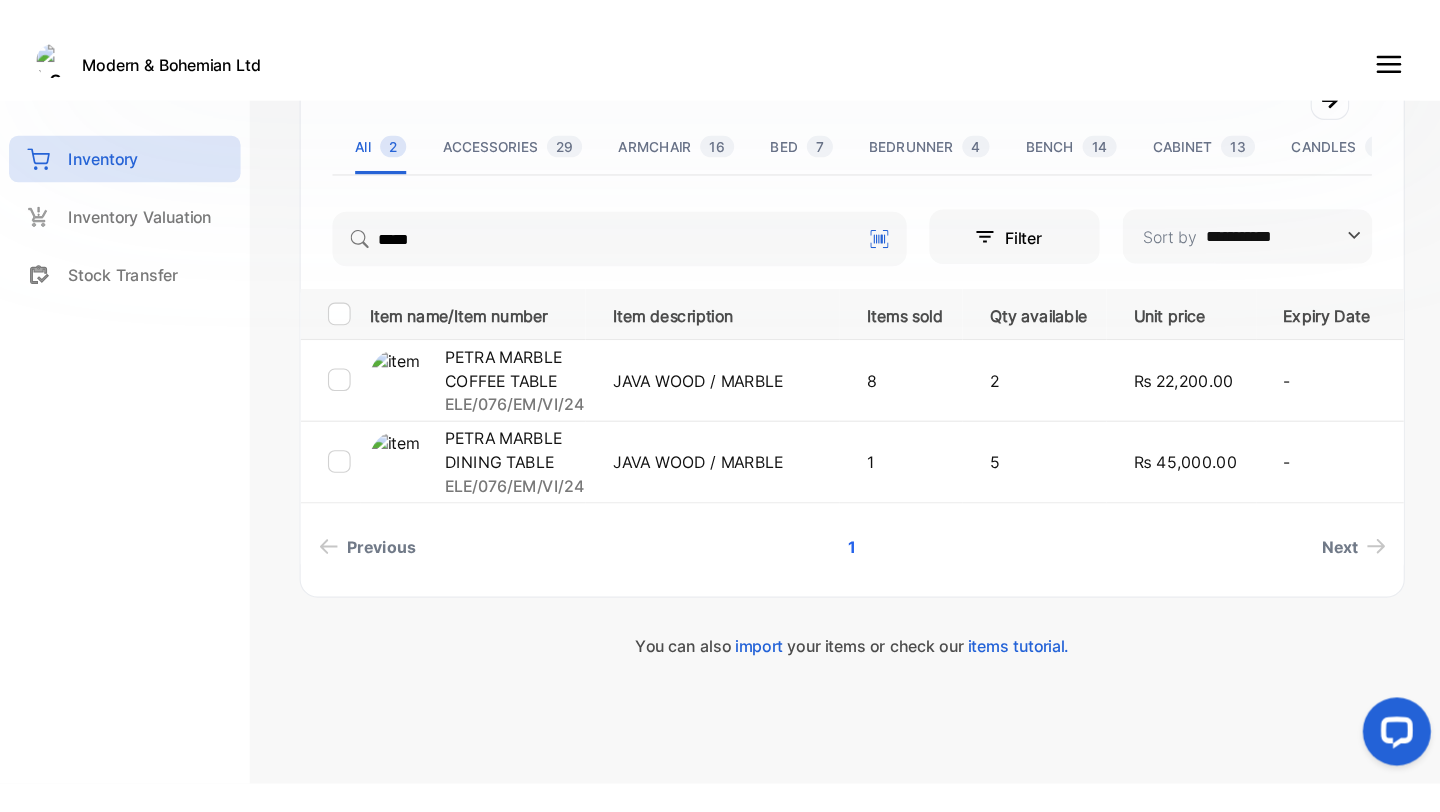 scroll, scrollTop: 12, scrollLeft: 0, axis: vertical 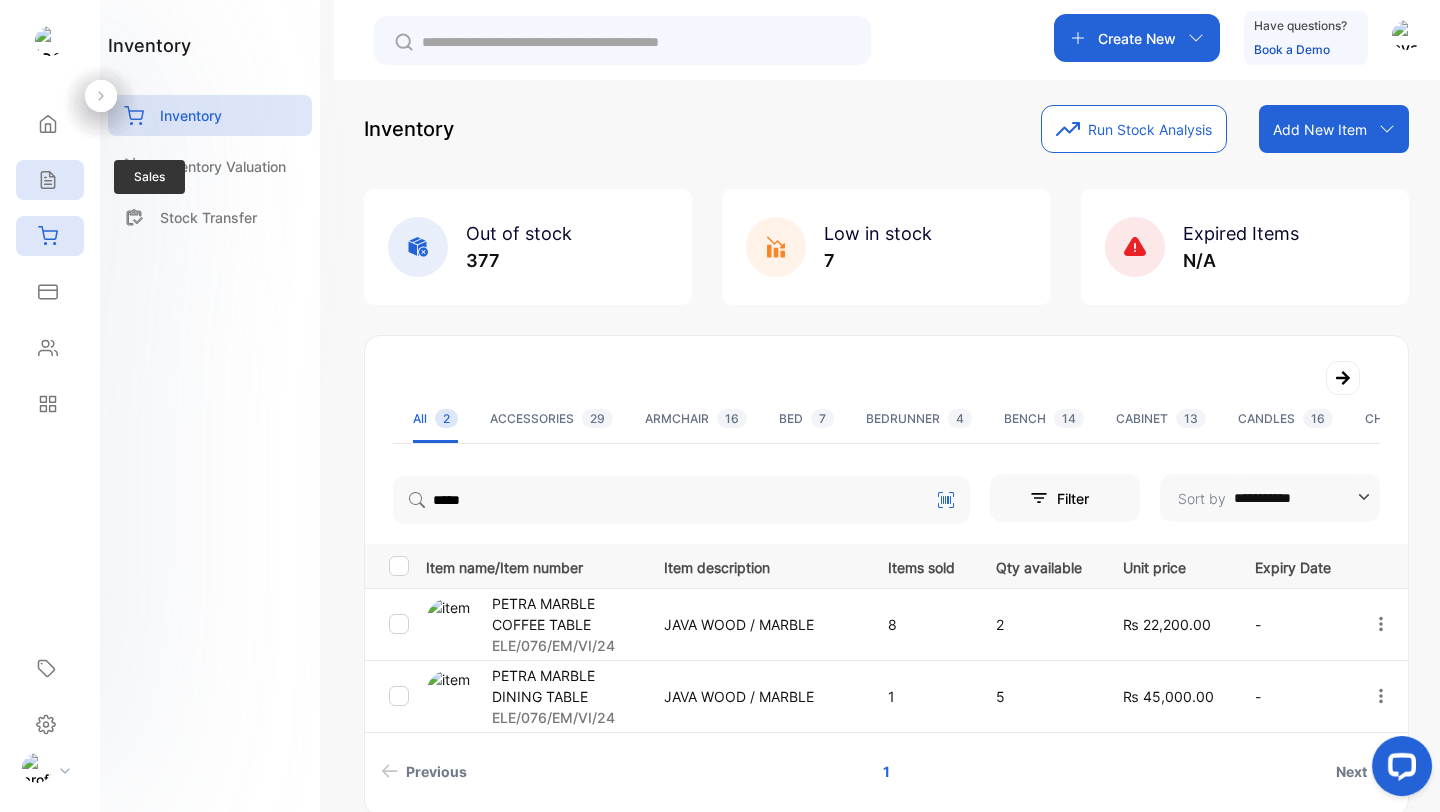 click at bounding box center [48, 124] 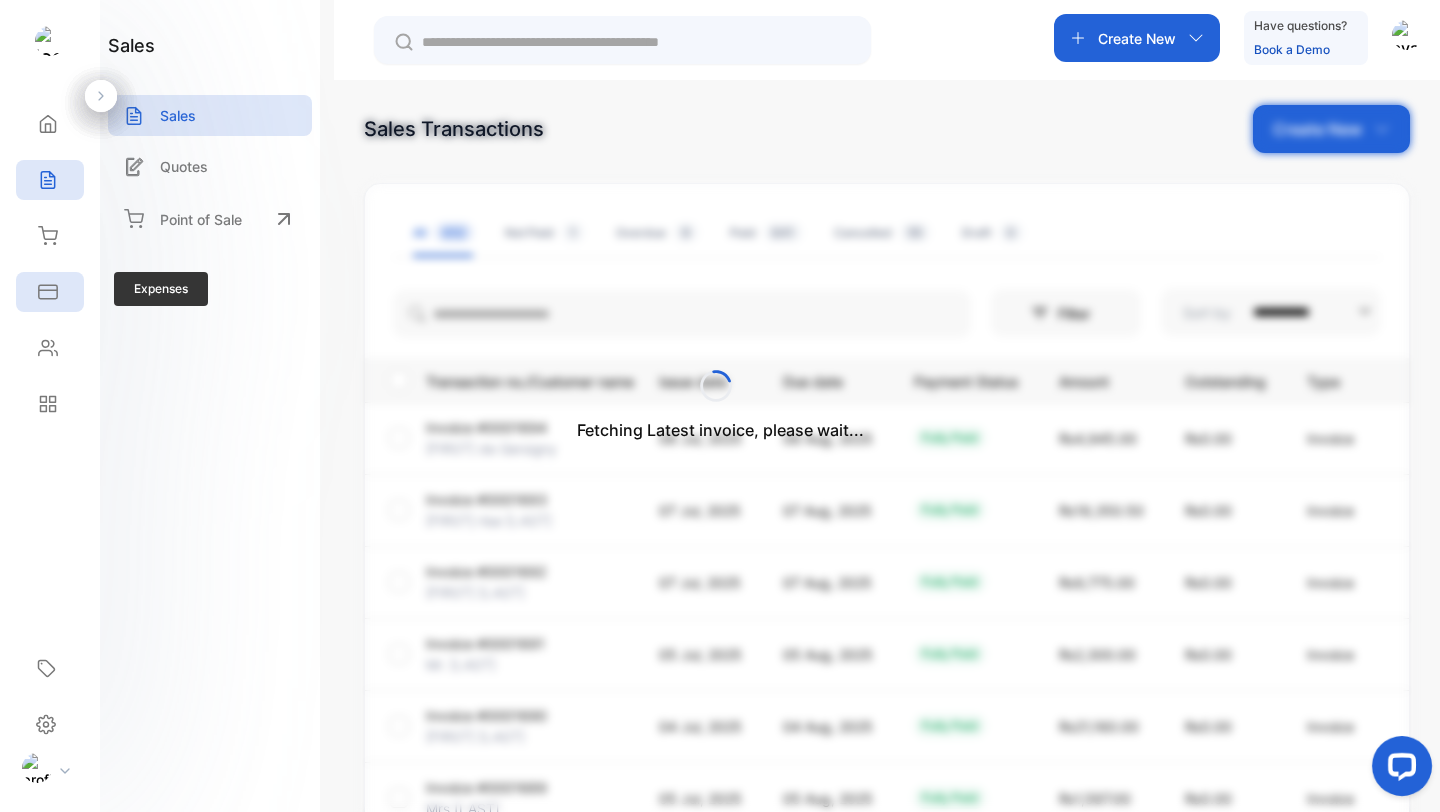 click on "Expenses" at bounding box center [50, 124] 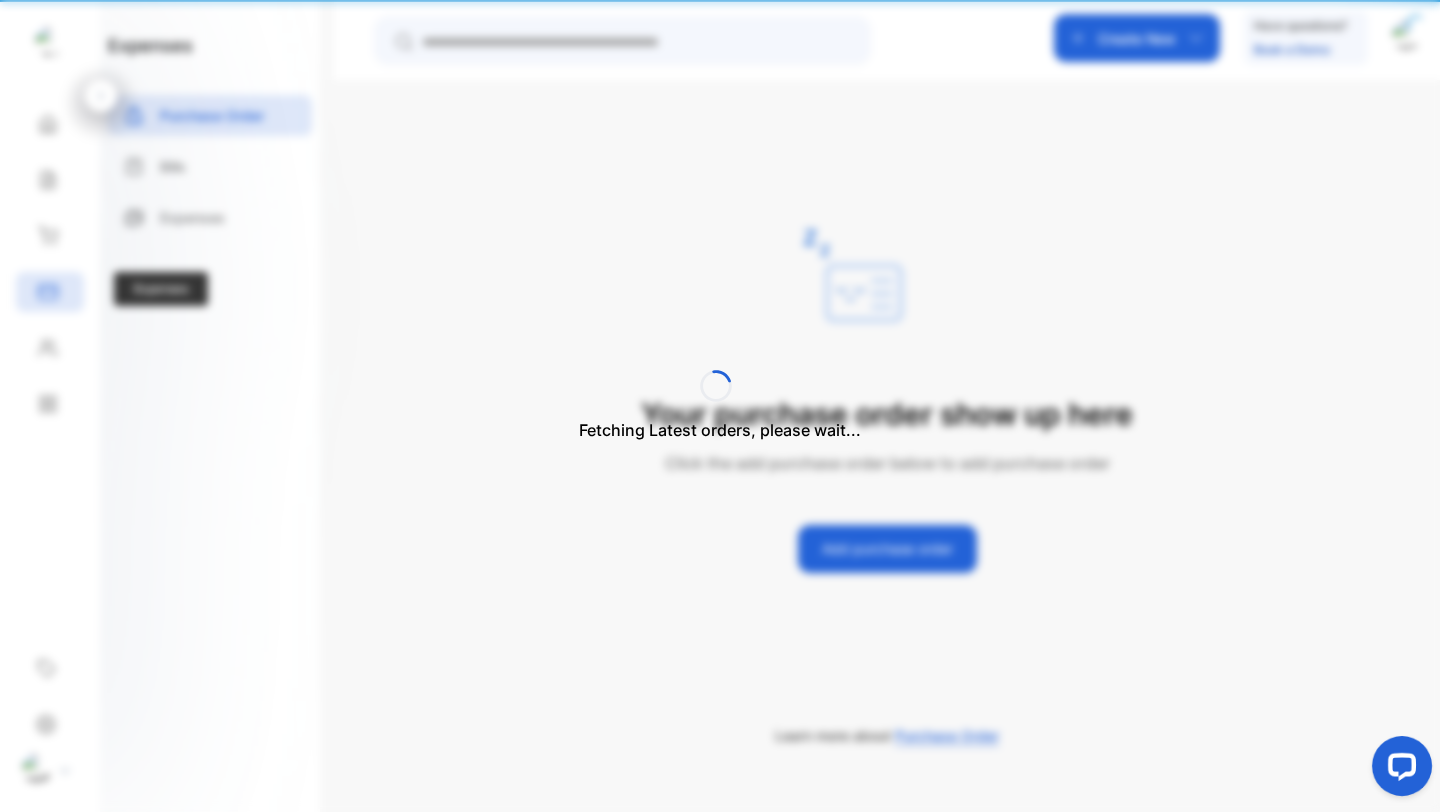 scroll, scrollTop: 0, scrollLeft: 0, axis: both 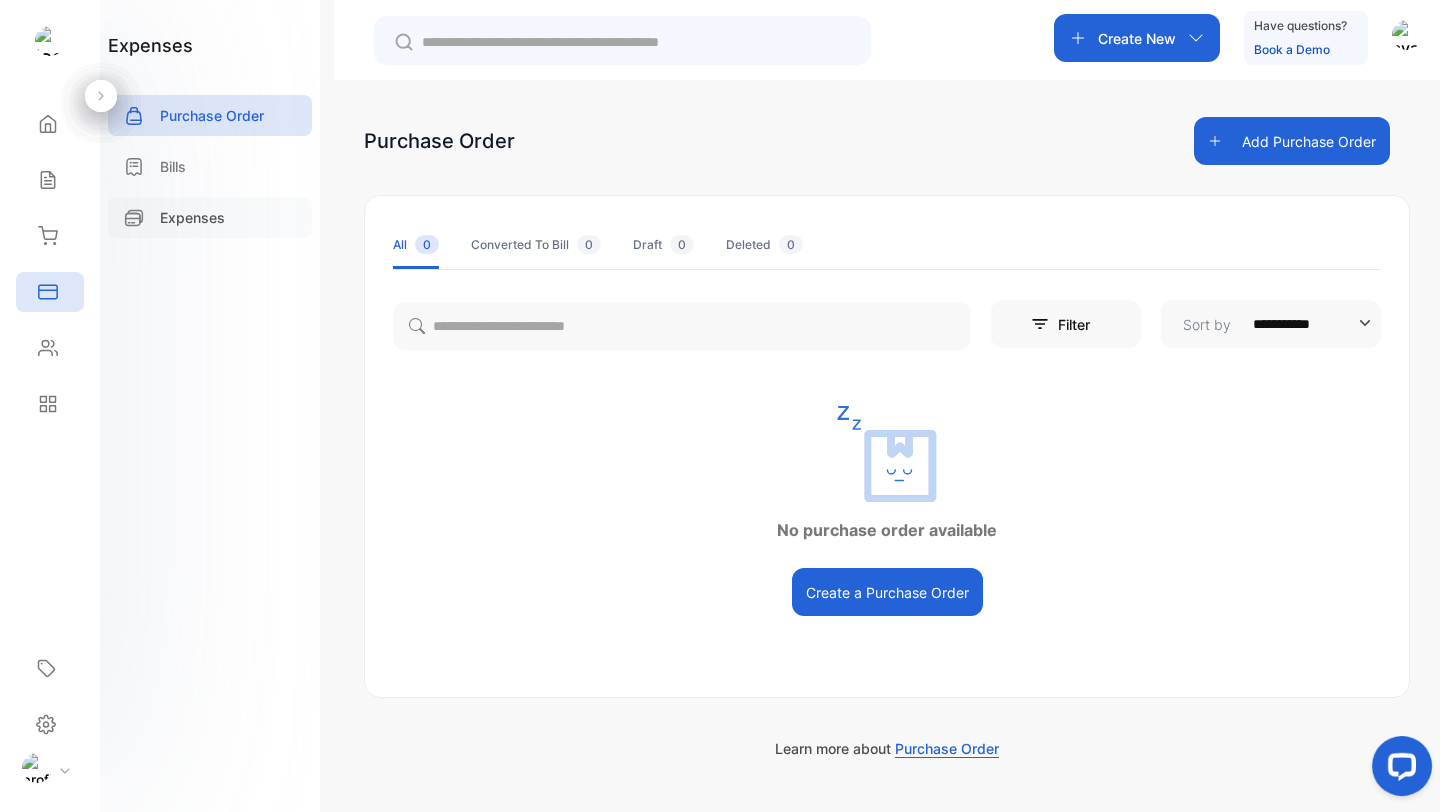 click on "Expenses" at bounding box center (192, 217) 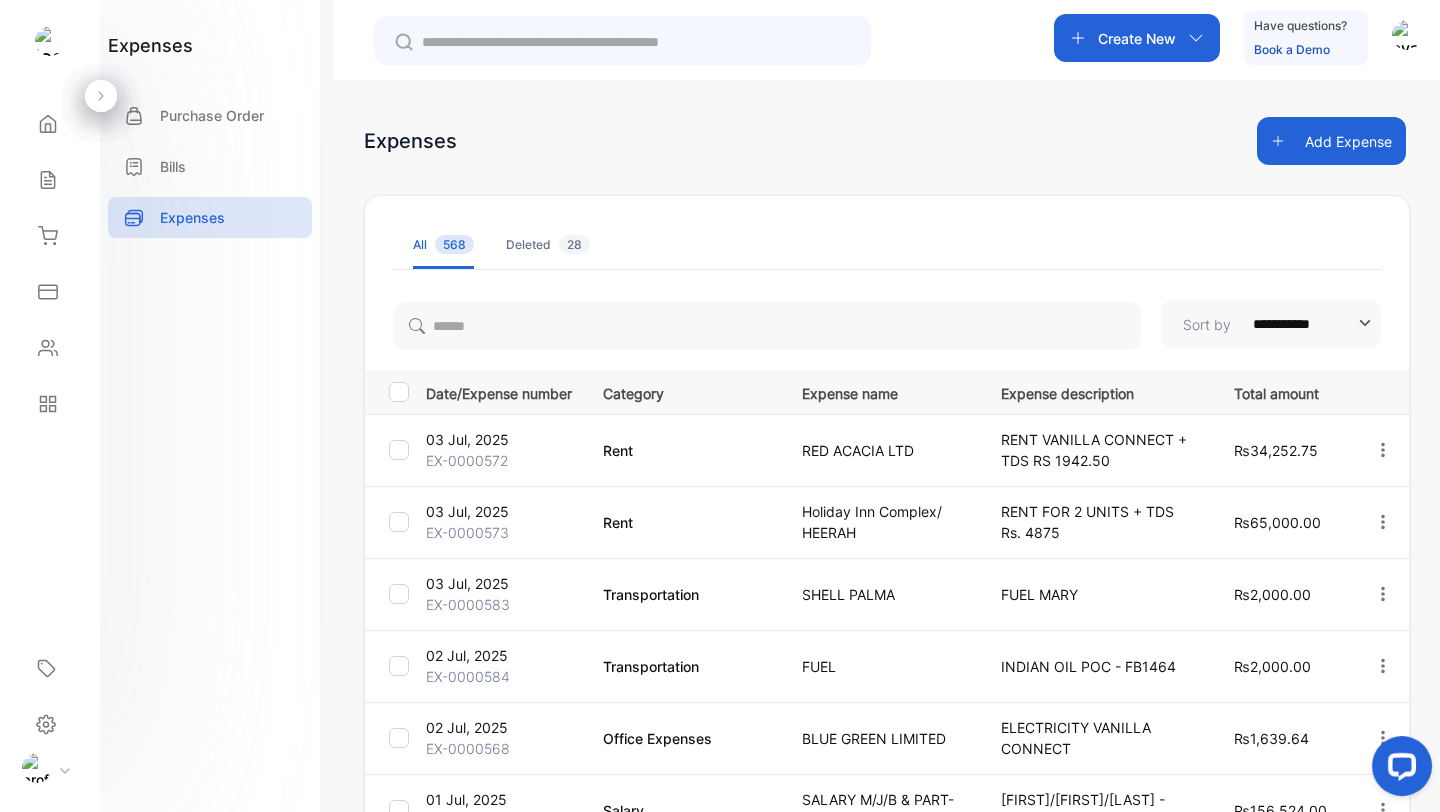 click on "Add Expense" at bounding box center [1331, 141] 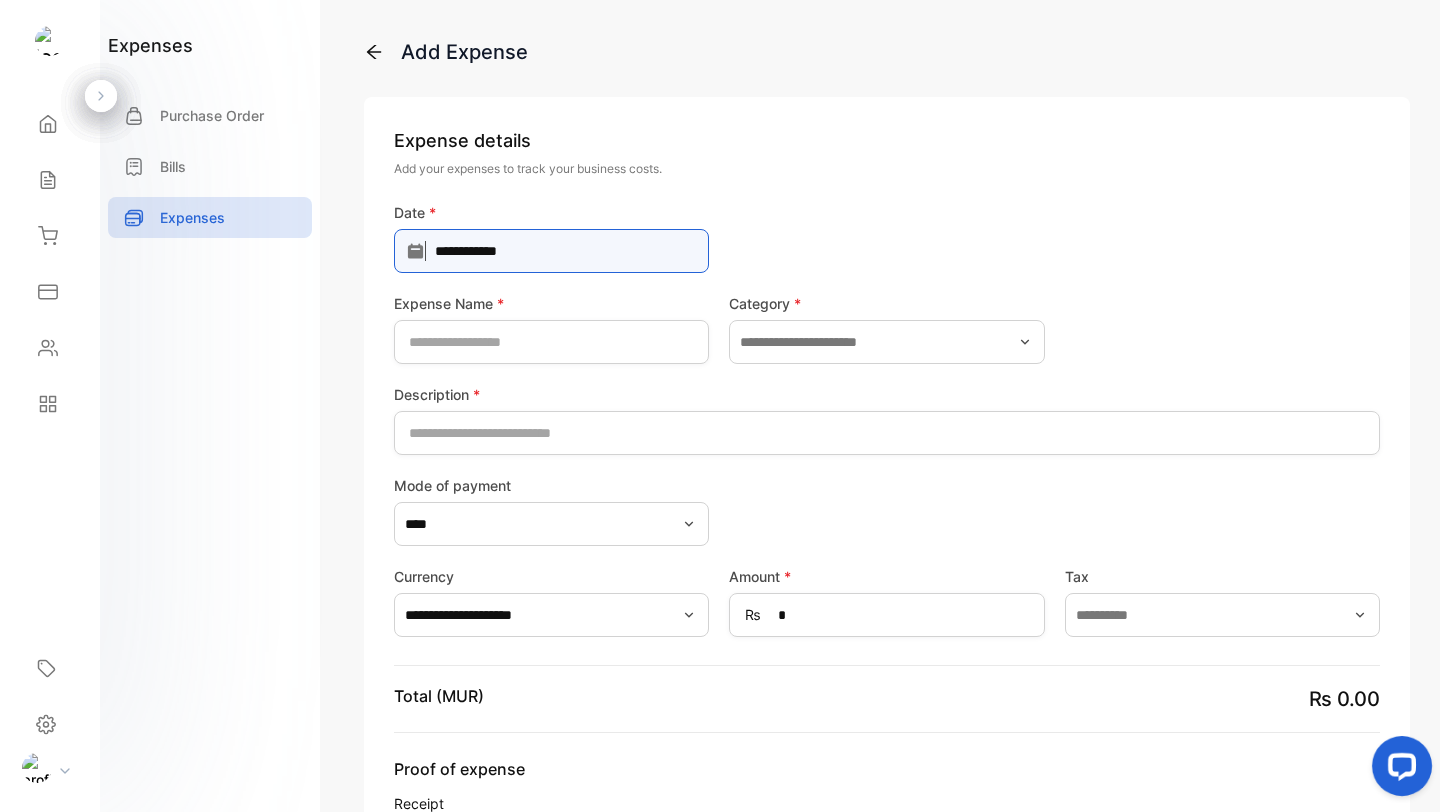 click on "**********" at bounding box center (551, 251) 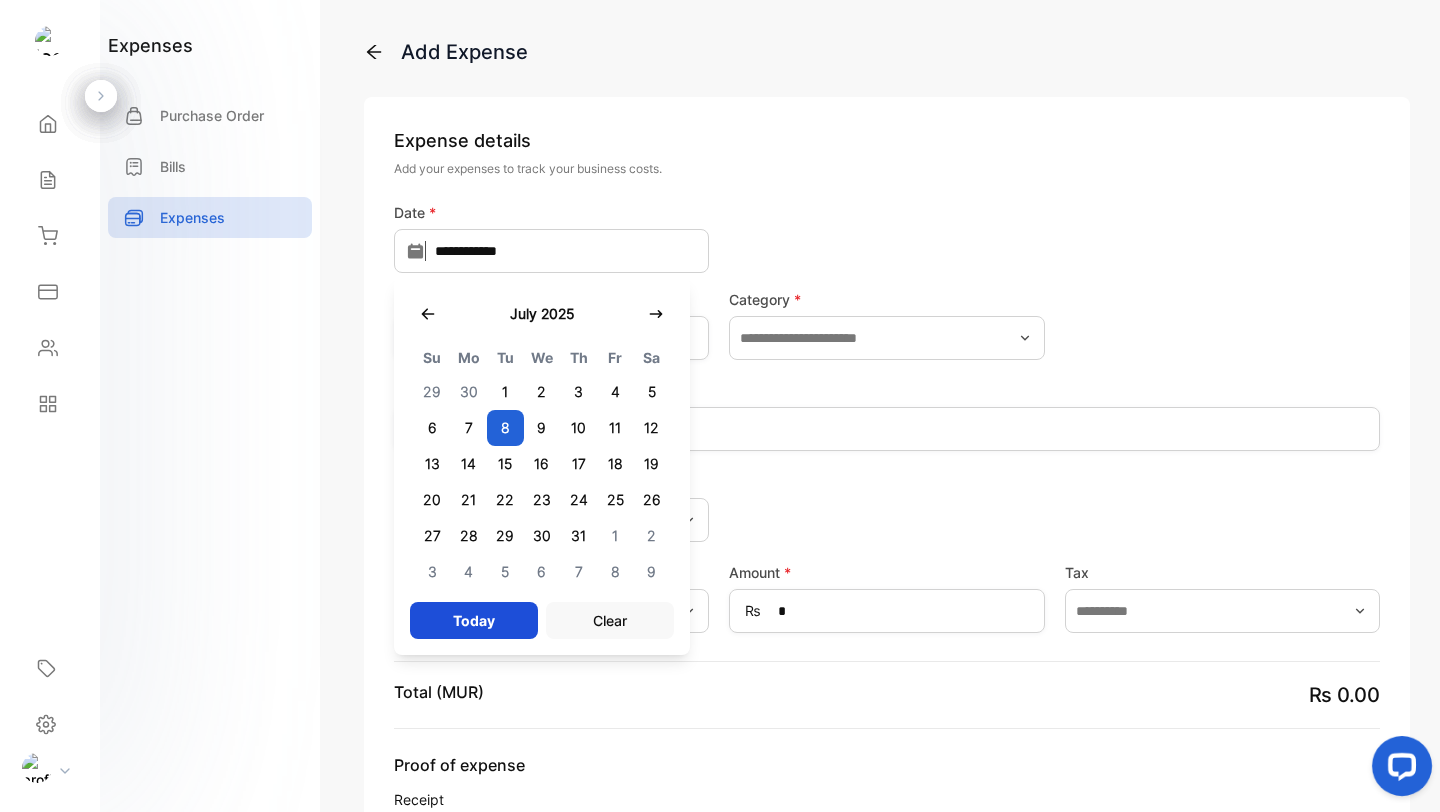 click on "8" at bounding box center [505, 428] 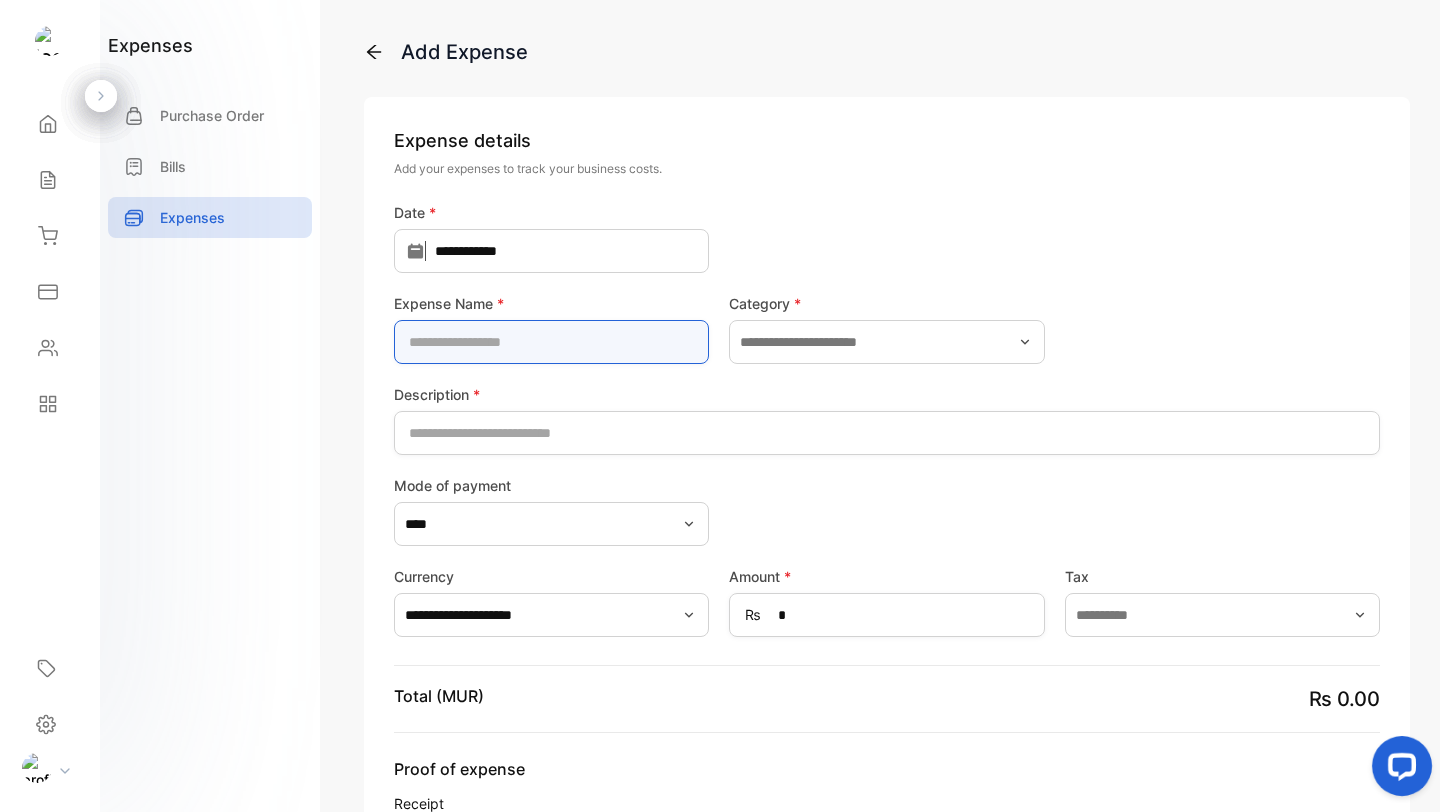 click at bounding box center (551, 342) 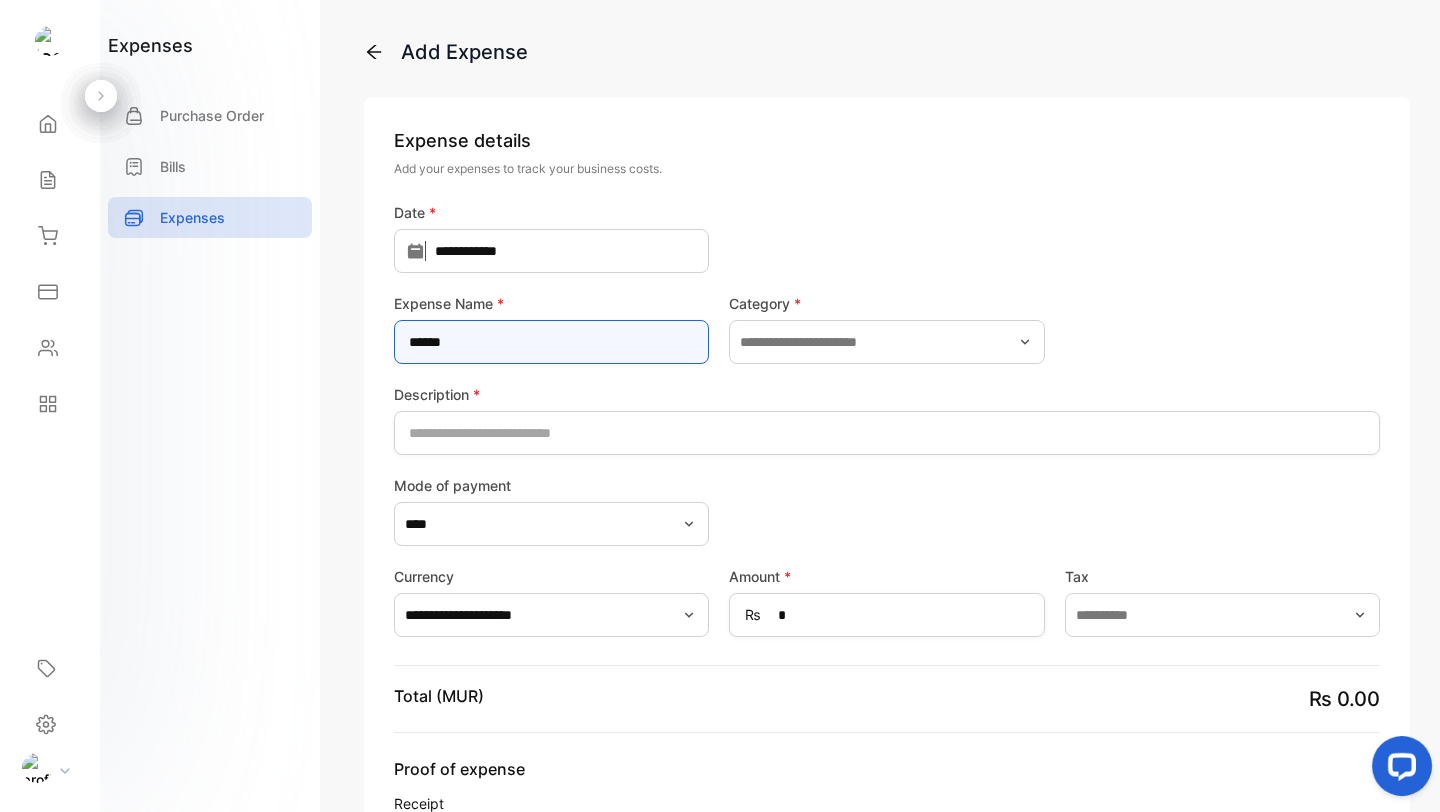 type on "*****" 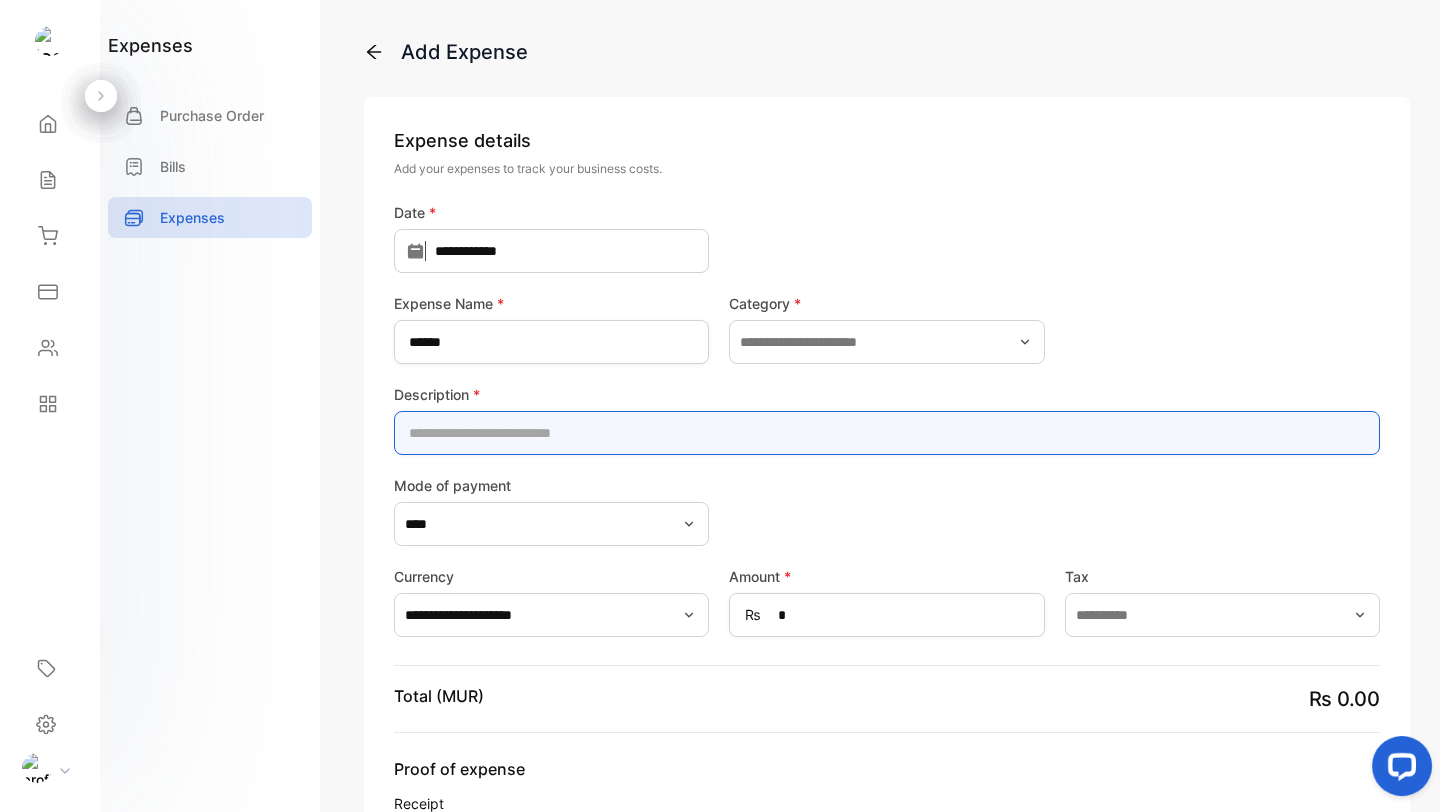 click at bounding box center [887, 433] 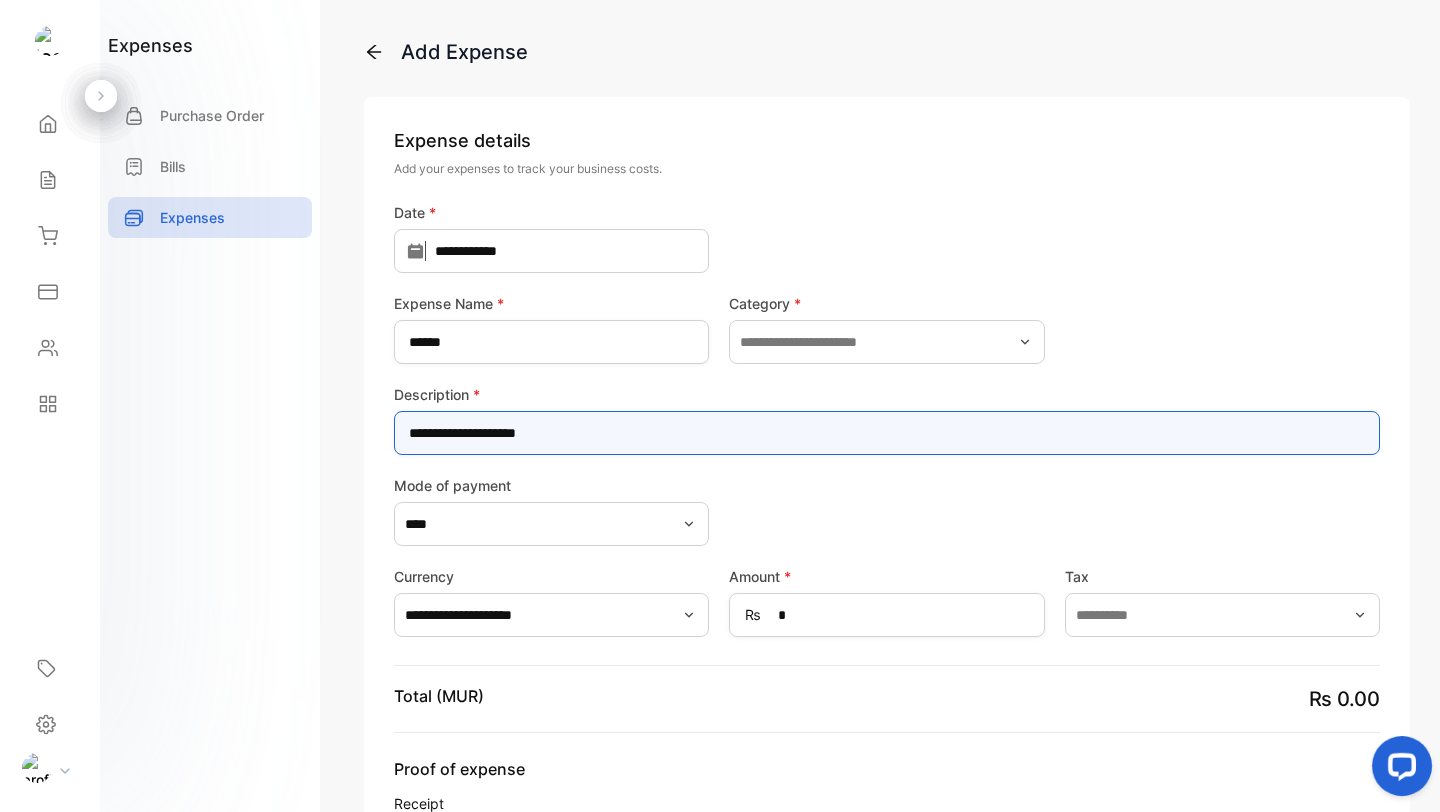 type on "**********" 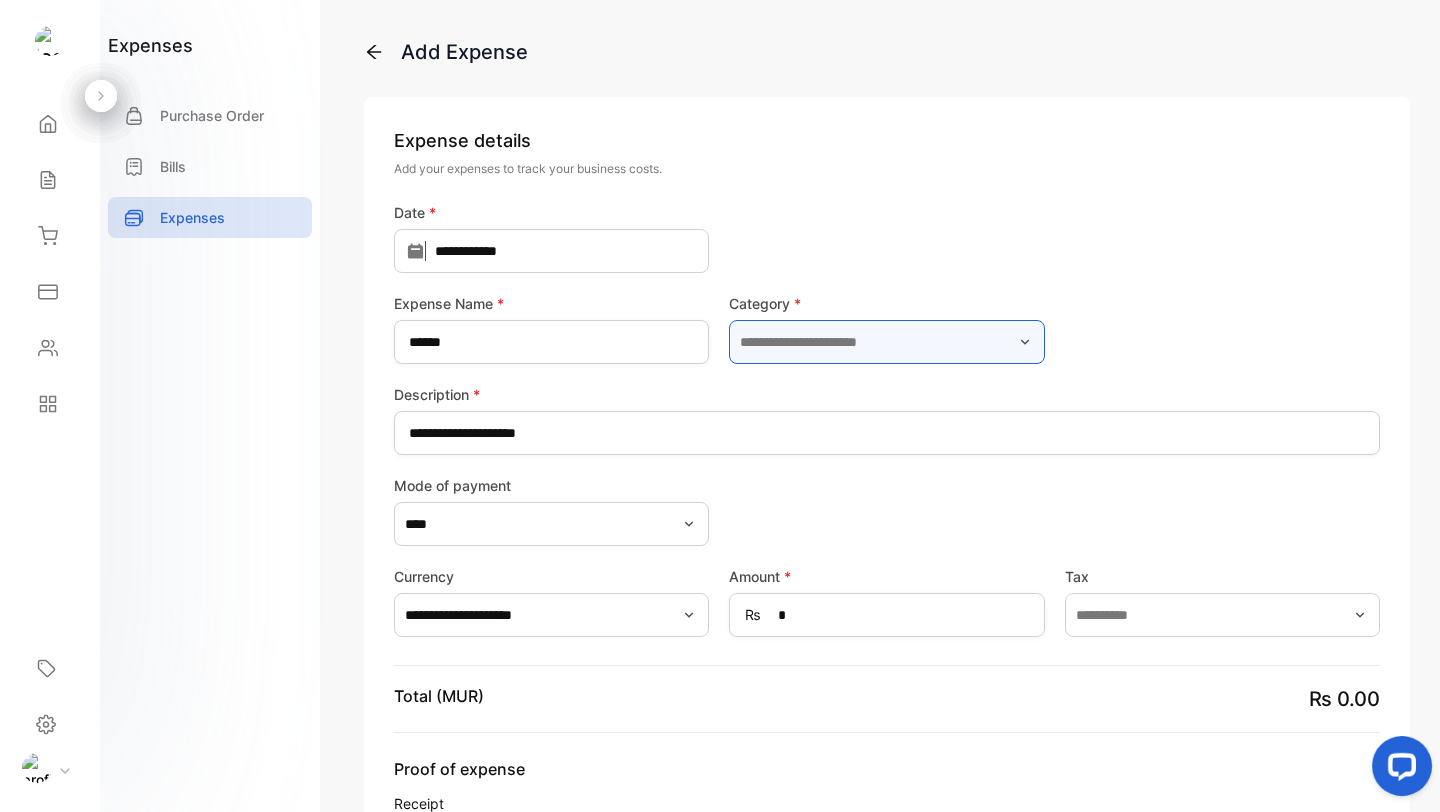 click at bounding box center (886, 342) 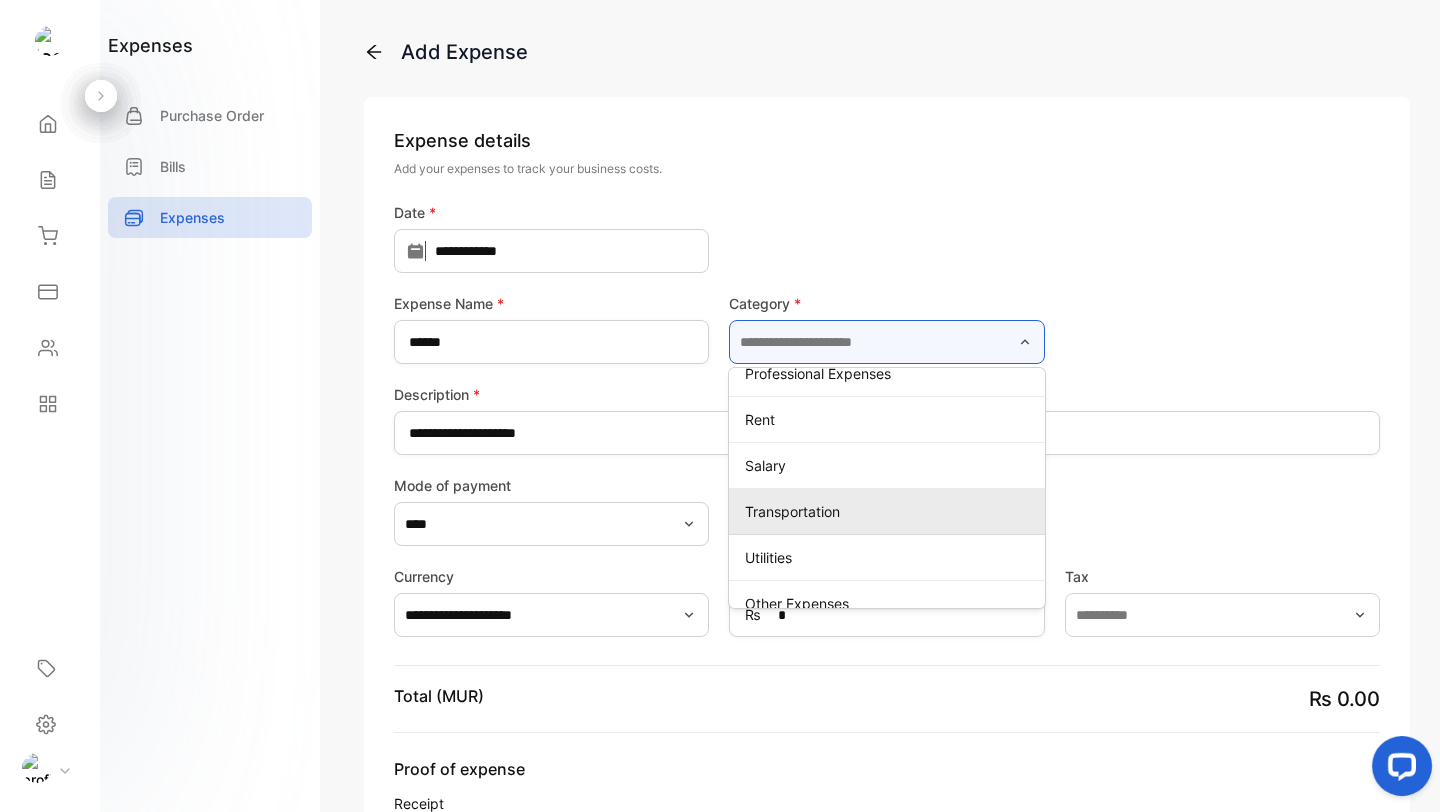 scroll, scrollTop: 366, scrollLeft: 0, axis: vertical 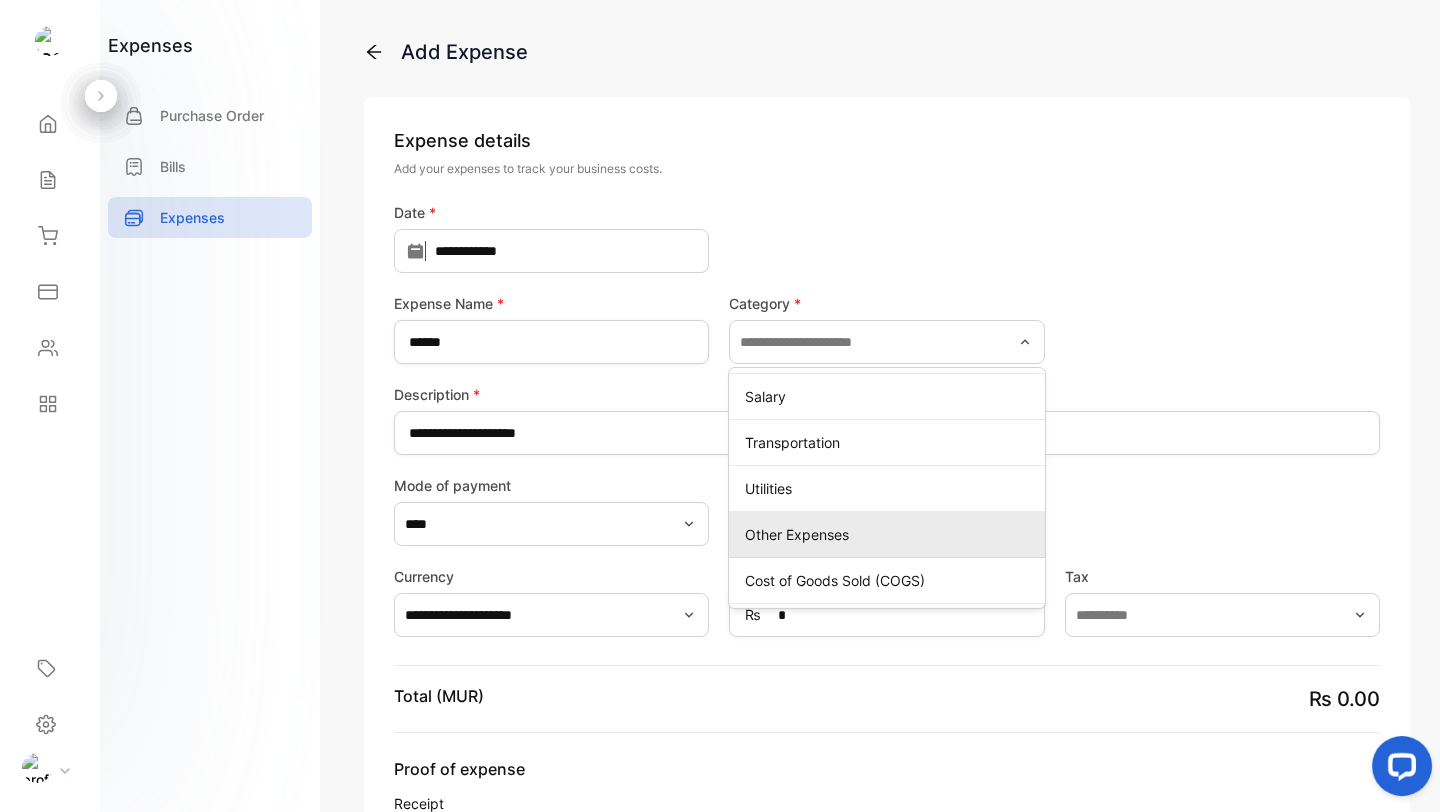 click on "Other Expenses" at bounding box center [890, 534] 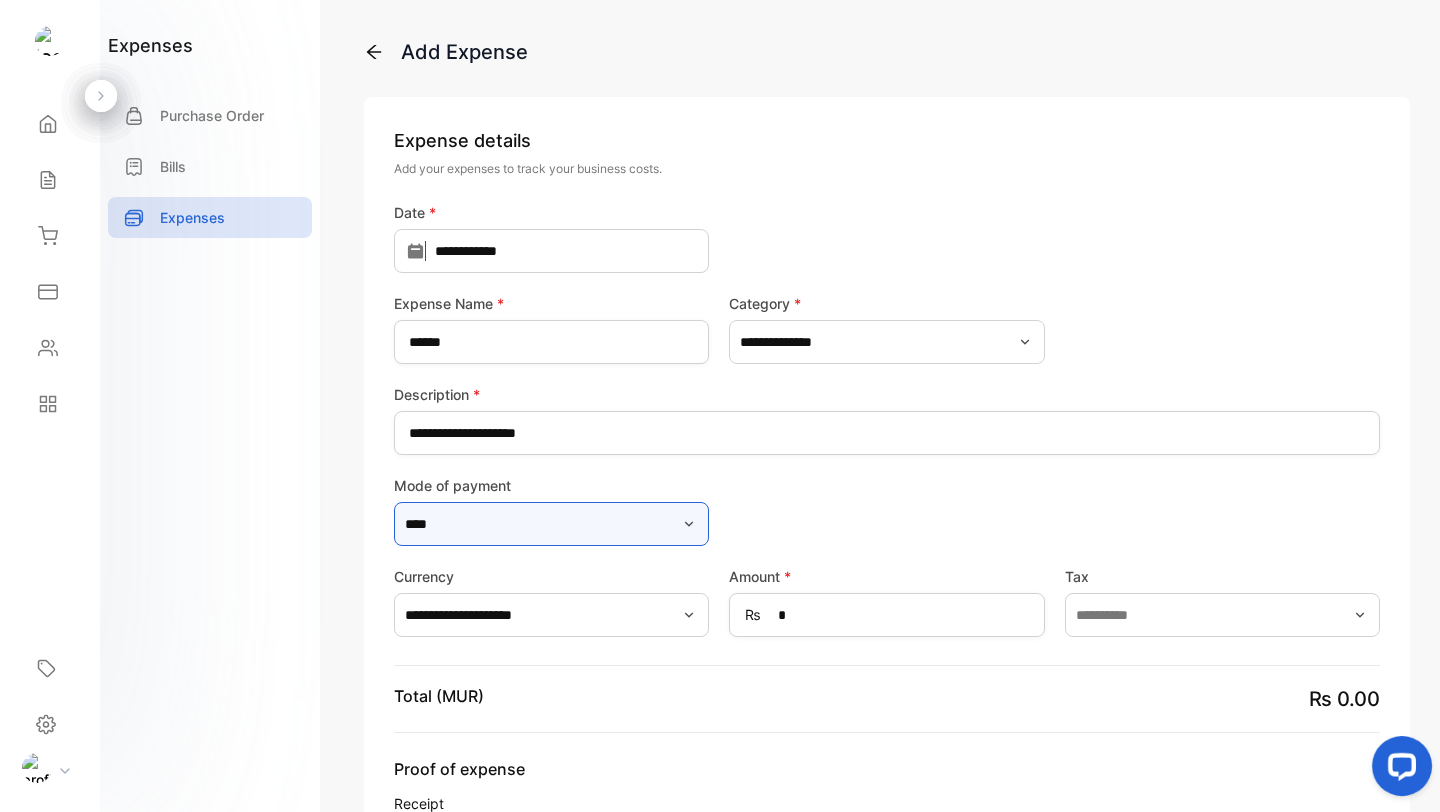 click on "****" at bounding box center (551, 524) 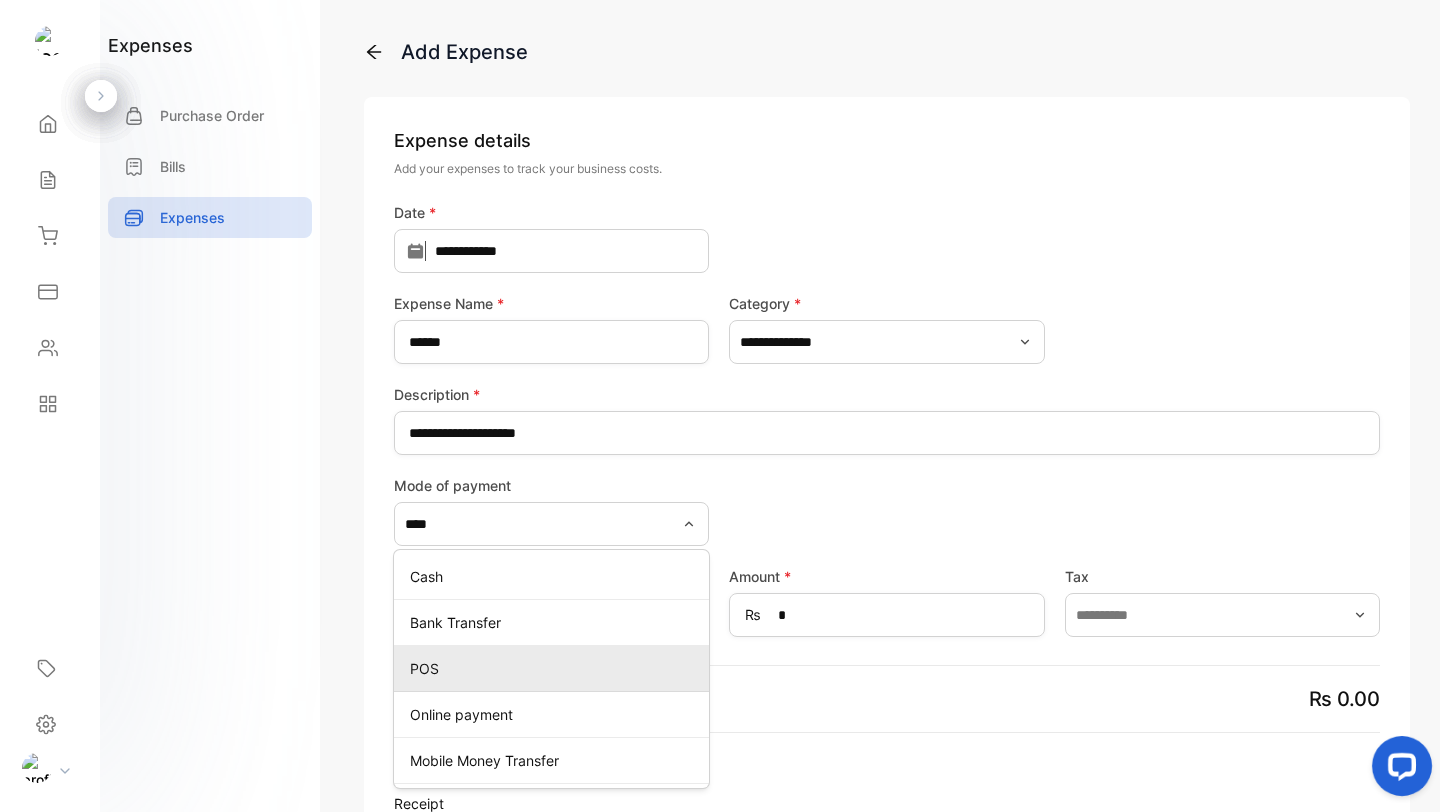 click on "POS" at bounding box center (551, 668) 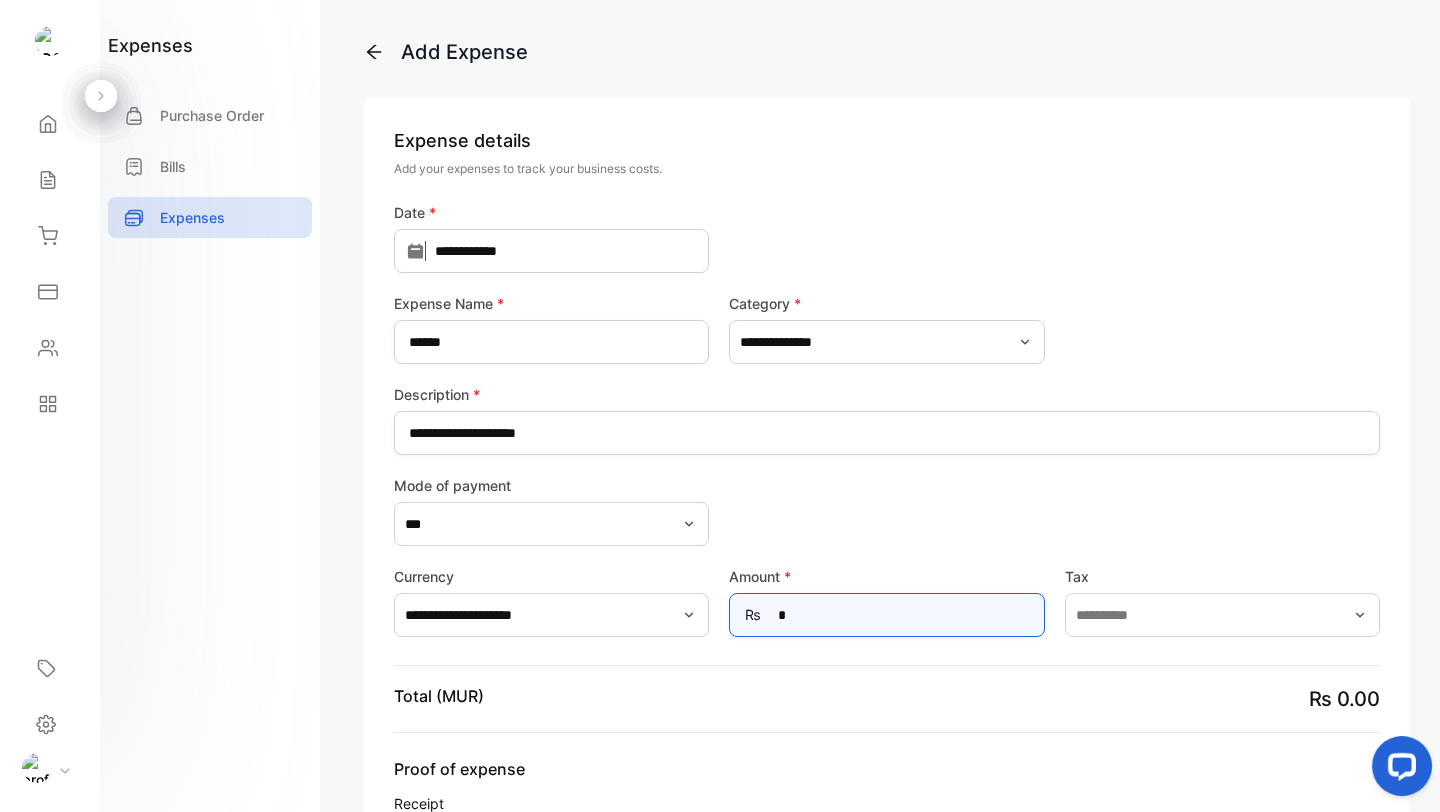 click on "*" at bounding box center [886, 615] 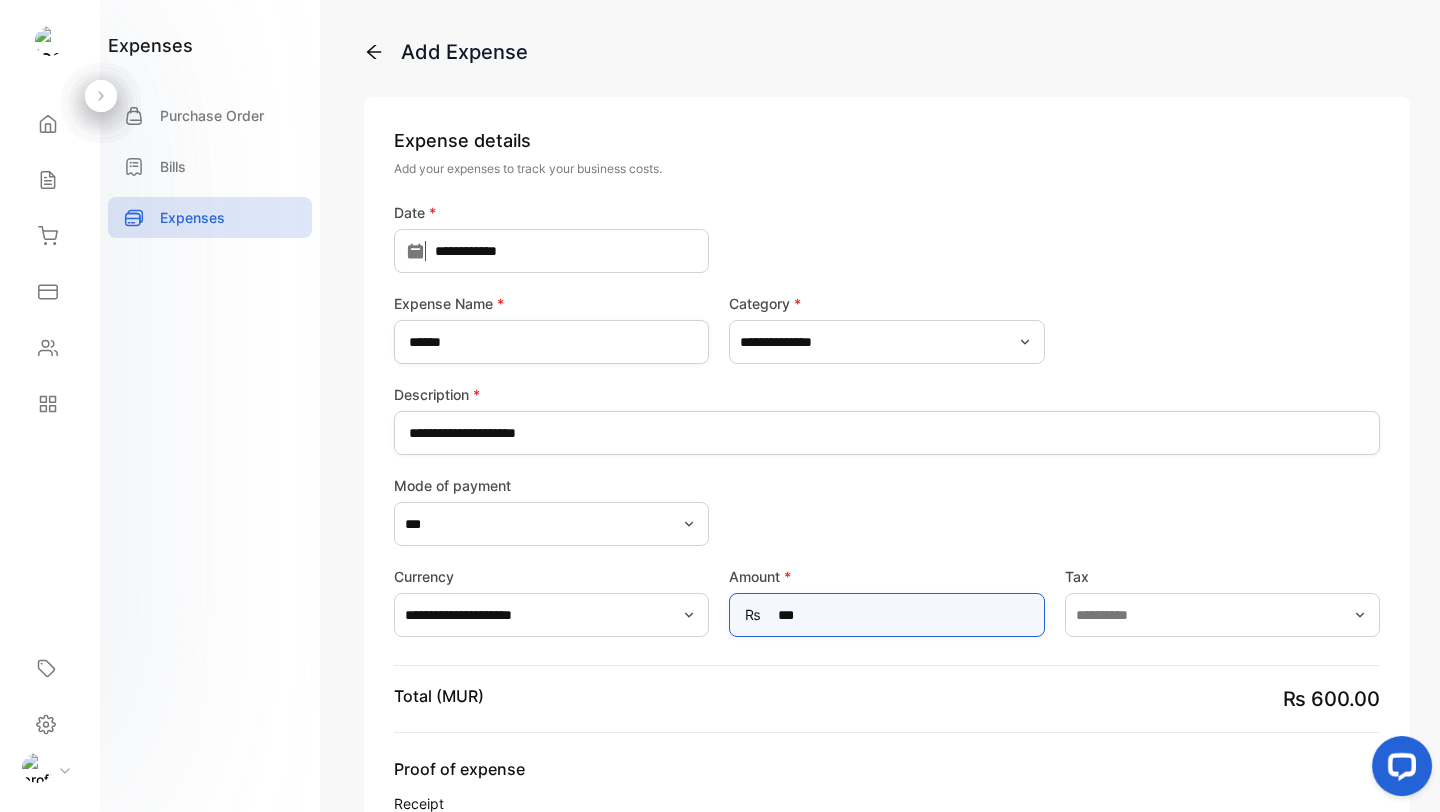 type on "***" 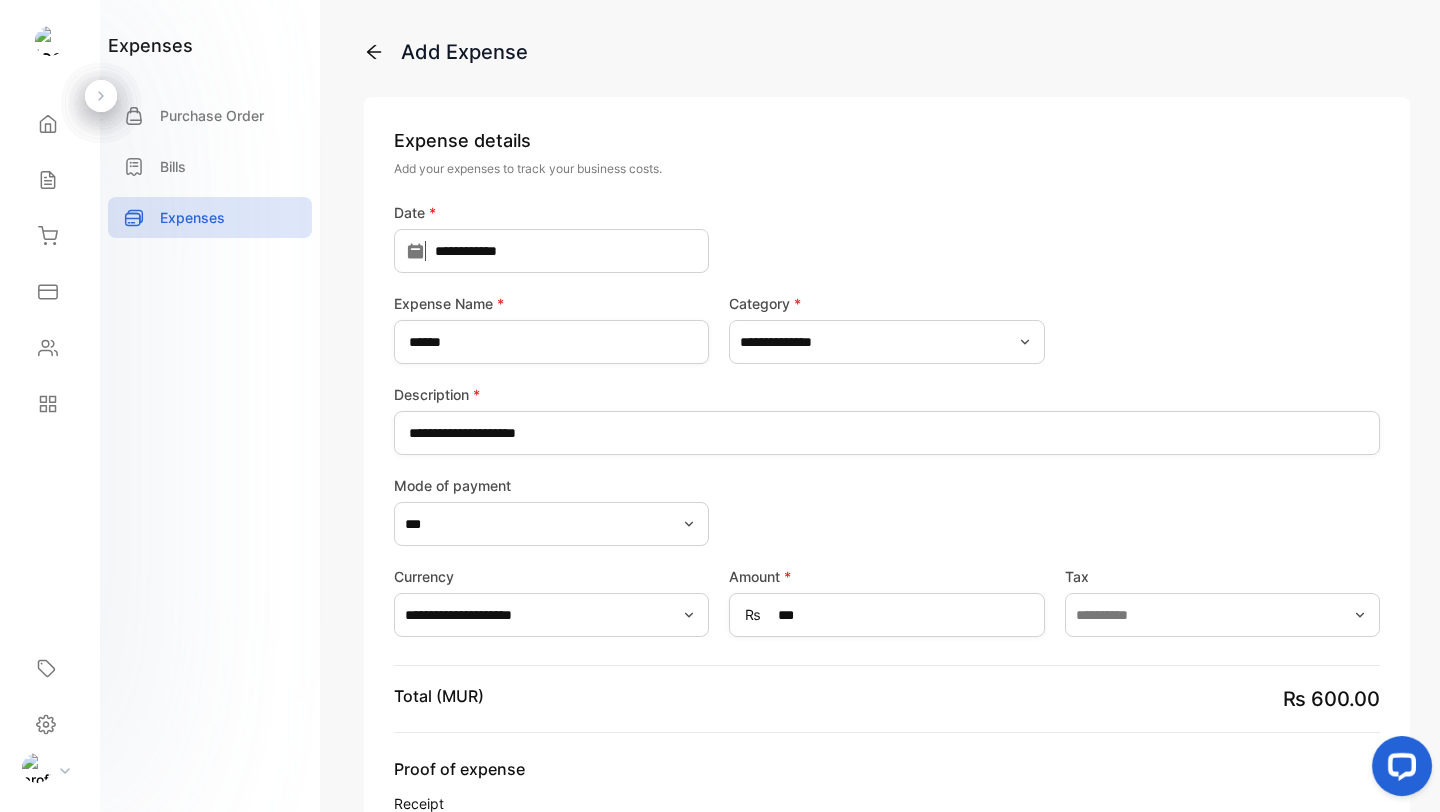 click on "Total (MUR) ₨ 600.00" at bounding box center [887, 699] 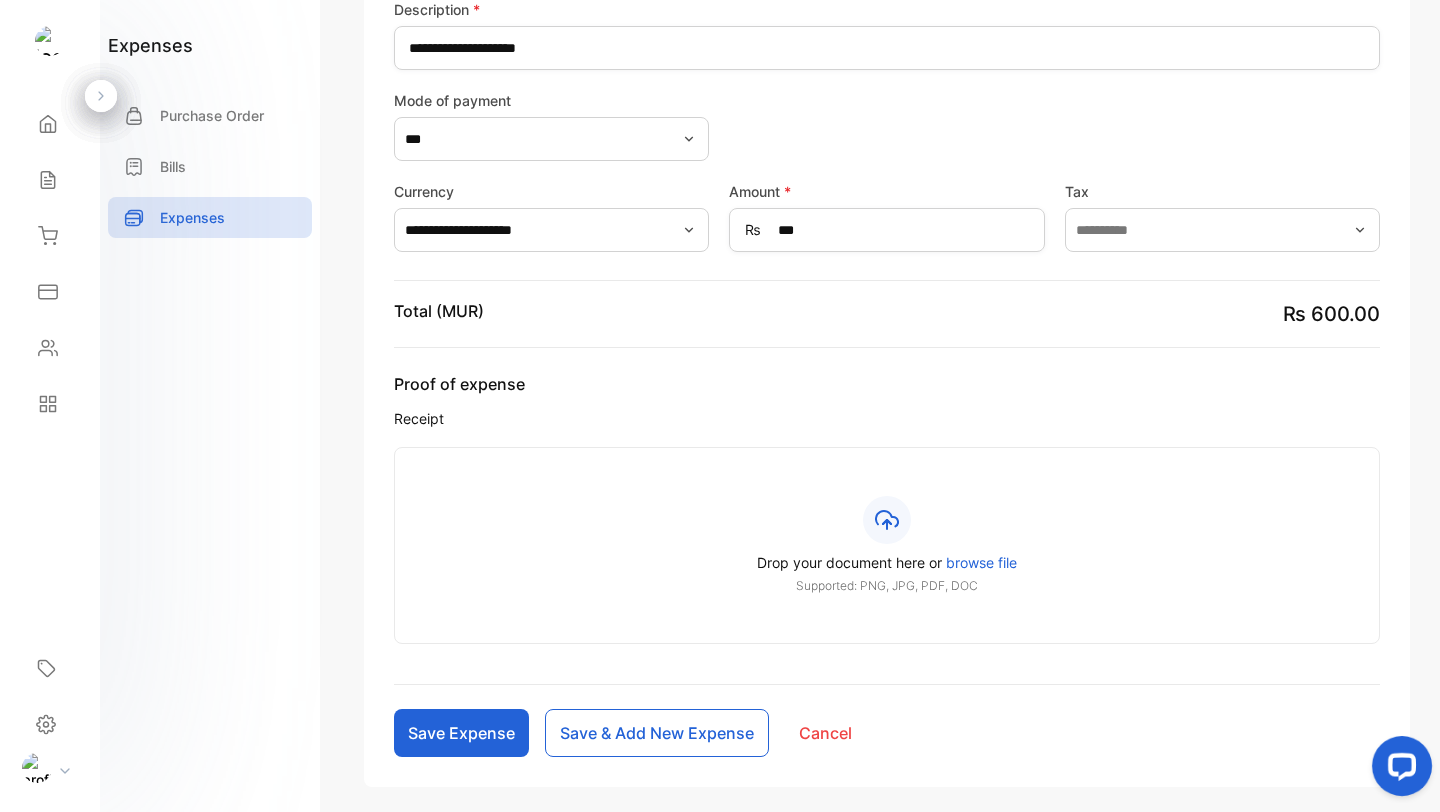 scroll, scrollTop: 533, scrollLeft: 0, axis: vertical 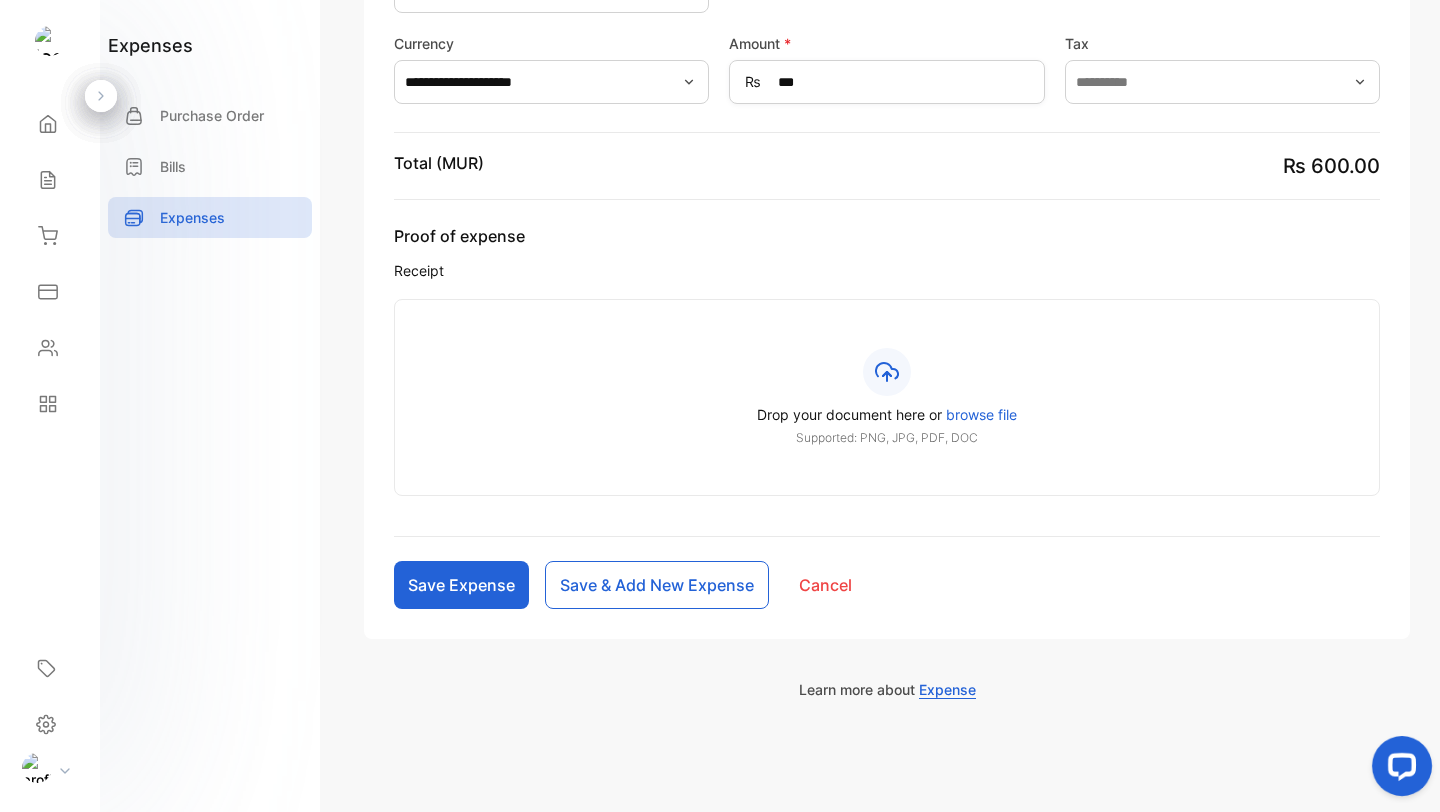 click on "Save Expense" at bounding box center (461, 585) 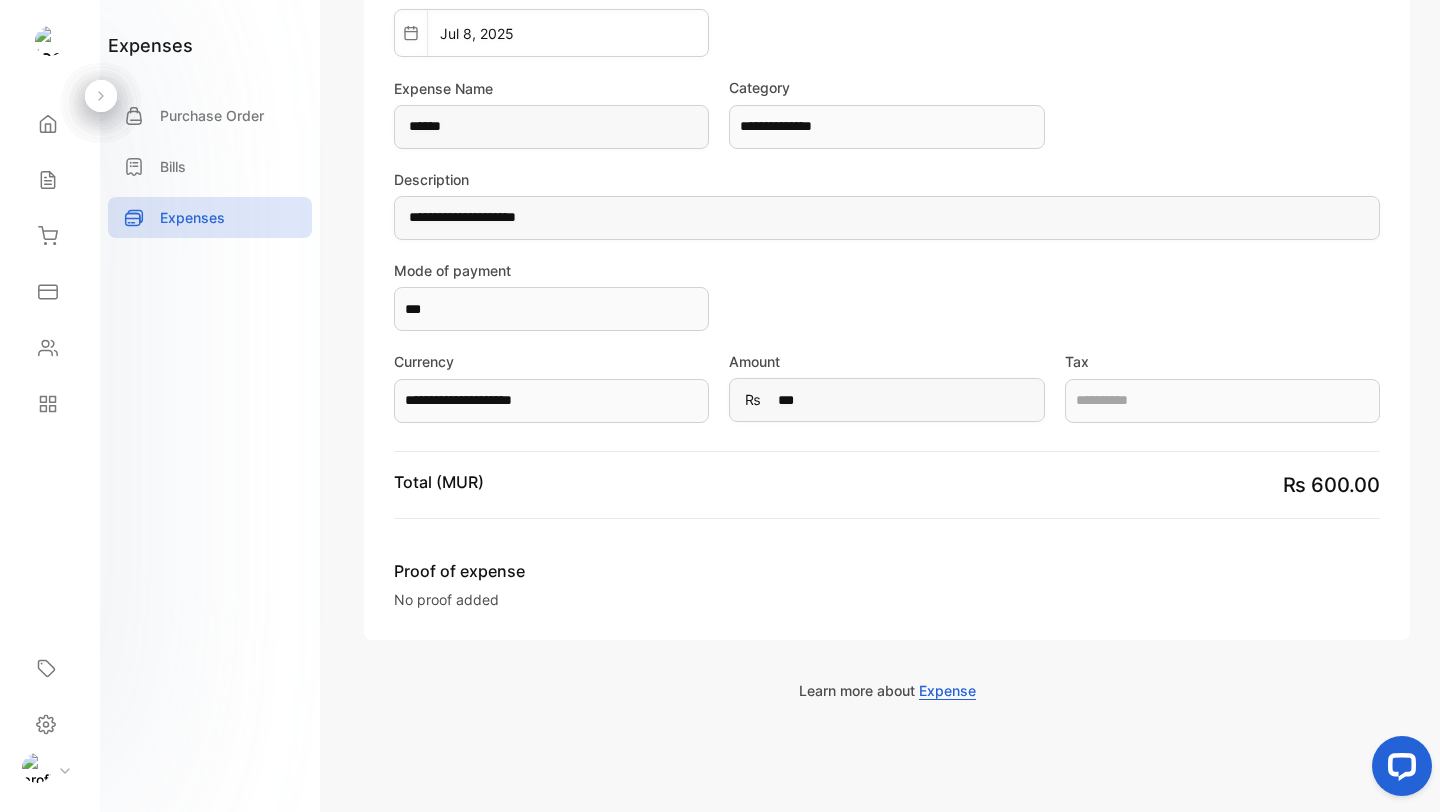 scroll, scrollTop: 0, scrollLeft: 0, axis: both 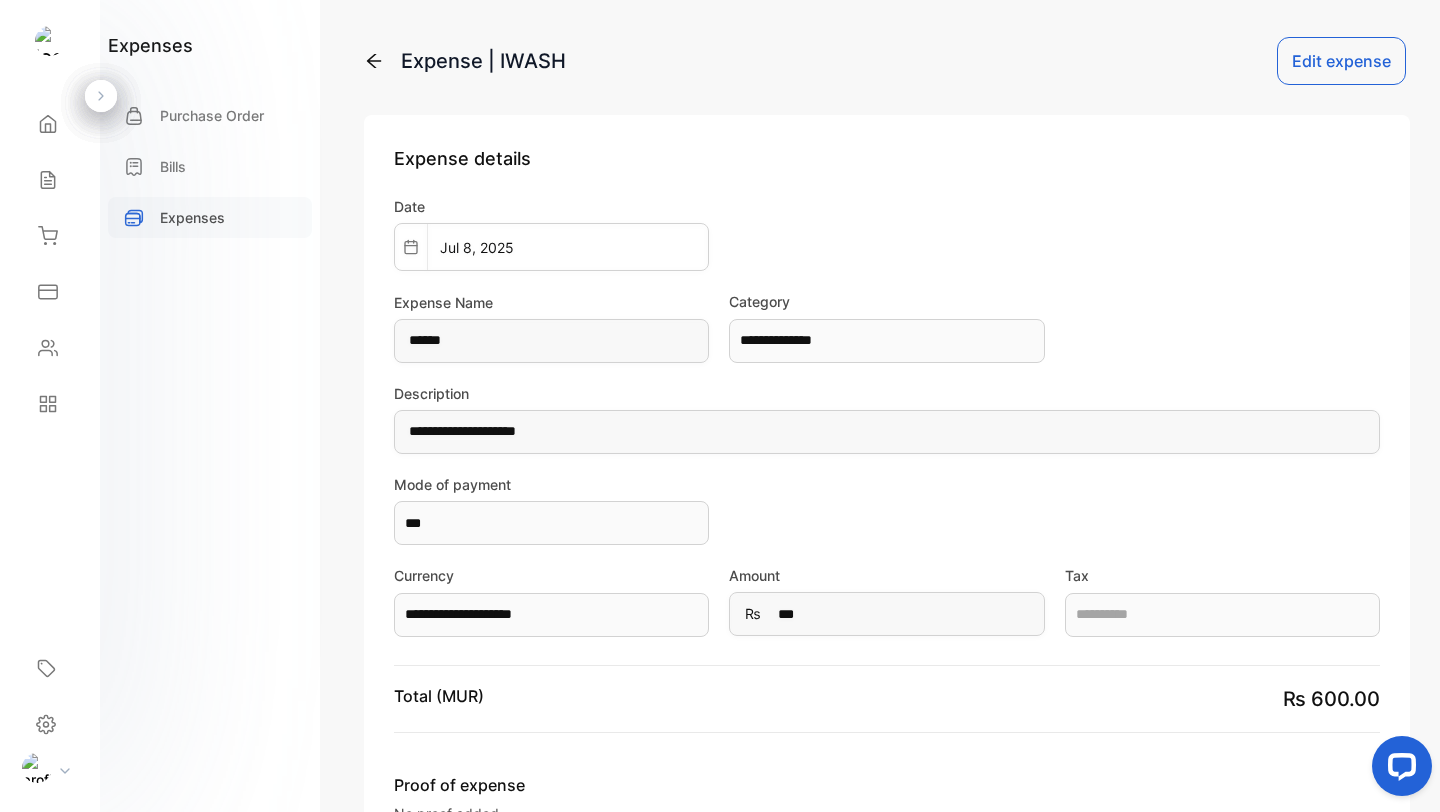 click on "Expenses" at bounding box center (192, 217) 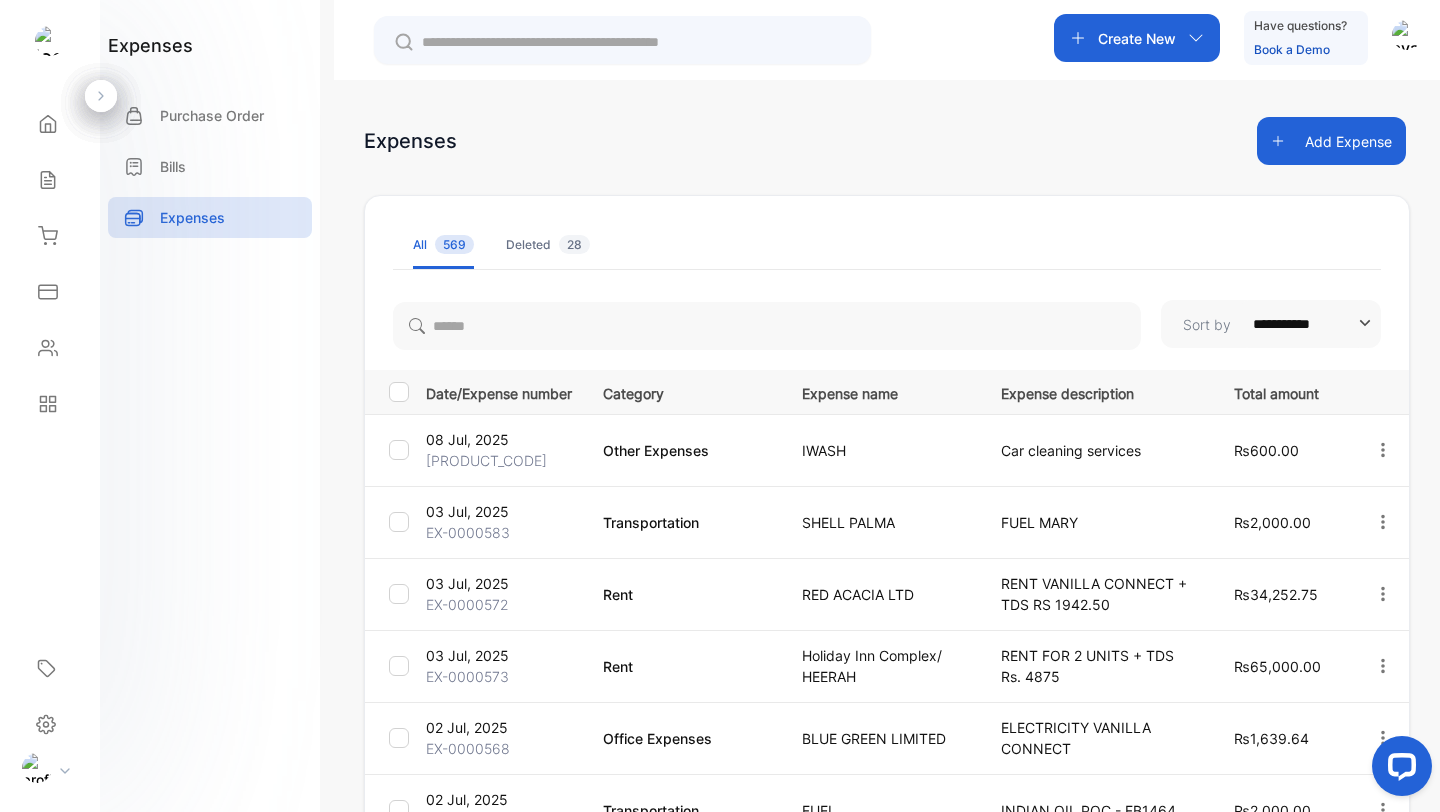 click on "Add Expense" at bounding box center (1331, 141) 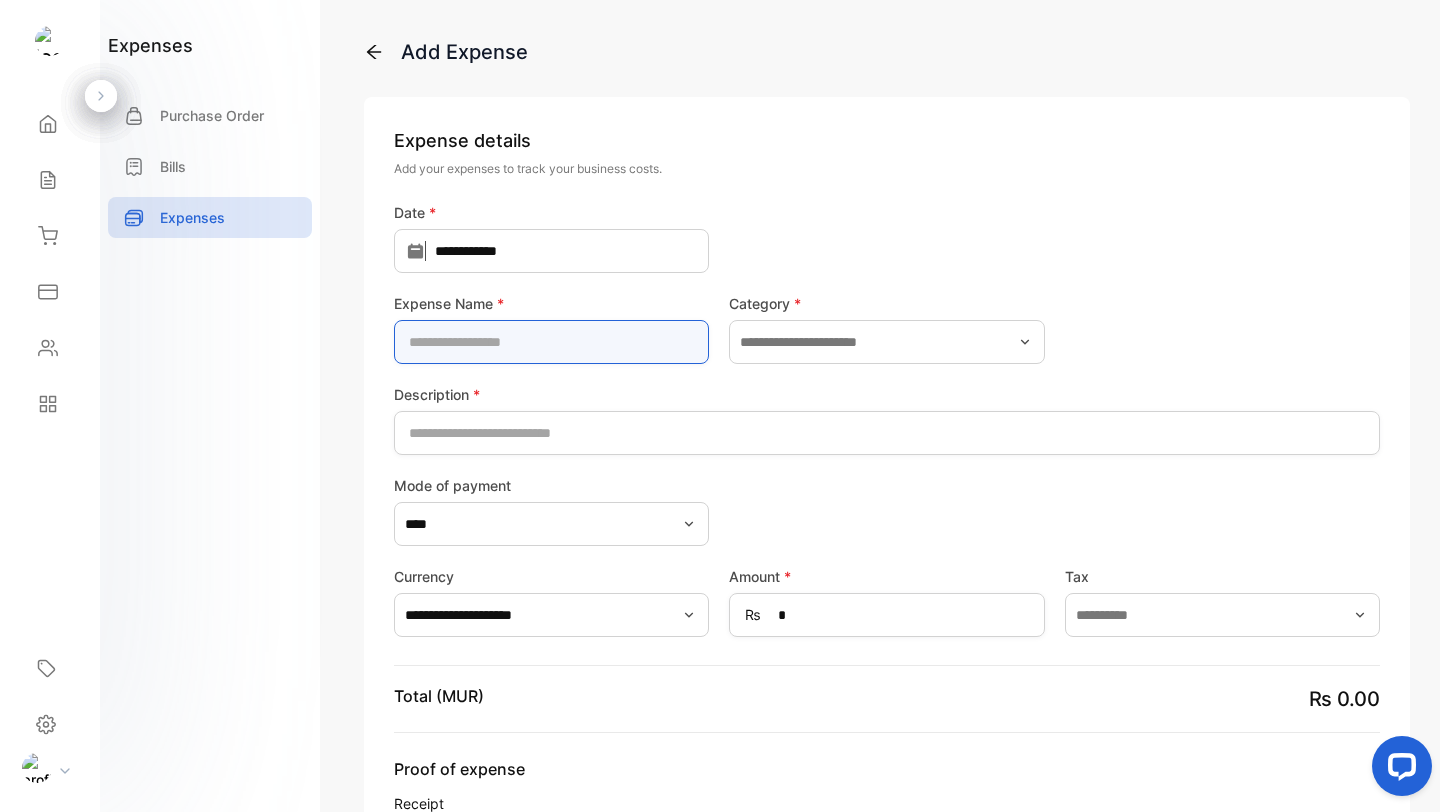 click at bounding box center [551, 342] 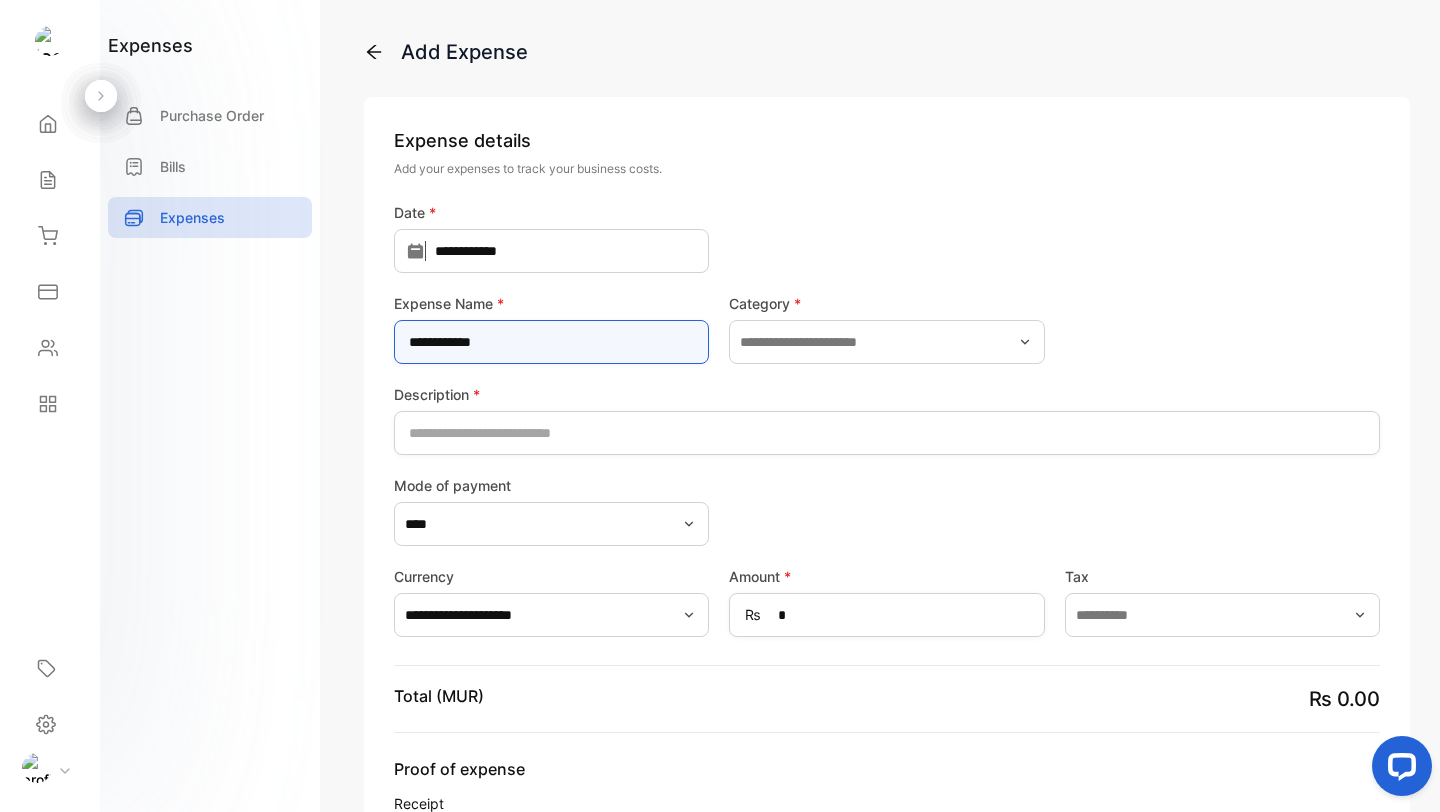 type on "**********" 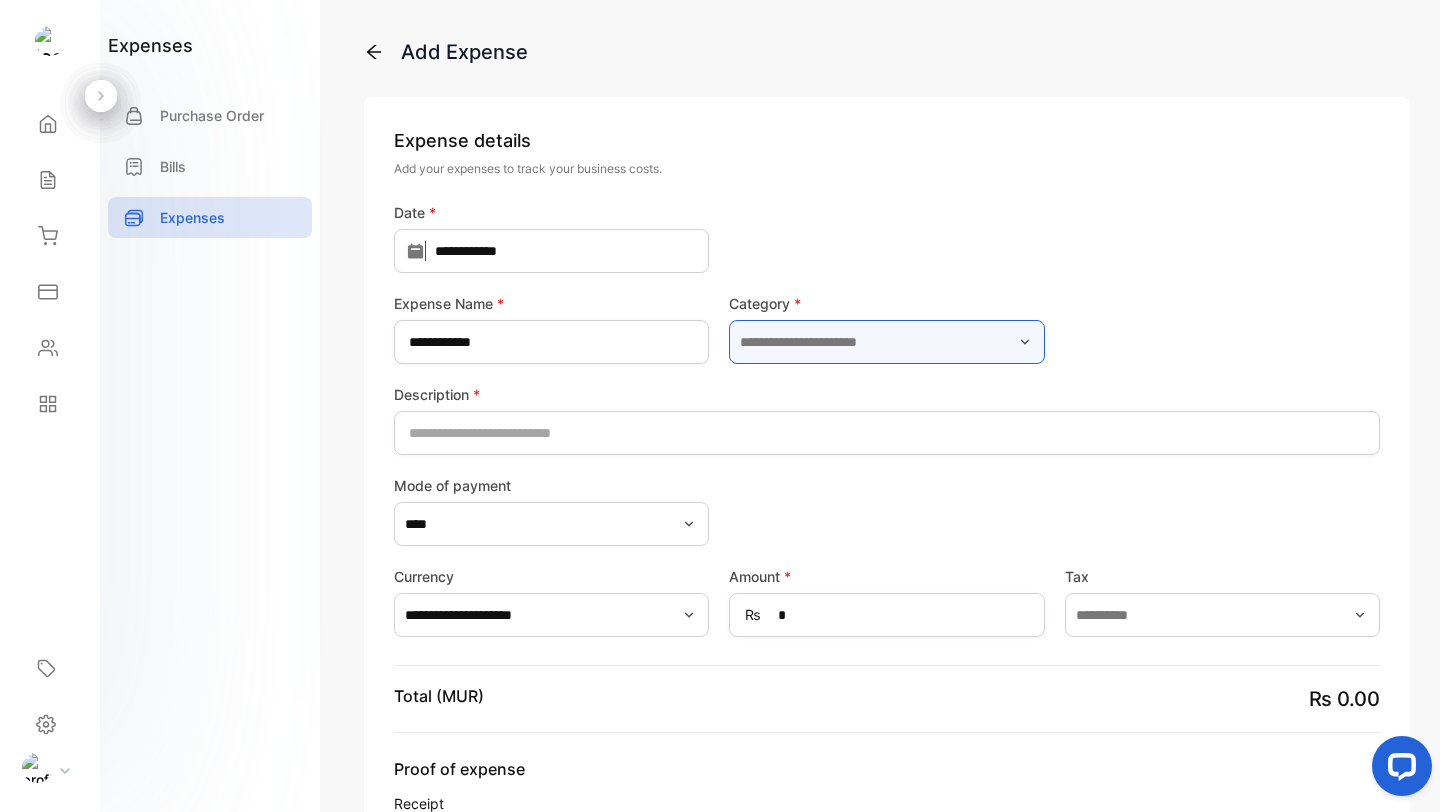 click at bounding box center (886, 342) 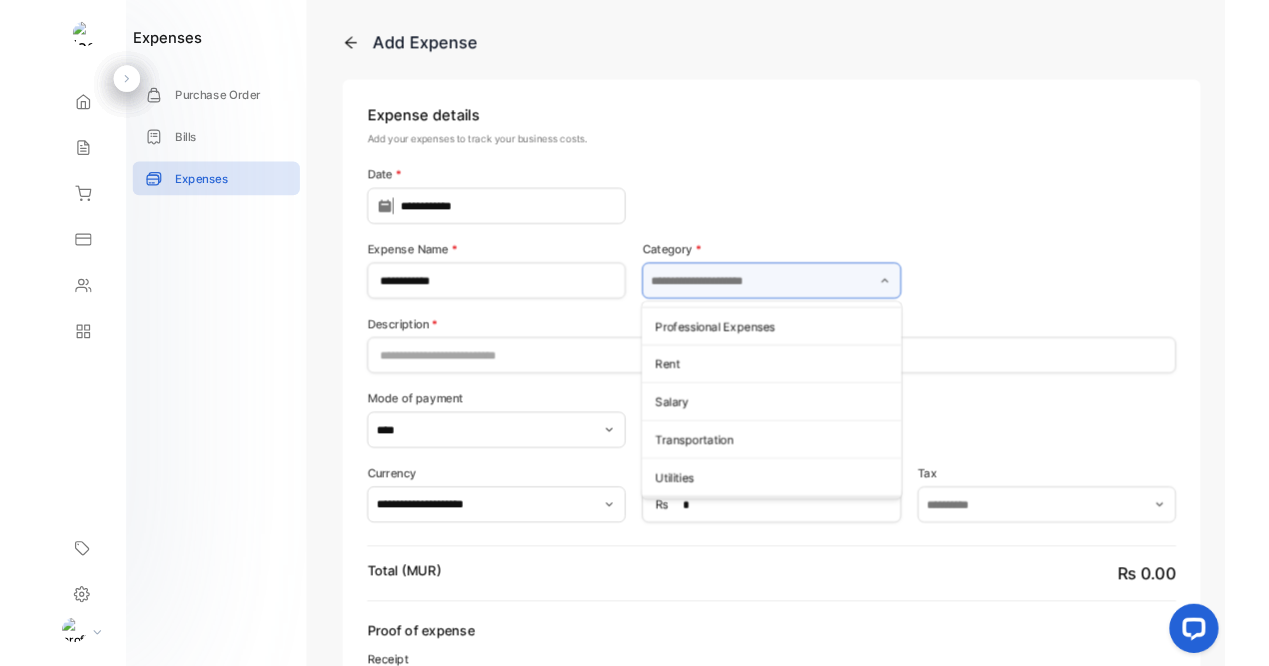 scroll, scrollTop: 243, scrollLeft: 0, axis: vertical 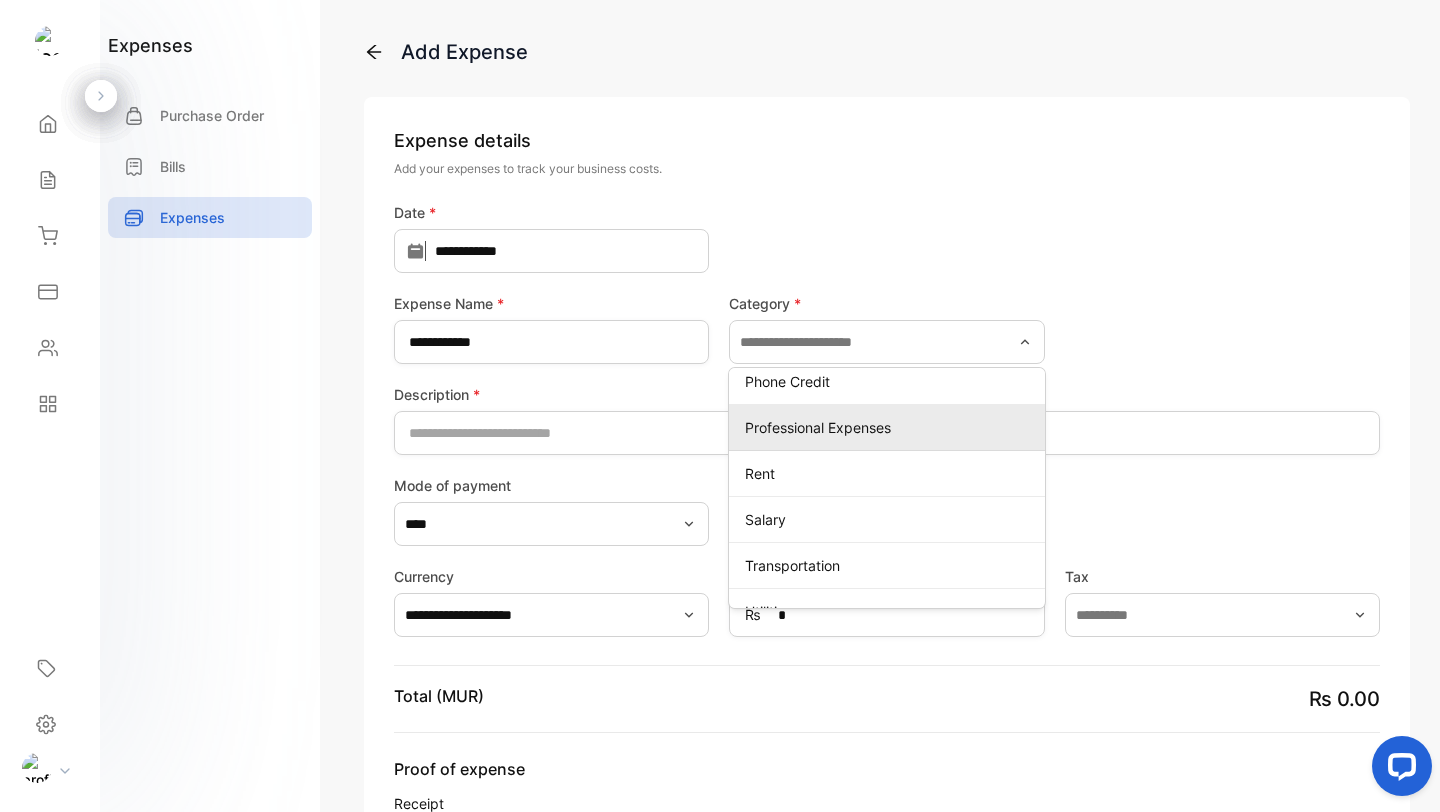 click on "Professional Expenses" at bounding box center [890, 427] 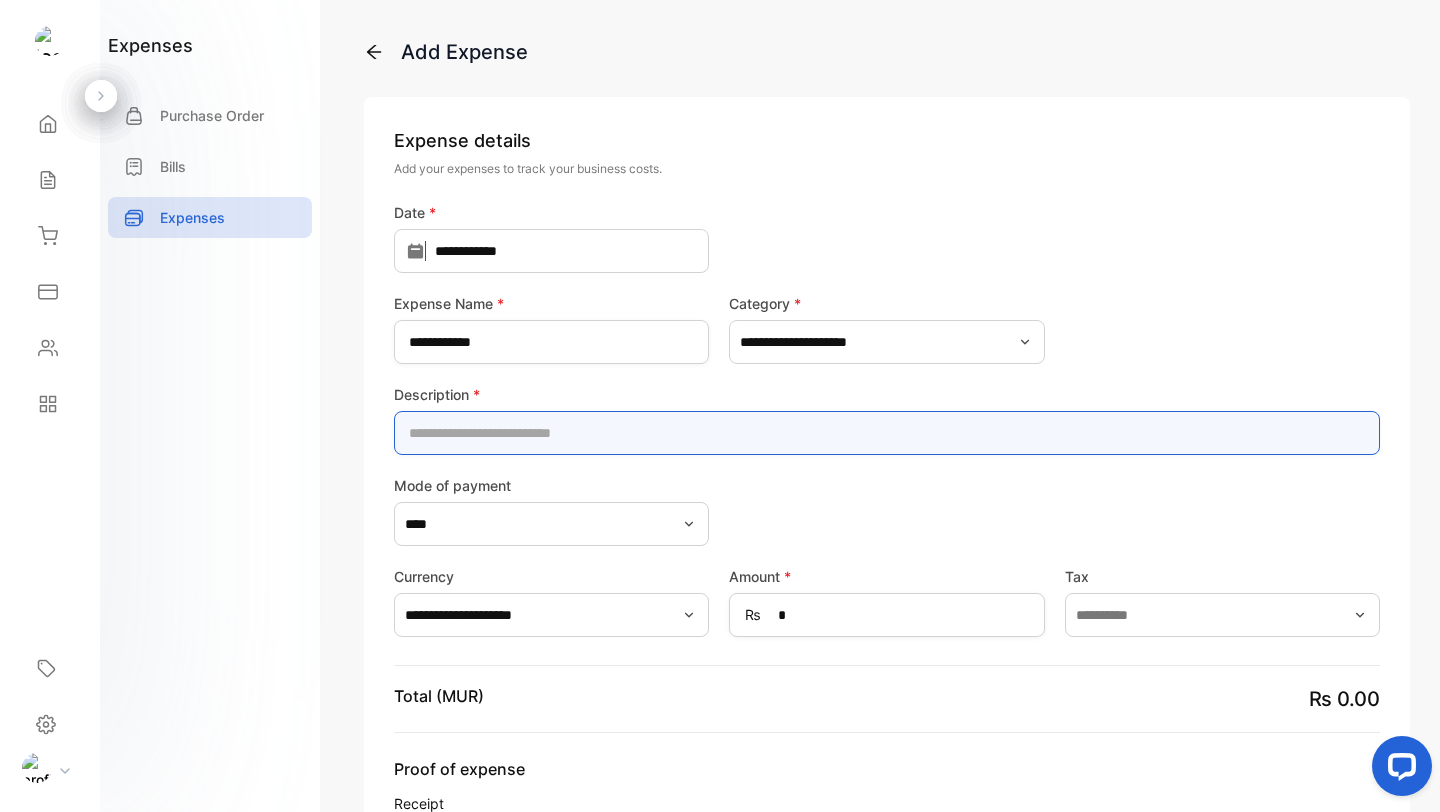 click at bounding box center (887, 433) 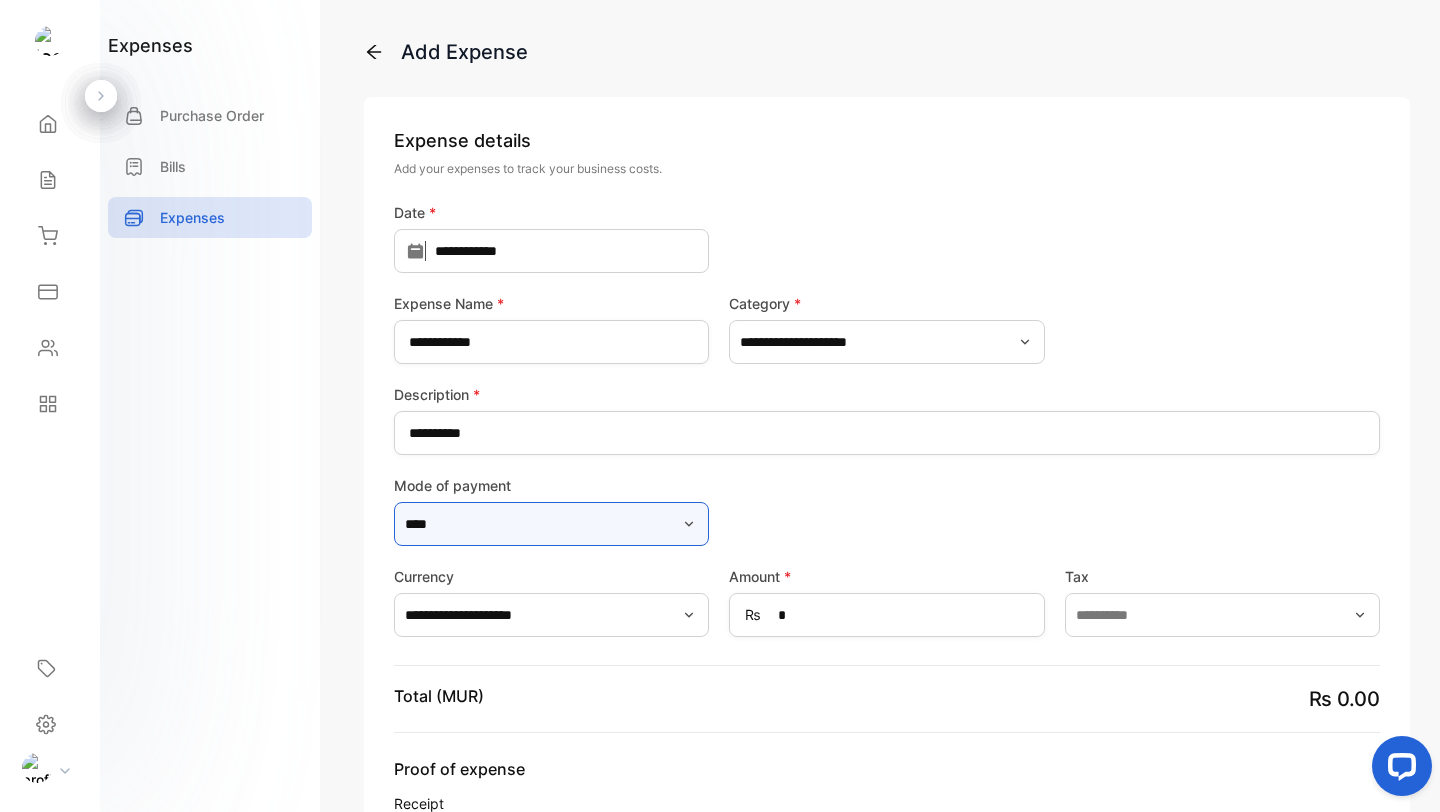 click on "****" at bounding box center (551, 524) 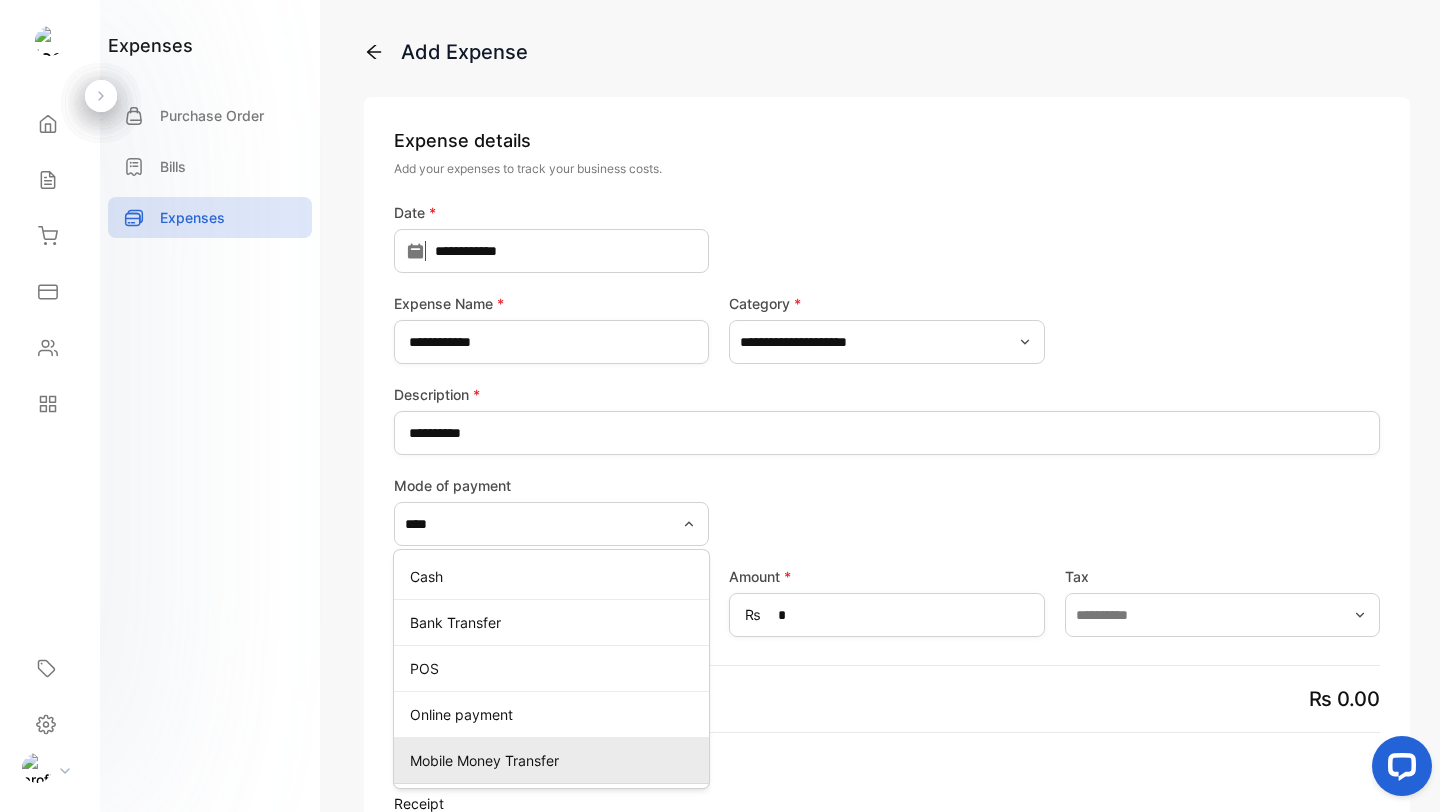 click on "Mobile Money Transfer" at bounding box center (555, 760) 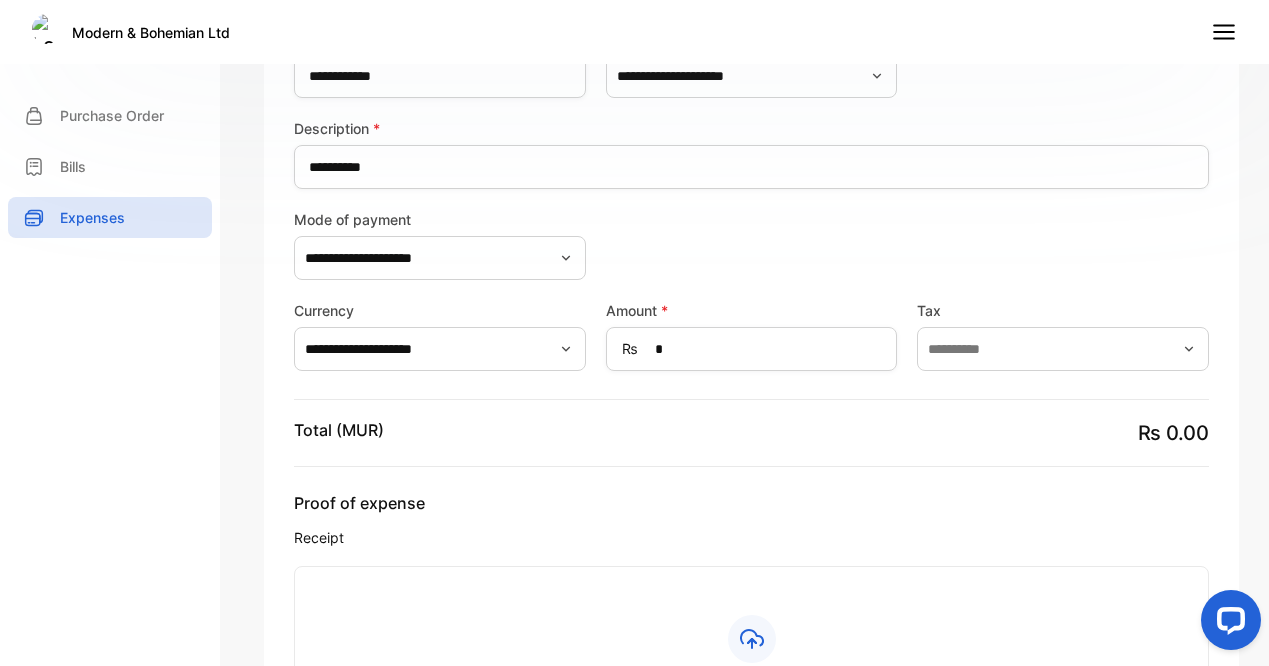 scroll, scrollTop: 468, scrollLeft: 0, axis: vertical 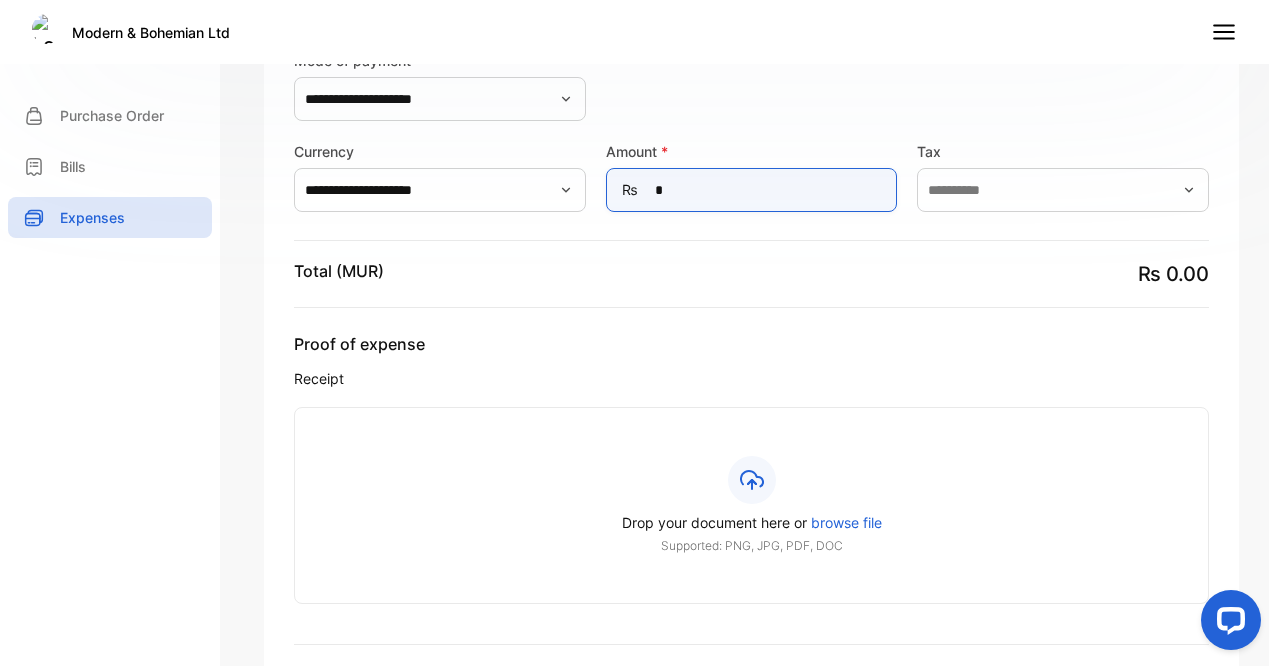 click on "*" at bounding box center (752, 190) 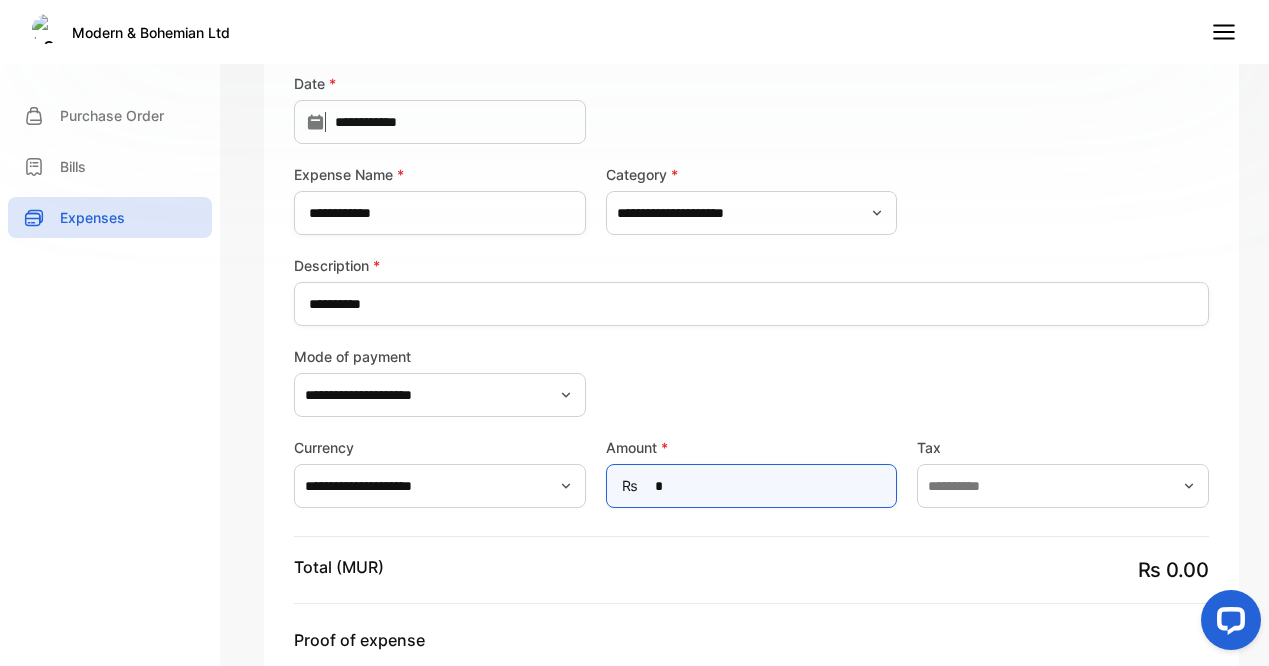 scroll, scrollTop: 116, scrollLeft: 0, axis: vertical 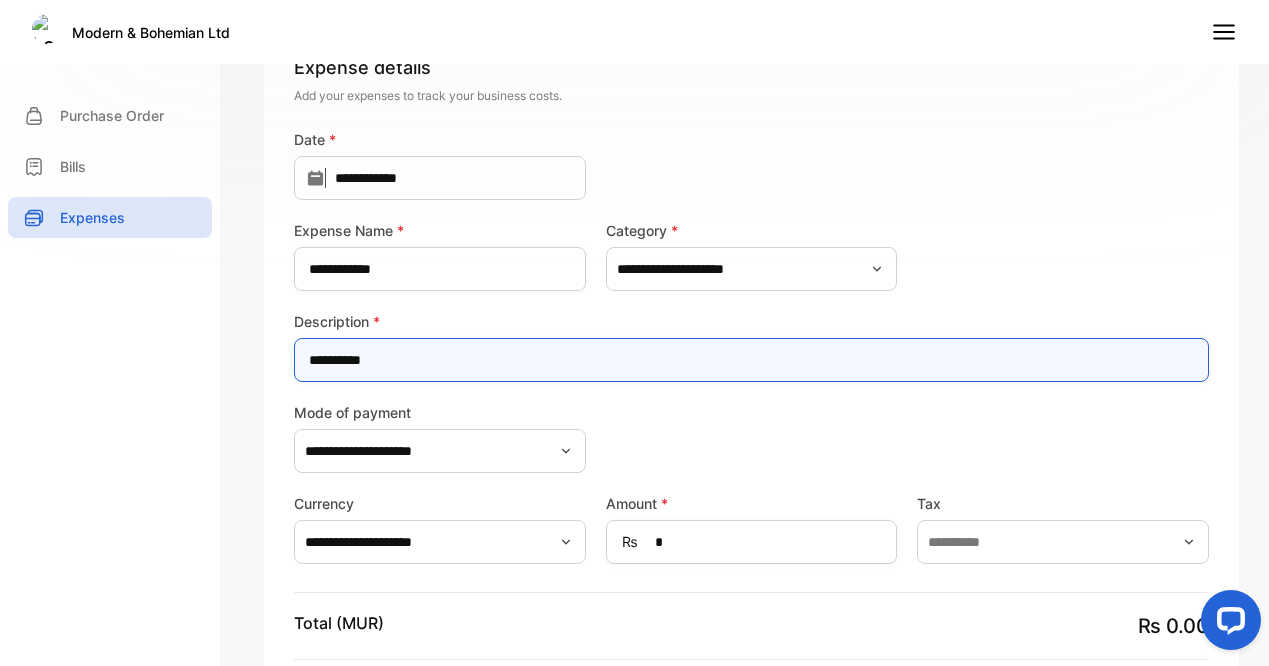 click on "**********" at bounding box center (751, 360) 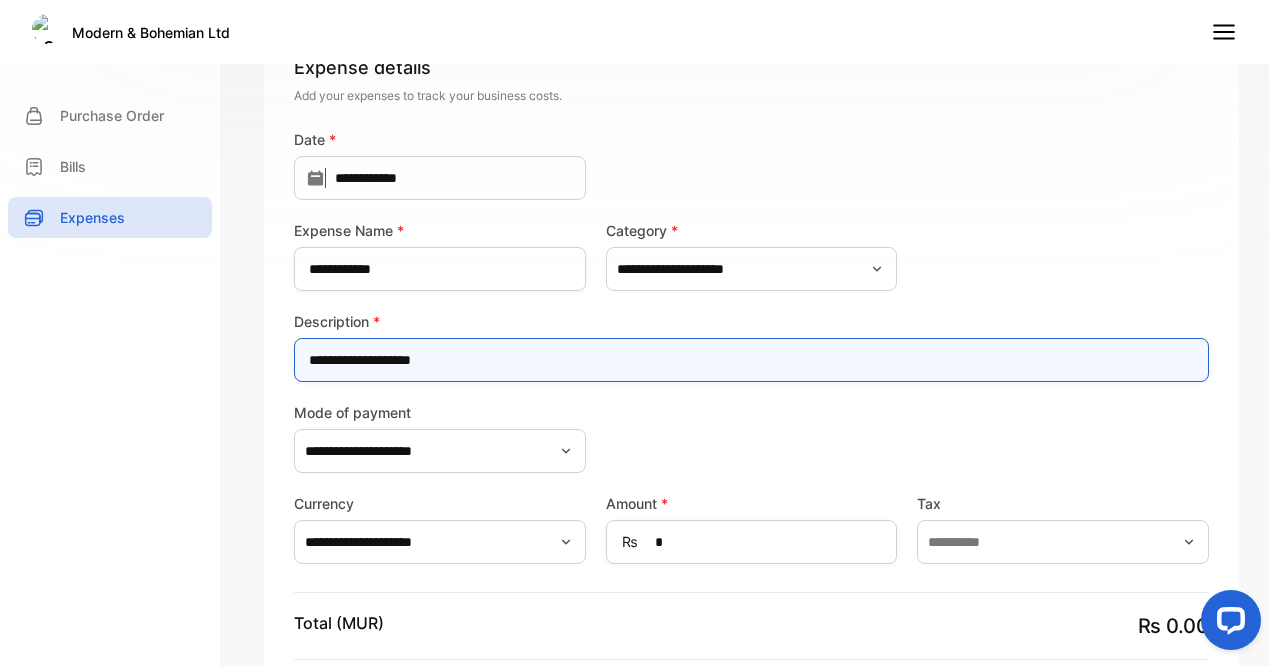 type on "**********" 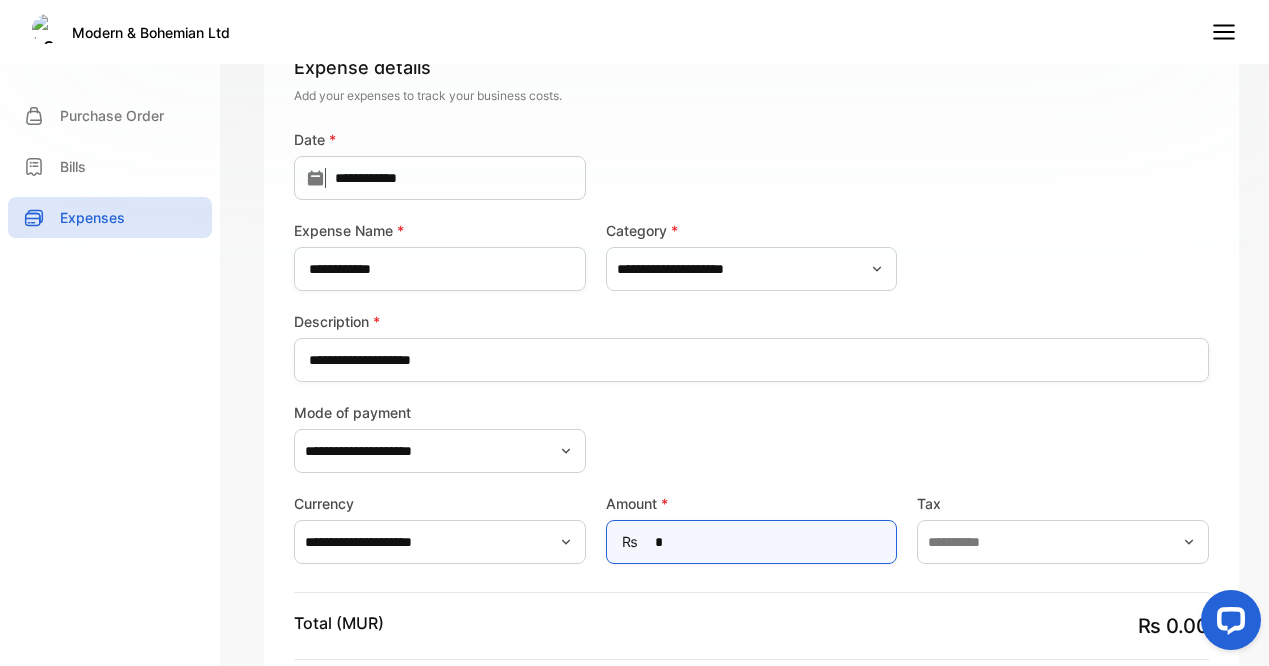 click on "*" at bounding box center [752, 542] 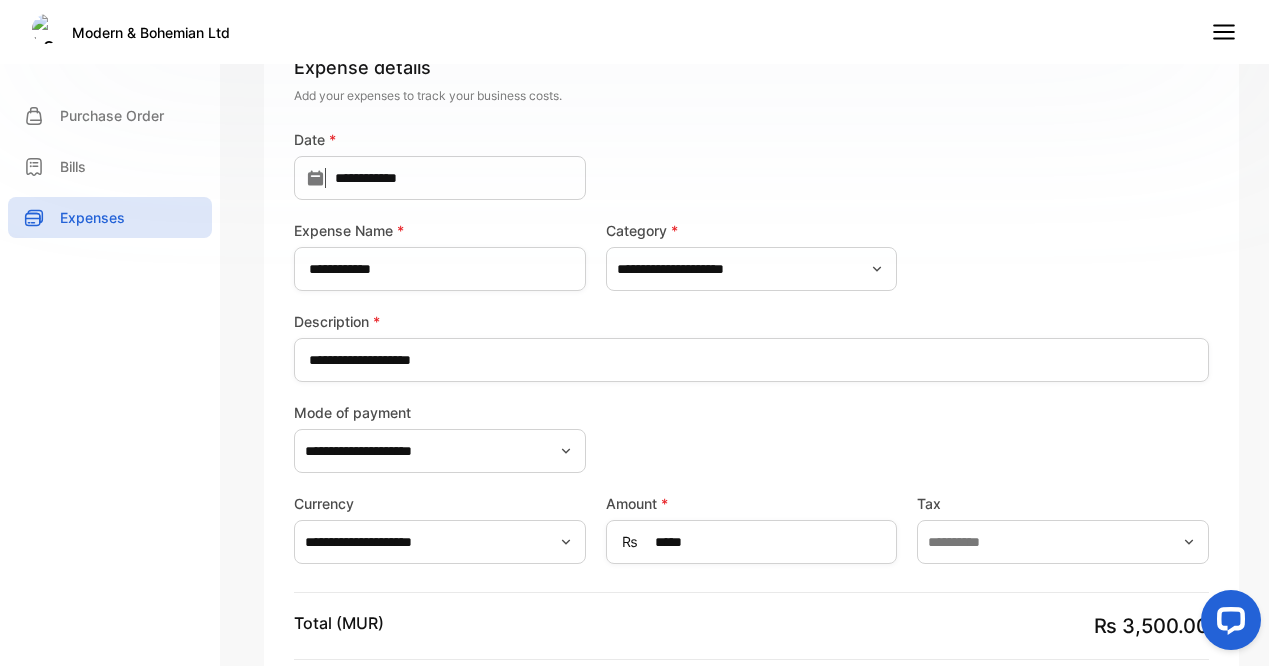 click on "Total (MUR) ₨ 3,500.00" at bounding box center [751, 626] 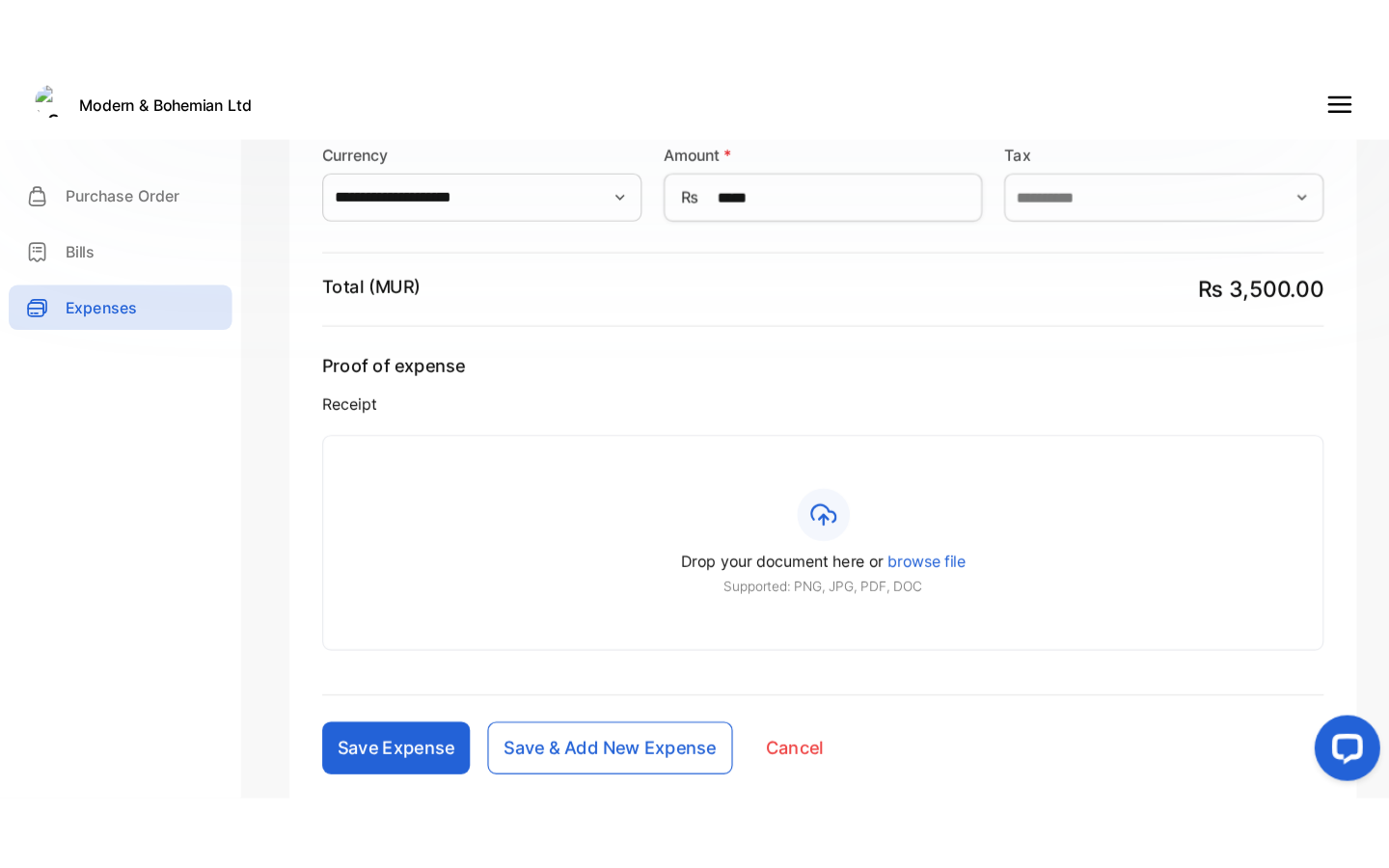 scroll, scrollTop: 595, scrollLeft: 0, axis: vertical 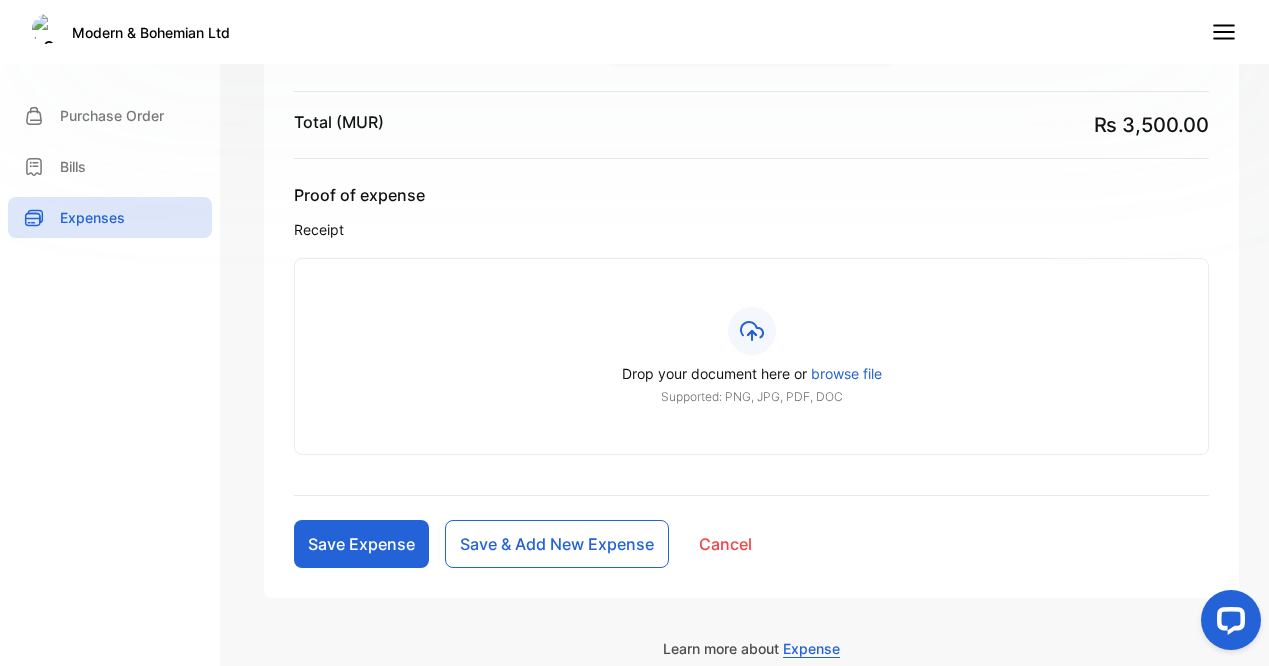 click on "browse file" at bounding box center (846, 373) 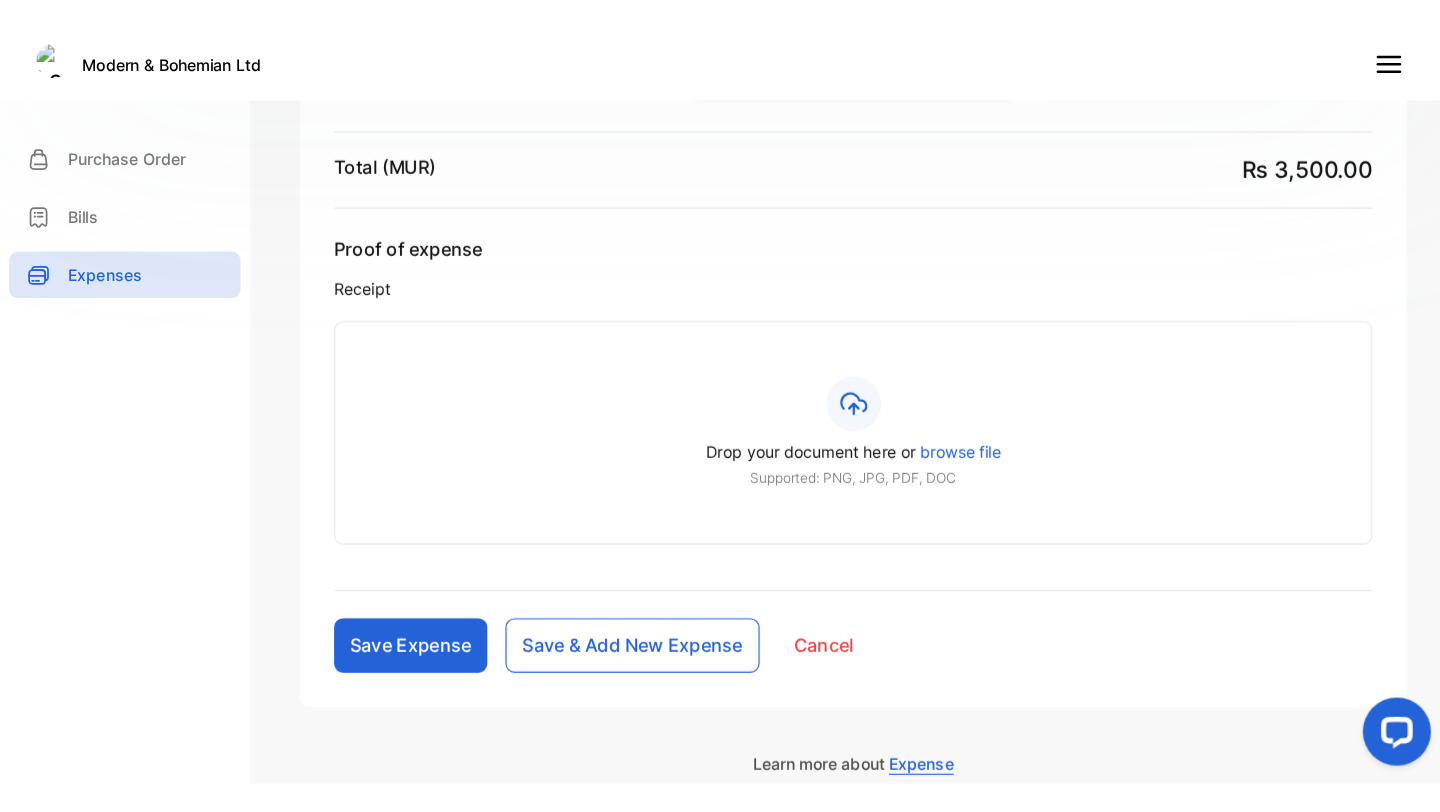 scroll, scrollTop: 445, scrollLeft: 0, axis: vertical 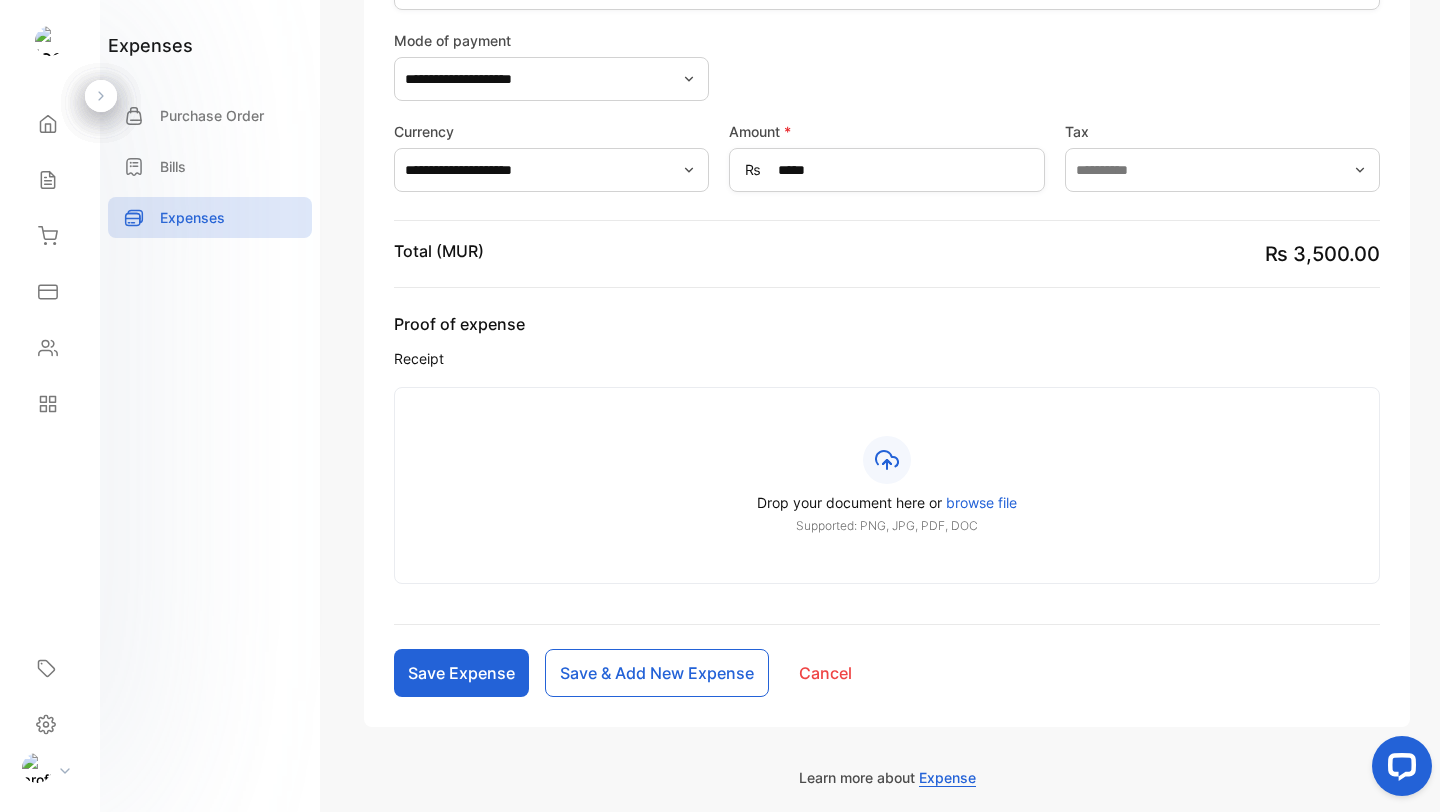 click on "browse file" at bounding box center (981, 502) 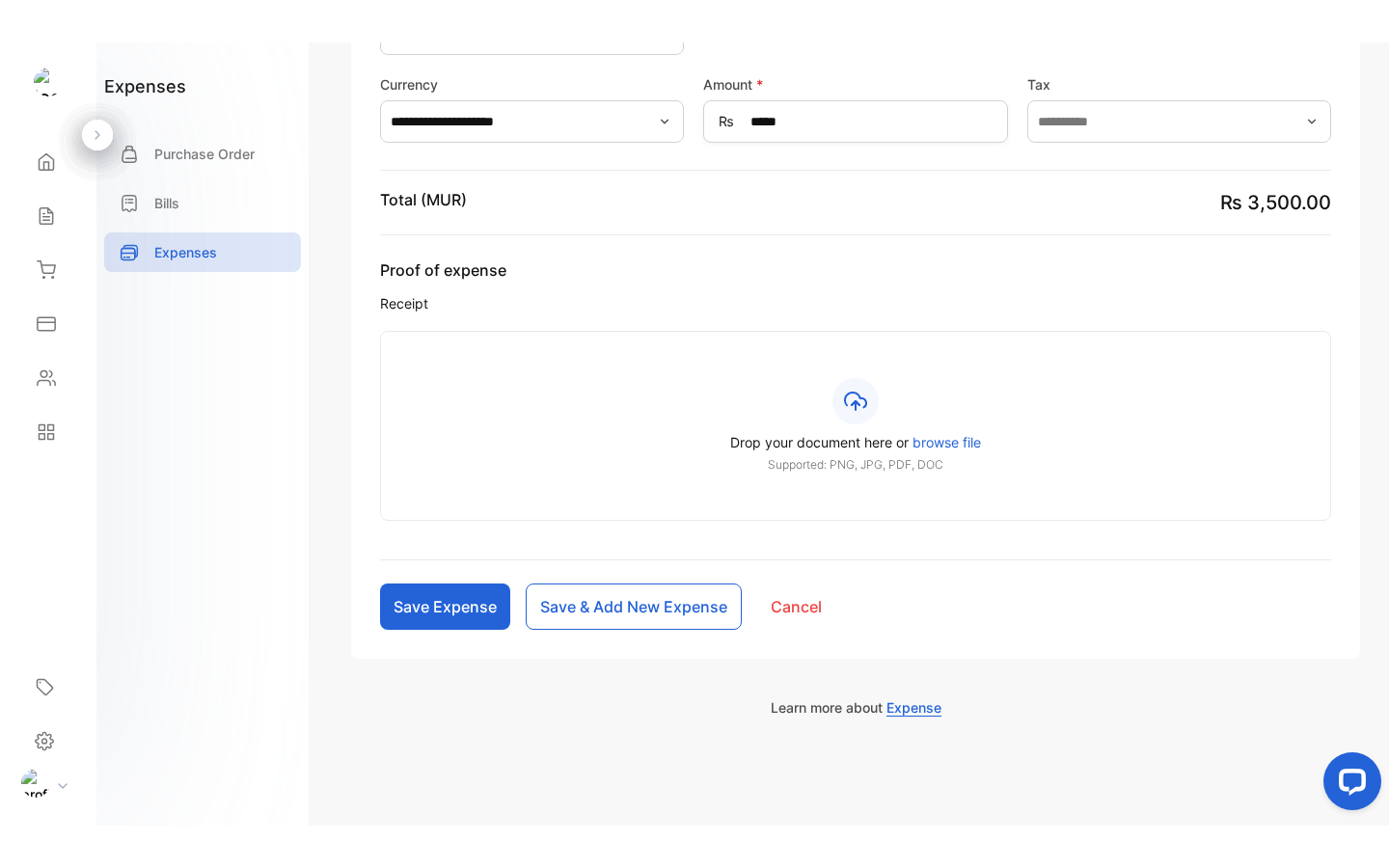 scroll, scrollTop: 513, scrollLeft: 0, axis: vertical 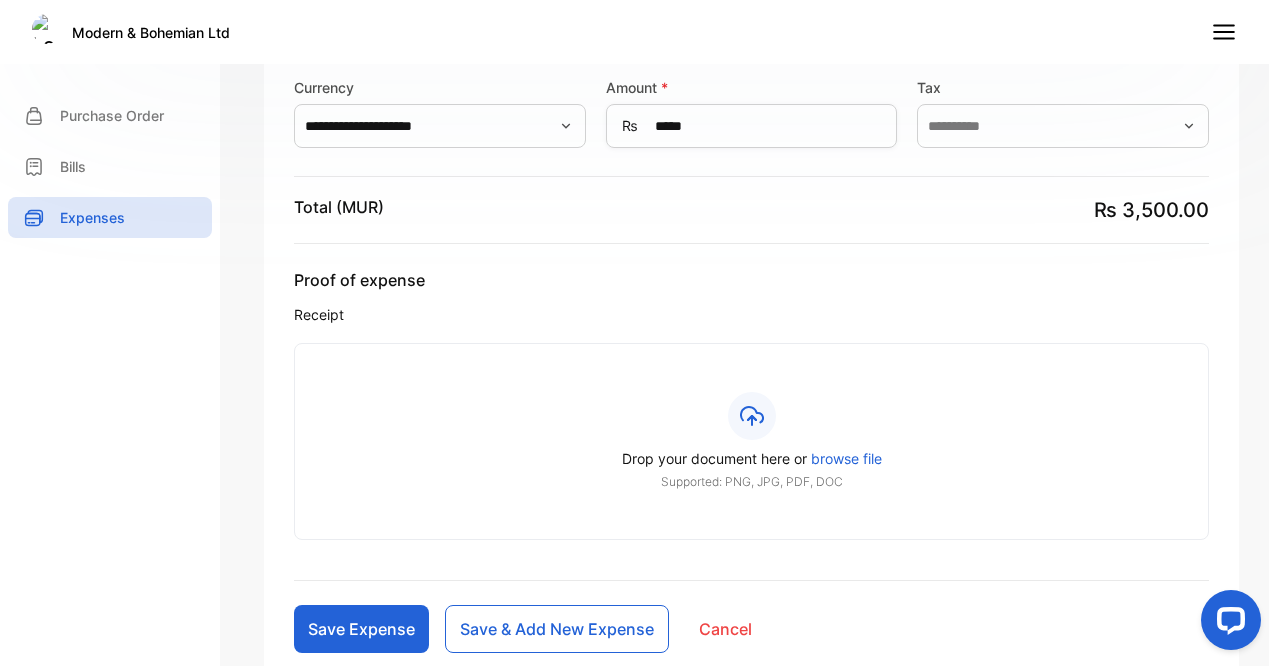 click on "browse file" at bounding box center (846, 458) 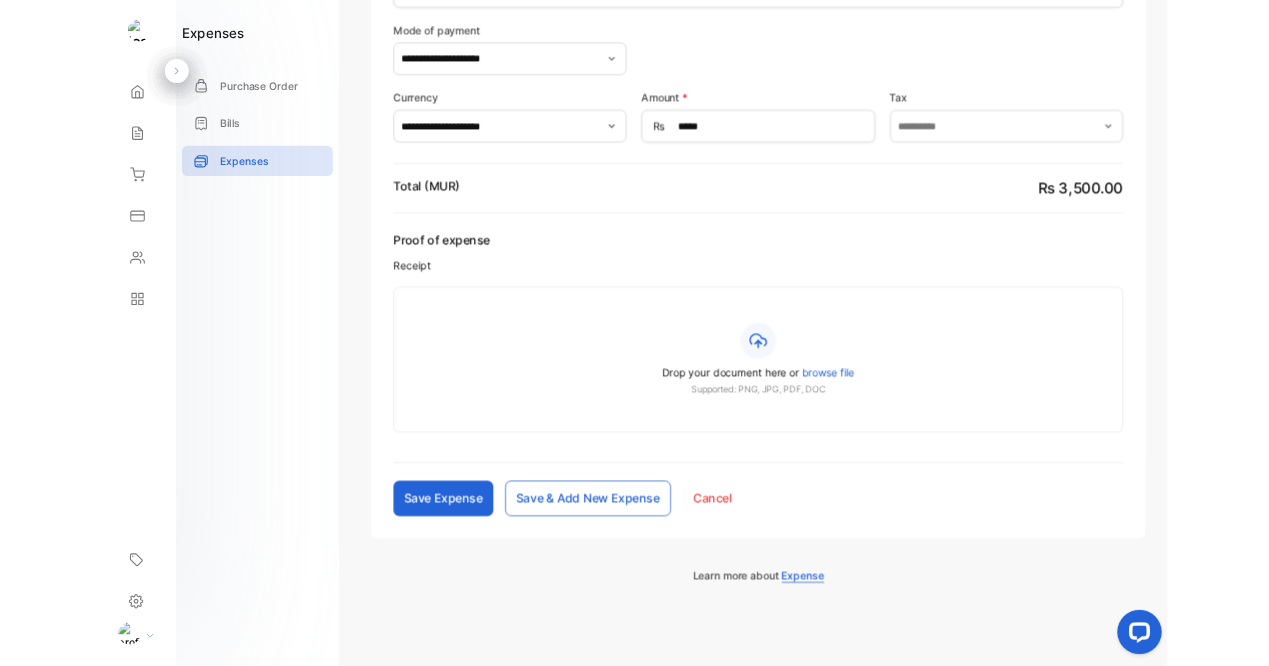 scroll, scrollTop: 445, scrollLeft: 0, axis: vertical 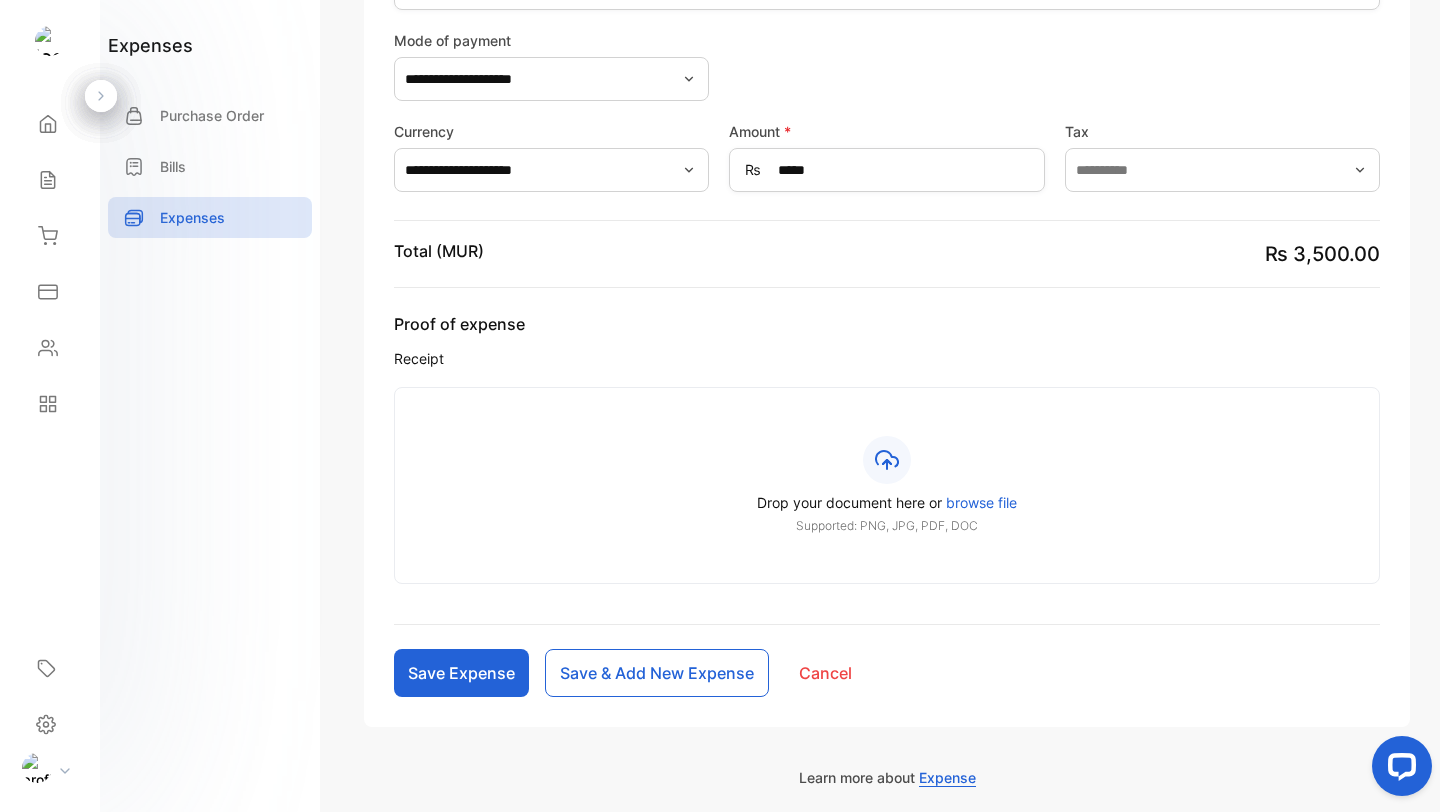 click on "browse file" at bounding box center (981, 502) 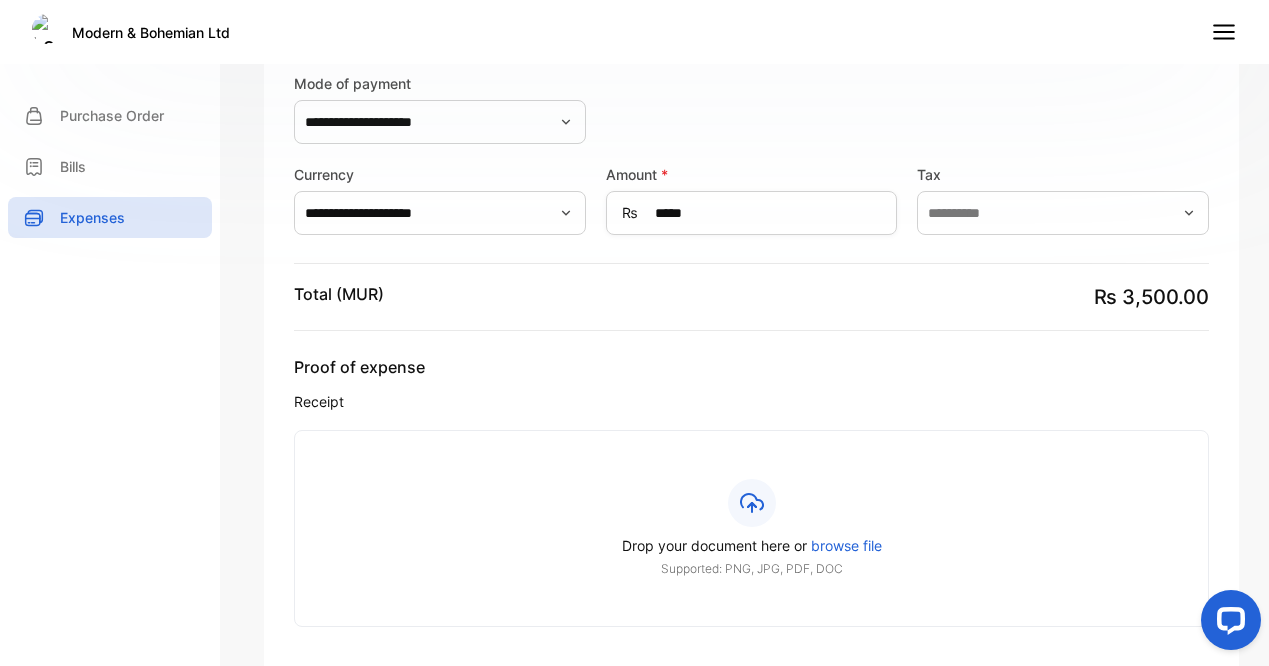 click on "browse file" at bounding box center (846, 545) 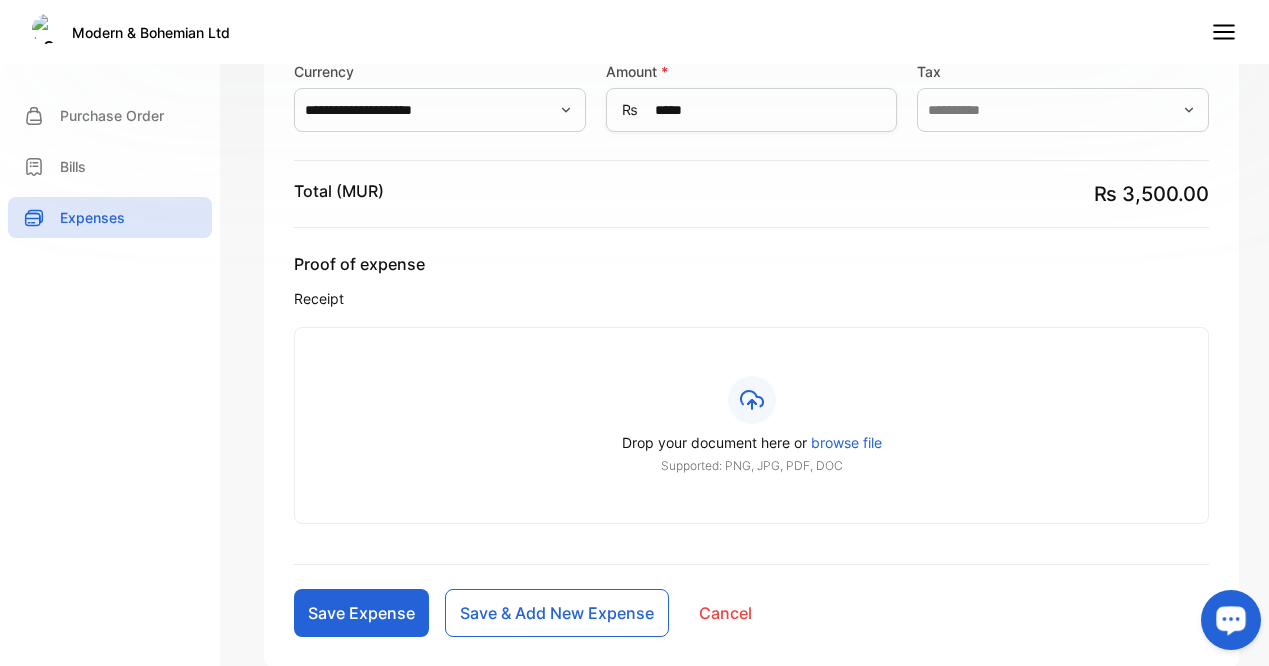 scroll, scrollTop: 708, scrollLeft: 0, axis: vertical 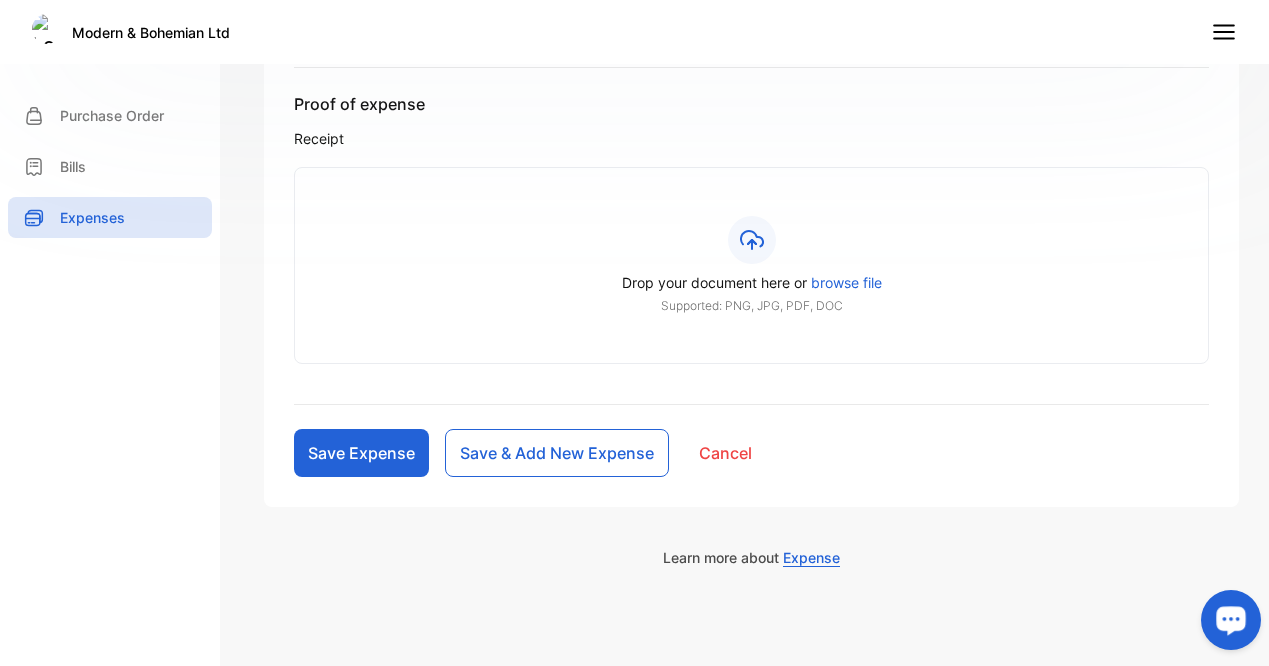 click on "Drop your document here or    browse file" at bounding box center (751, 282) 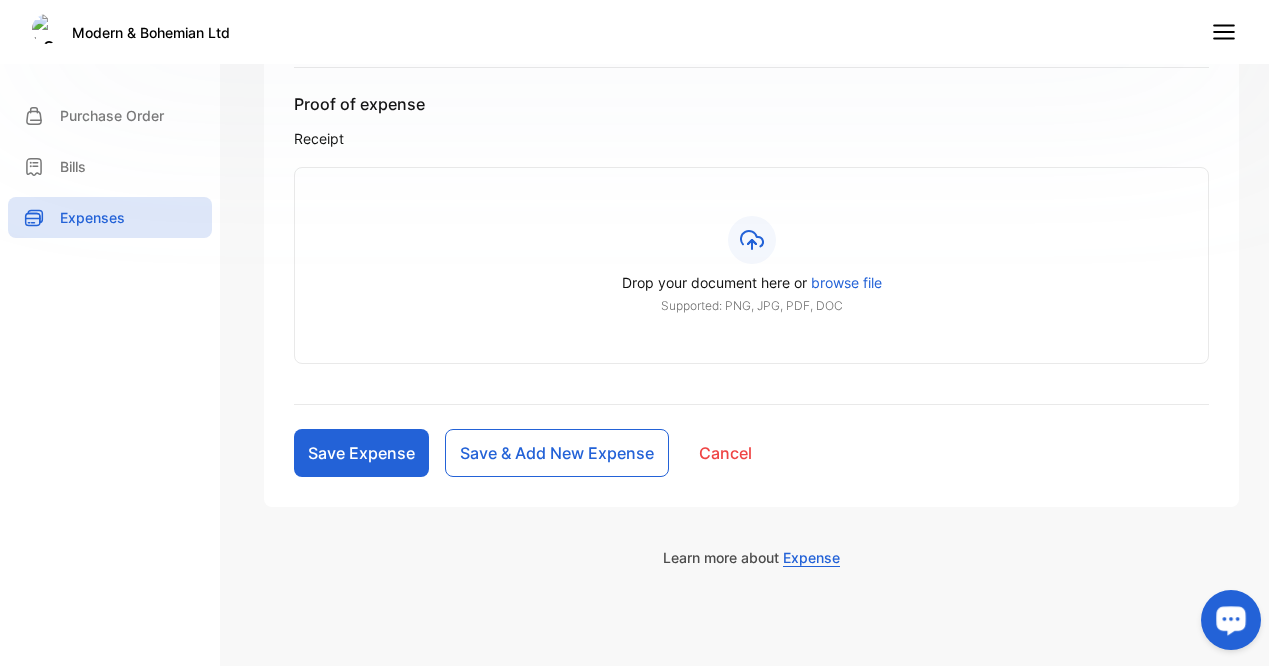 click on "Save & Add New Expense" at bounding box center (557, 453) 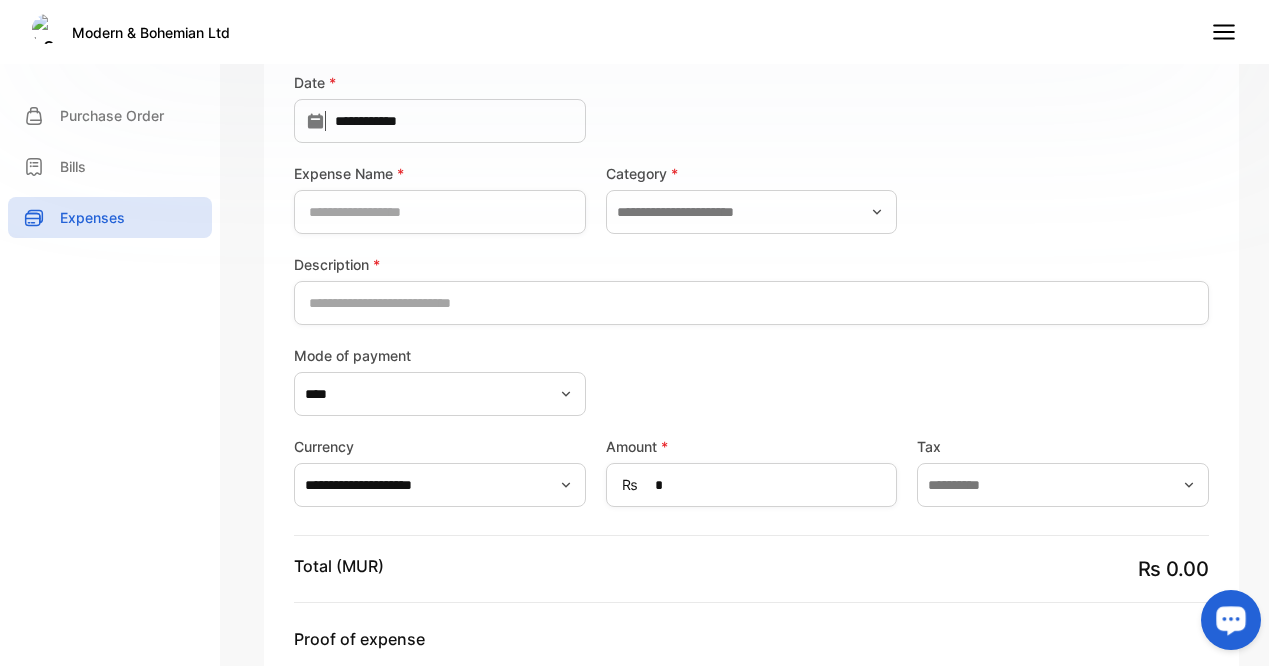 scroll, scrollTop: 249, scrollLeft: 0, axis: vertical 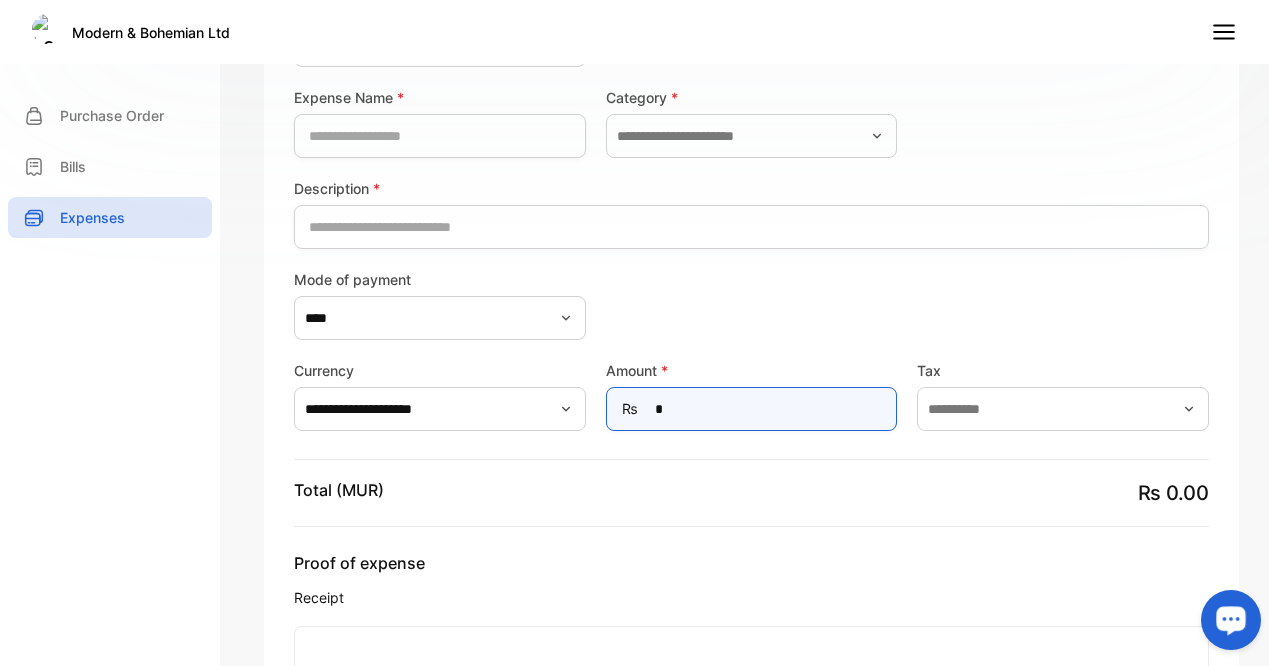 click on "*" at bounding box center [752, 409] 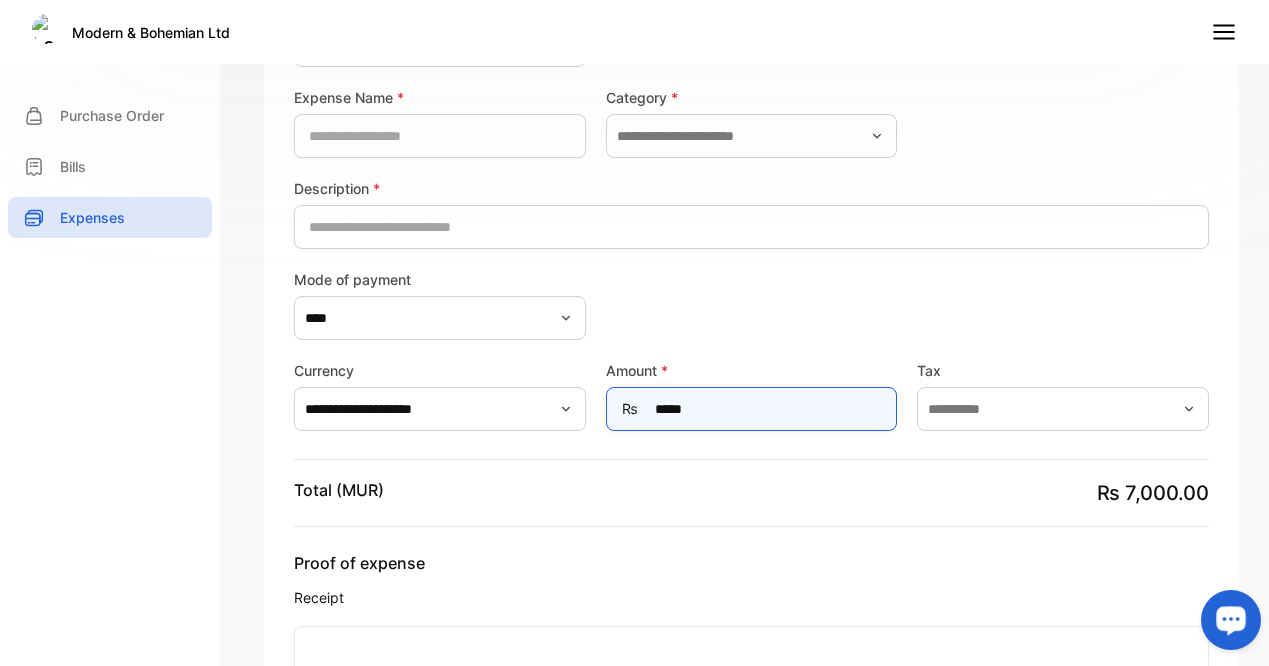 type on "*****" 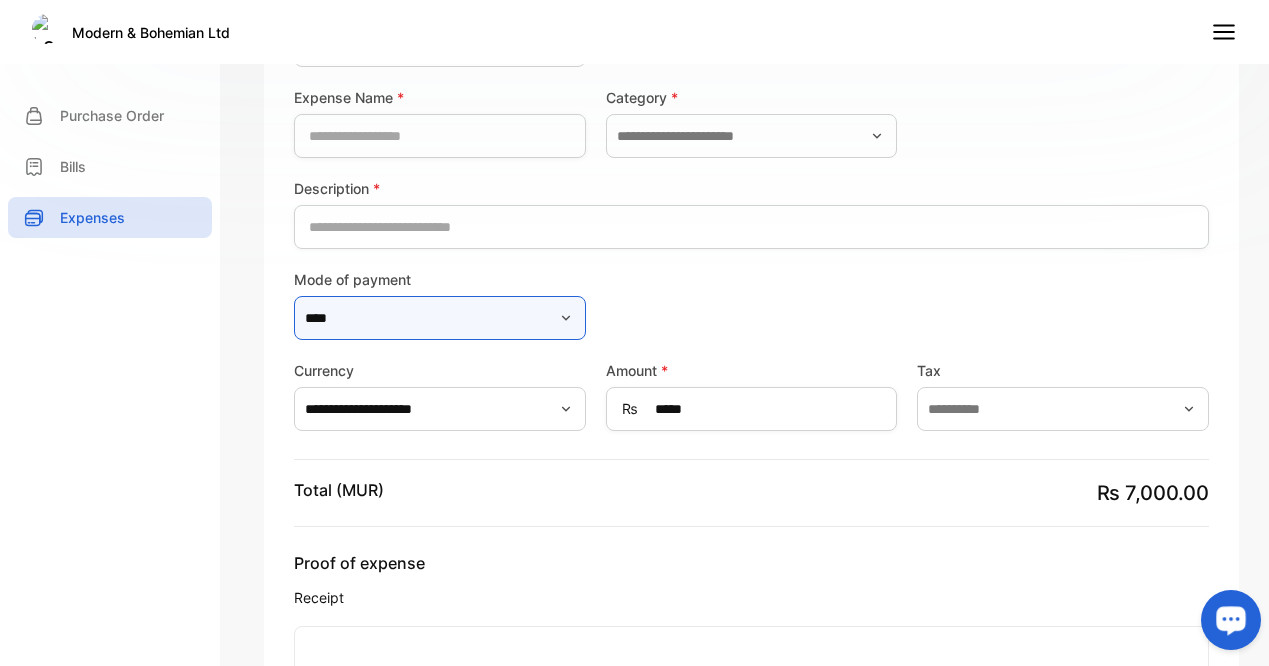 click on "****" at bounding box center (440, 318) 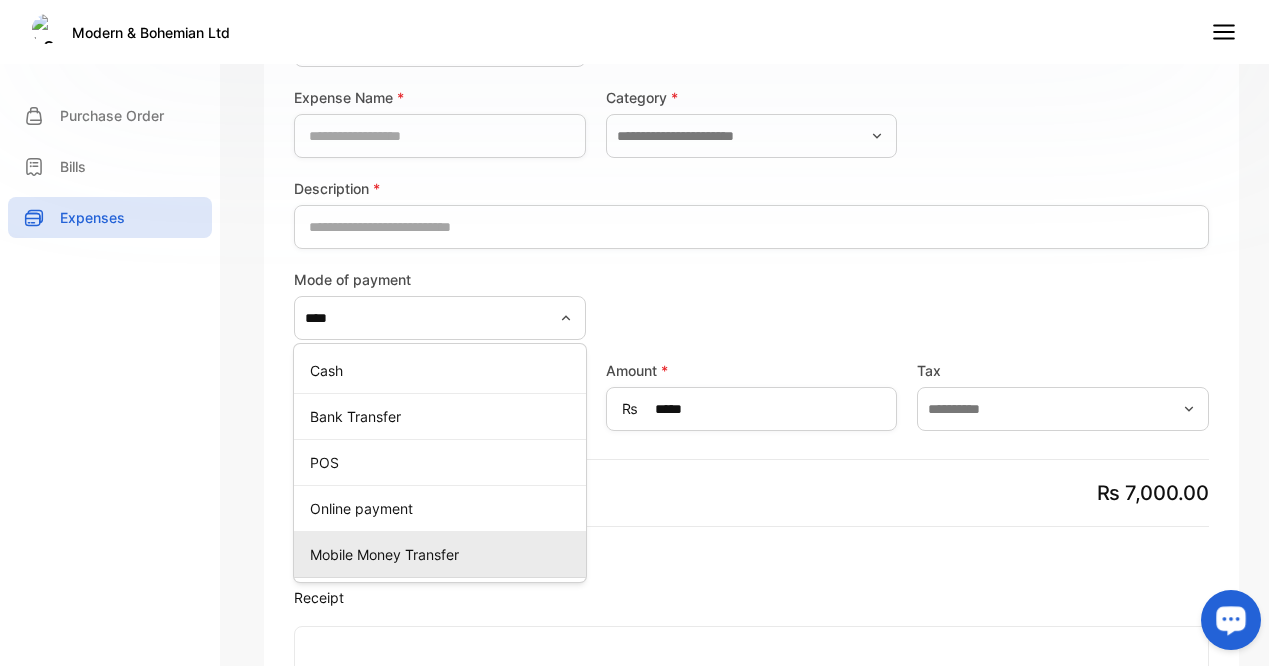 click on "Mobile Money Transfer" at bounding box center (444, 554) 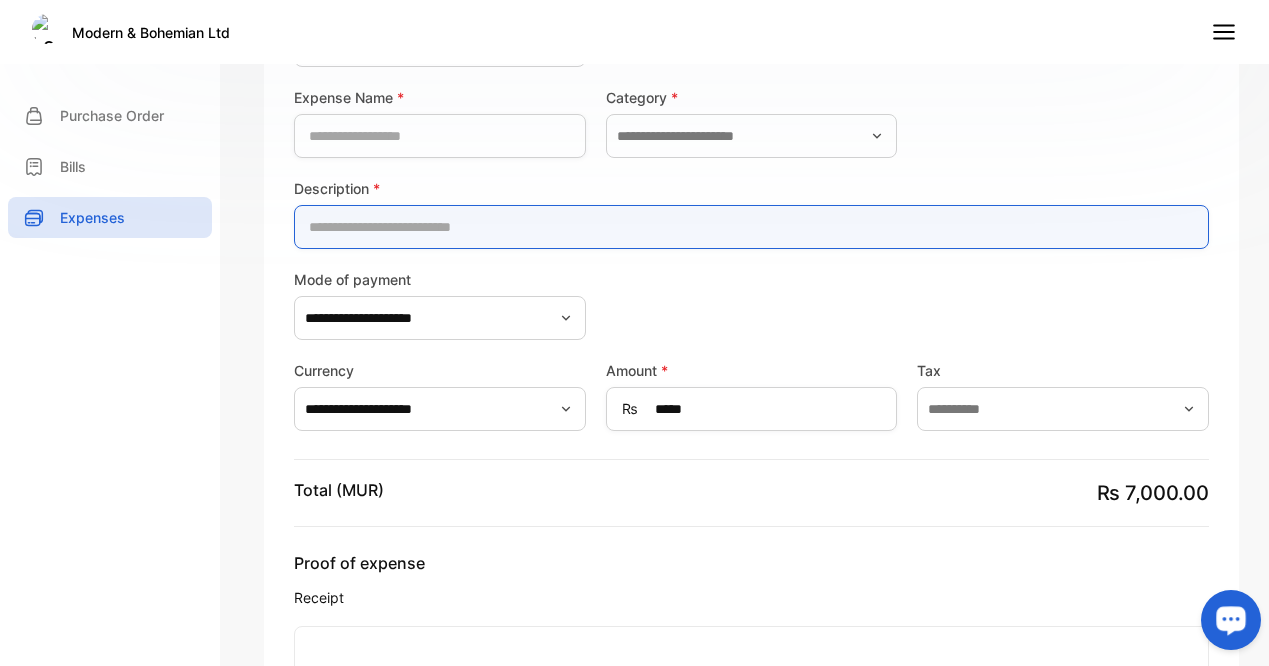 click at bounding box center [751, 227] 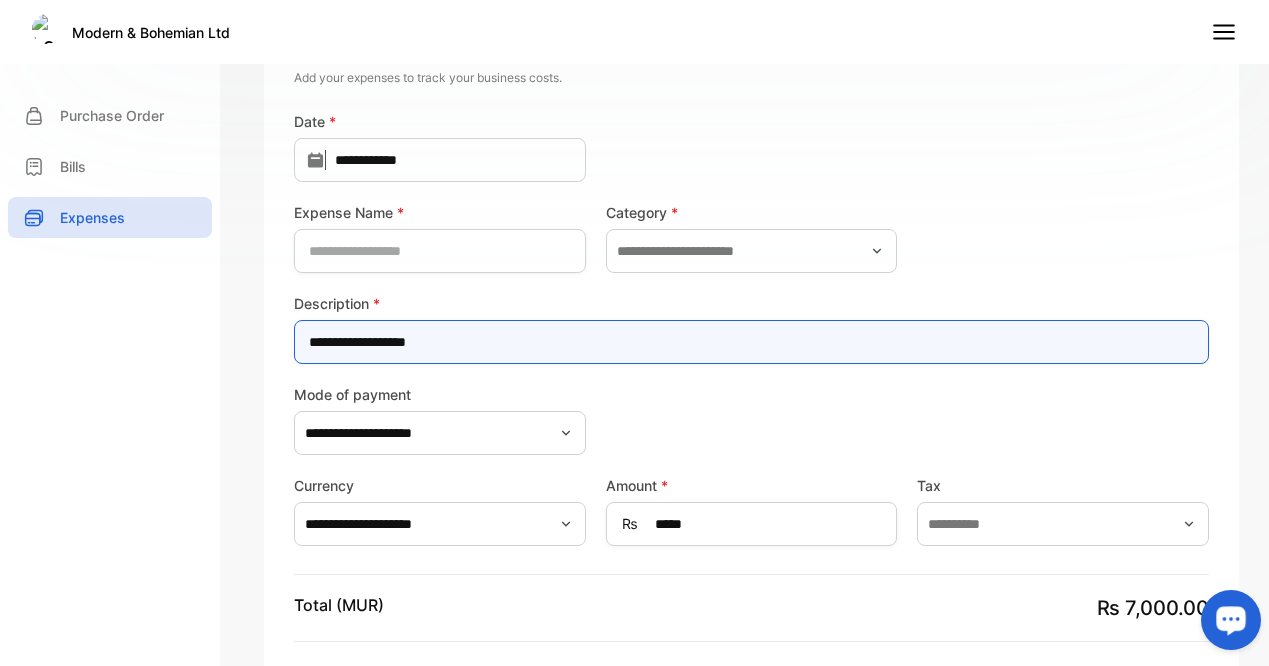 scroll, scrollTop: 0, scrollLeft: 0, axis: both 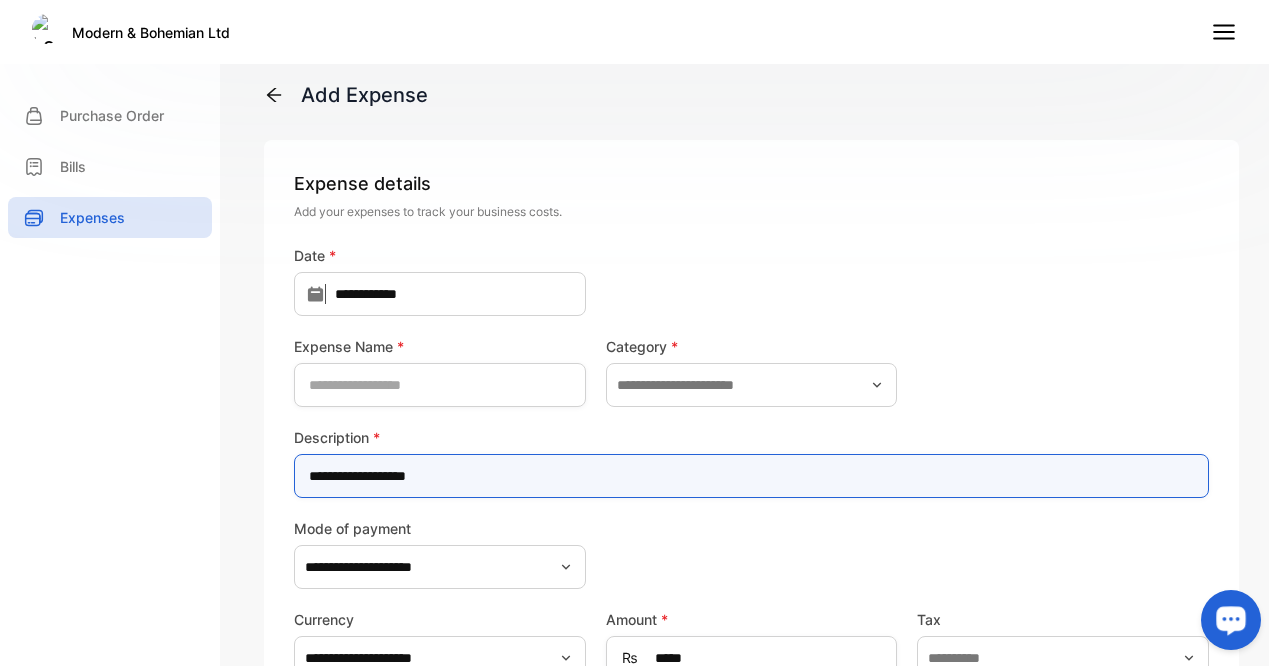 type on "**********" 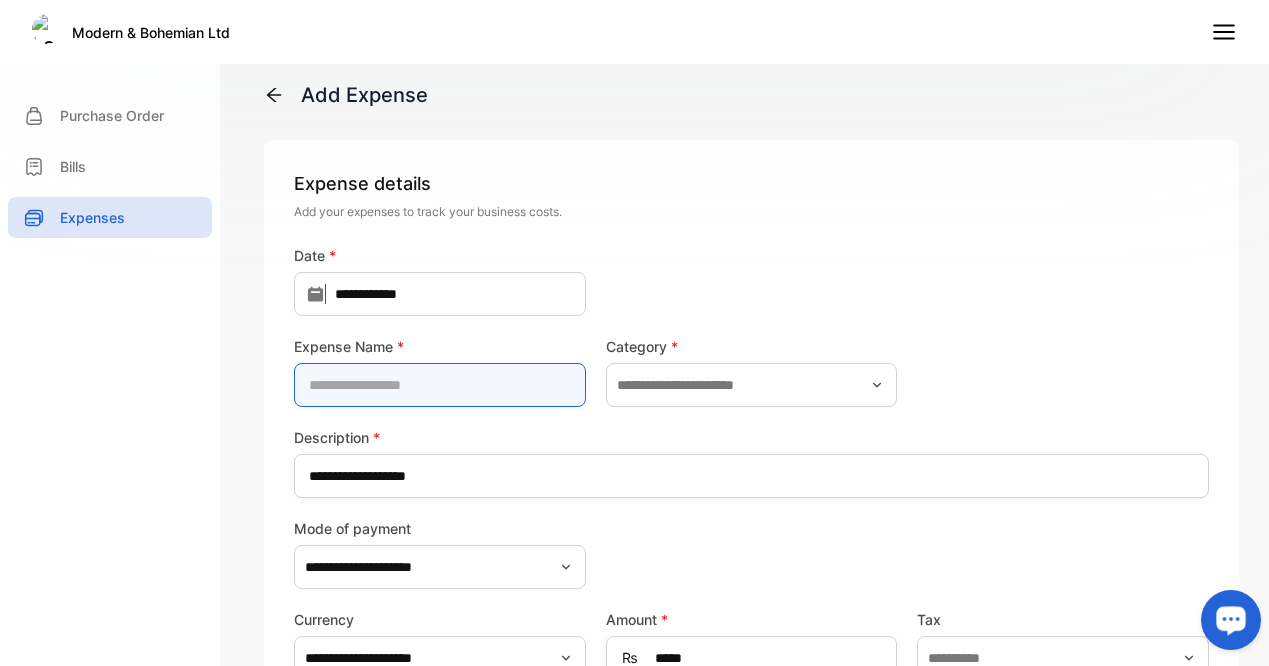 click at bounding box center (440, 385) 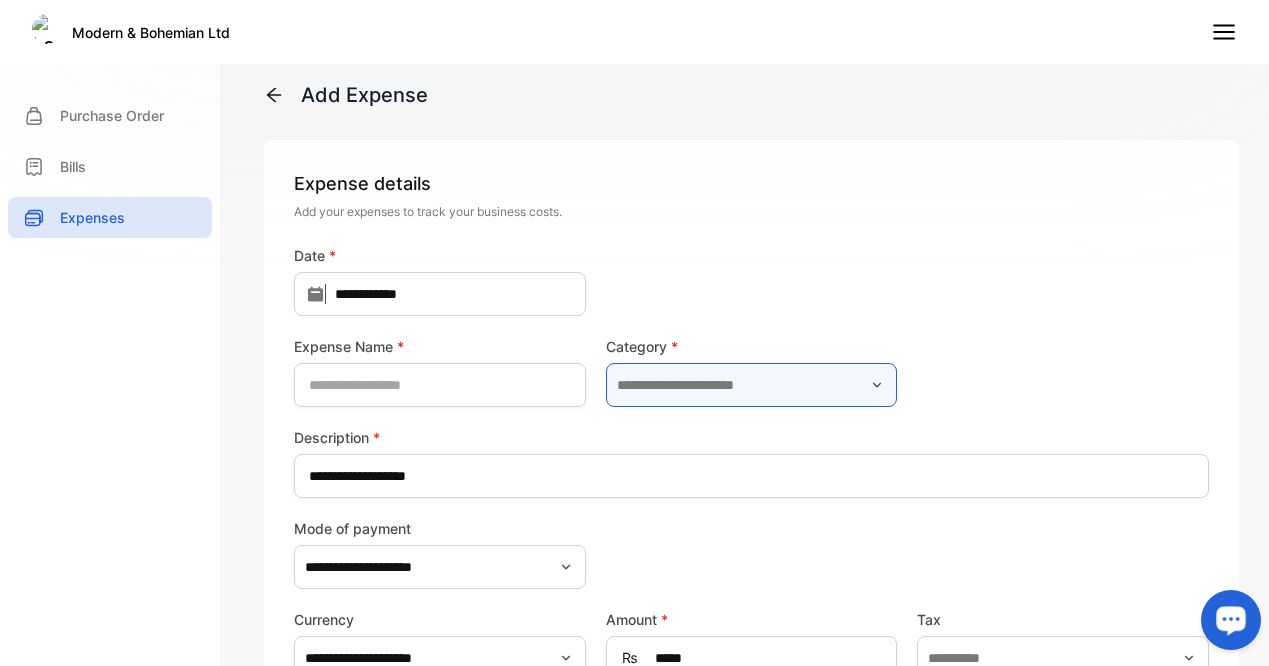 click at bounding box center [752, 385] 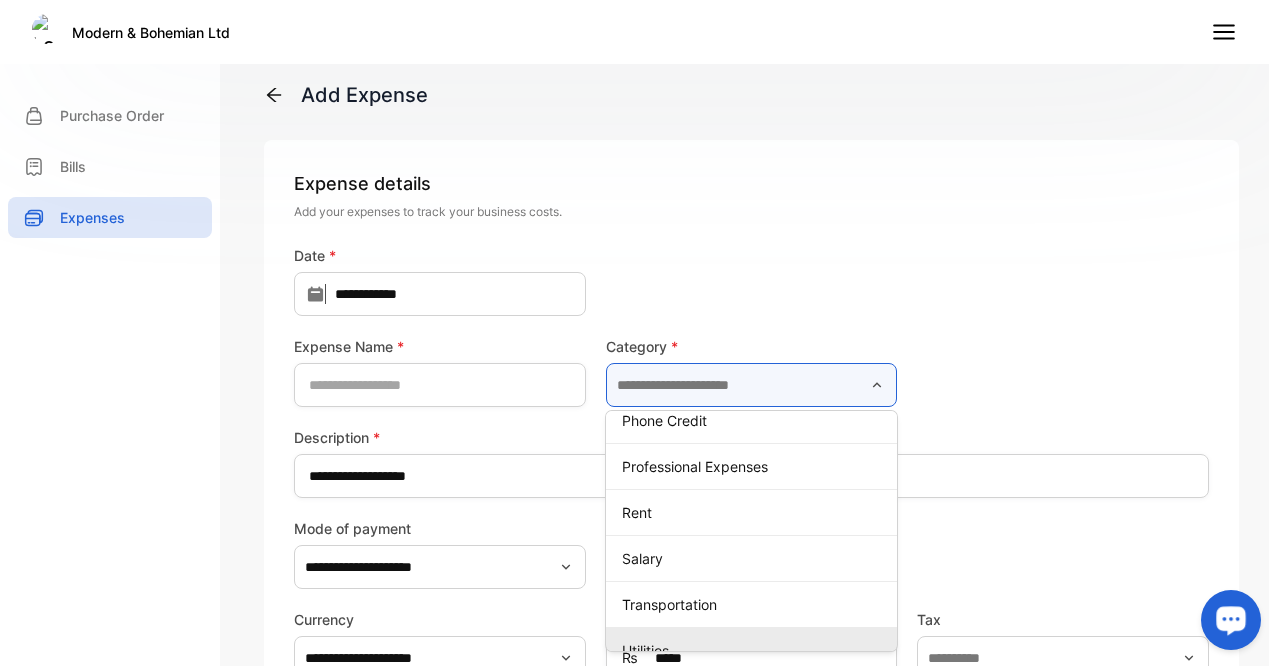 scroll, scrollTop: 240, scrollLeft: 0, axis: vertical 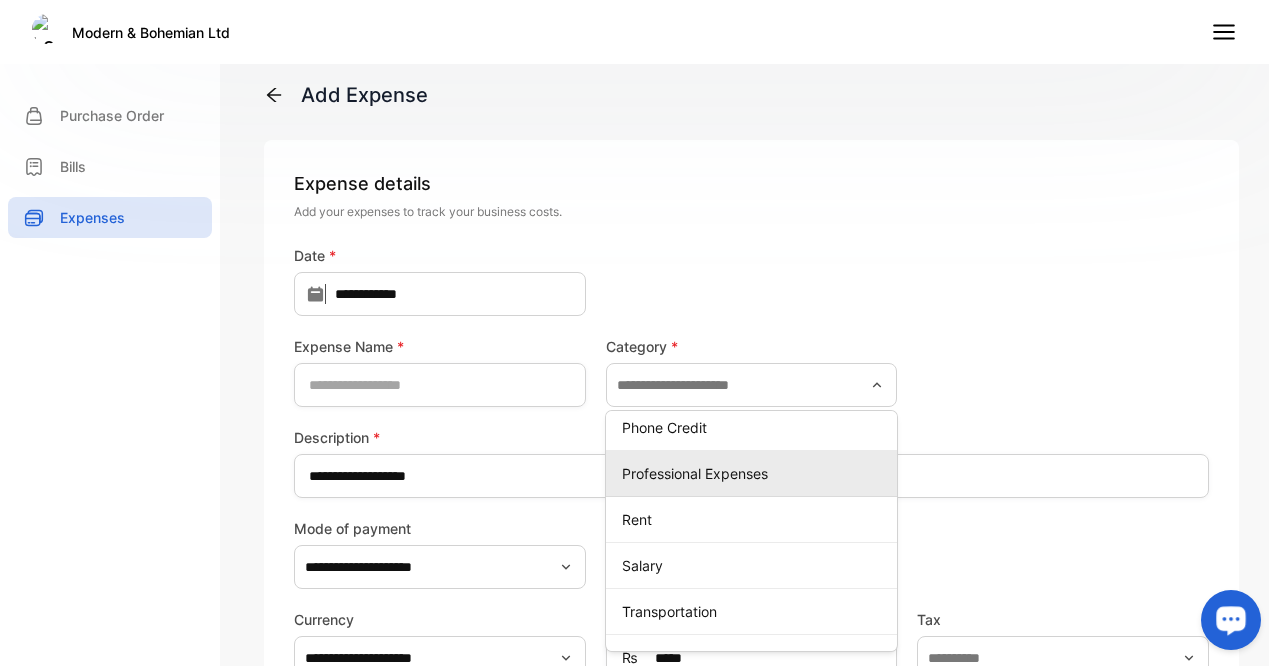 click on "Professional Expenses" at bounding box center [752, 473] 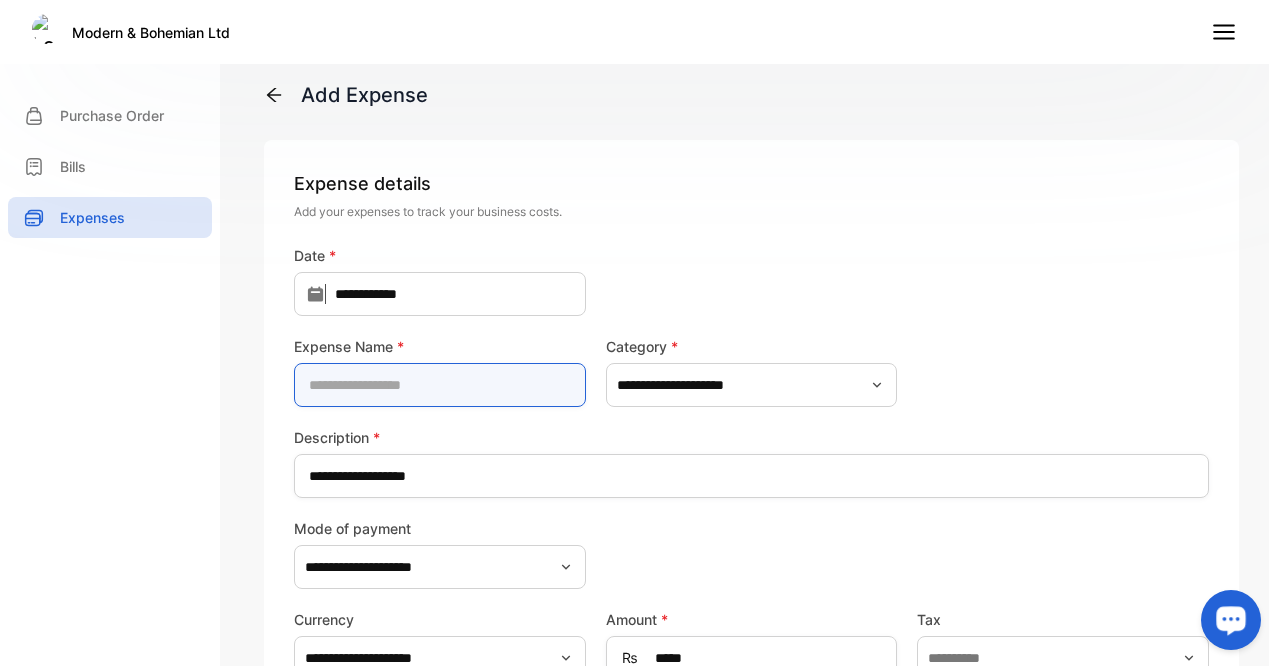 click at bounding box center (440, 385) 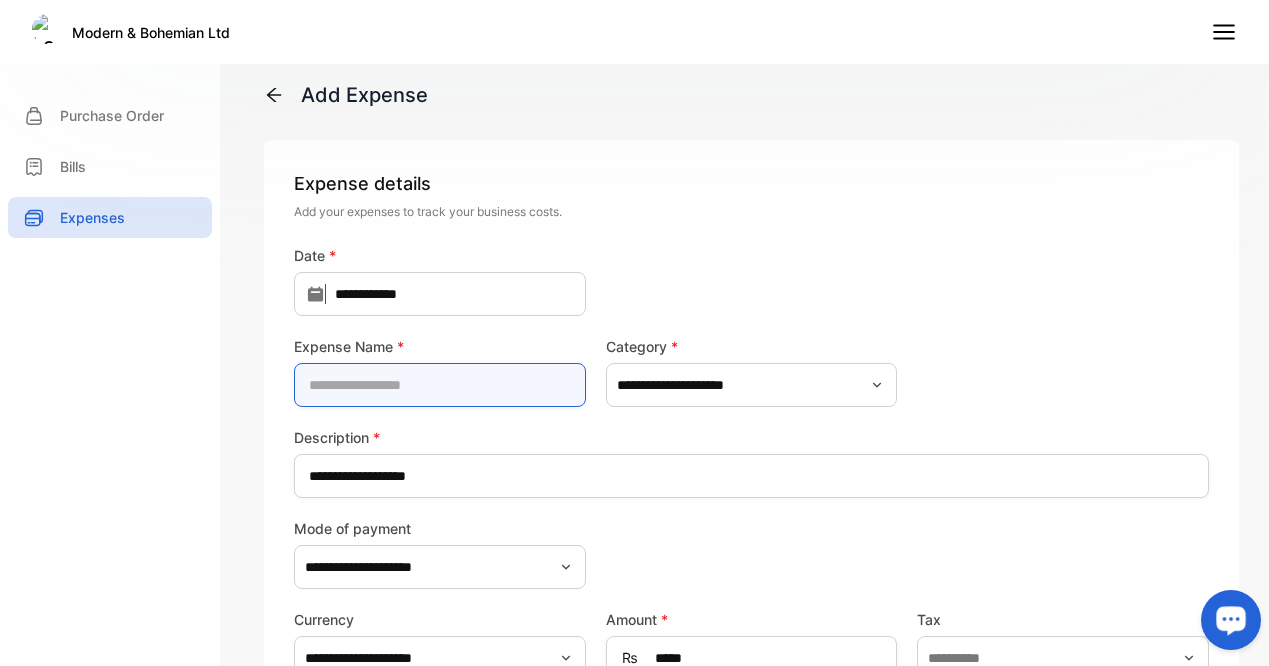 click at bounding box center (440, 385) 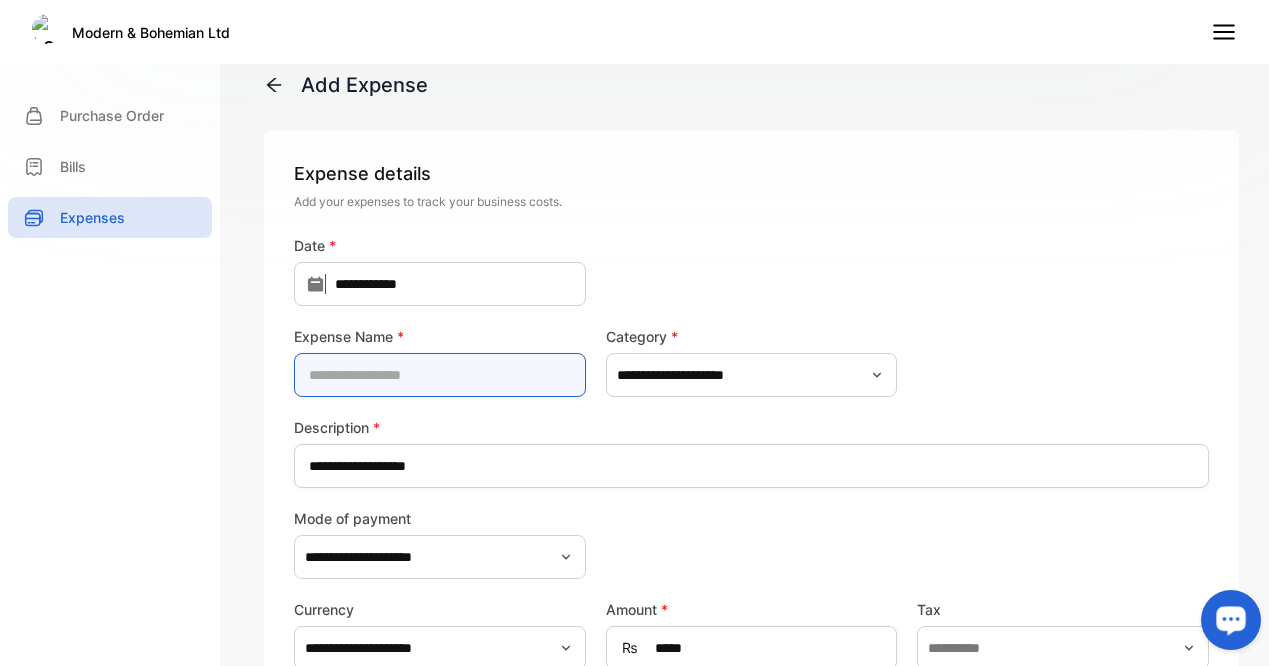 scroll, scrollTop: 30, scrollLeft: 0, axis: vertical 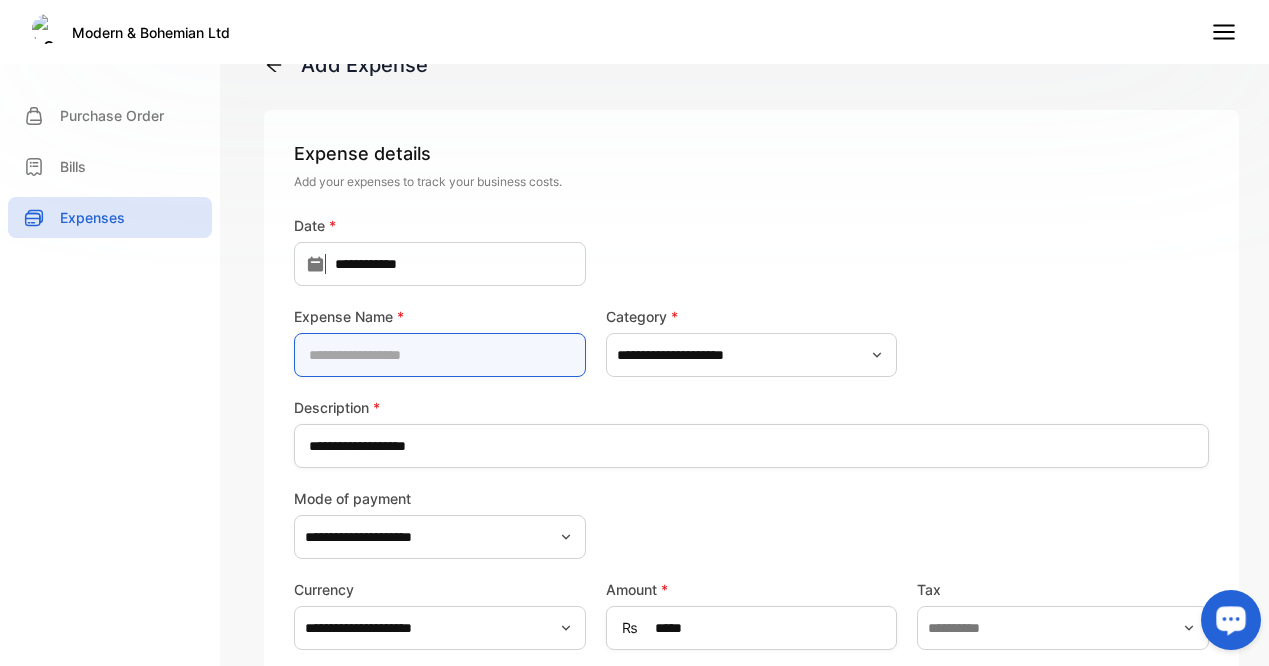 click at bounding box center (440, 355) 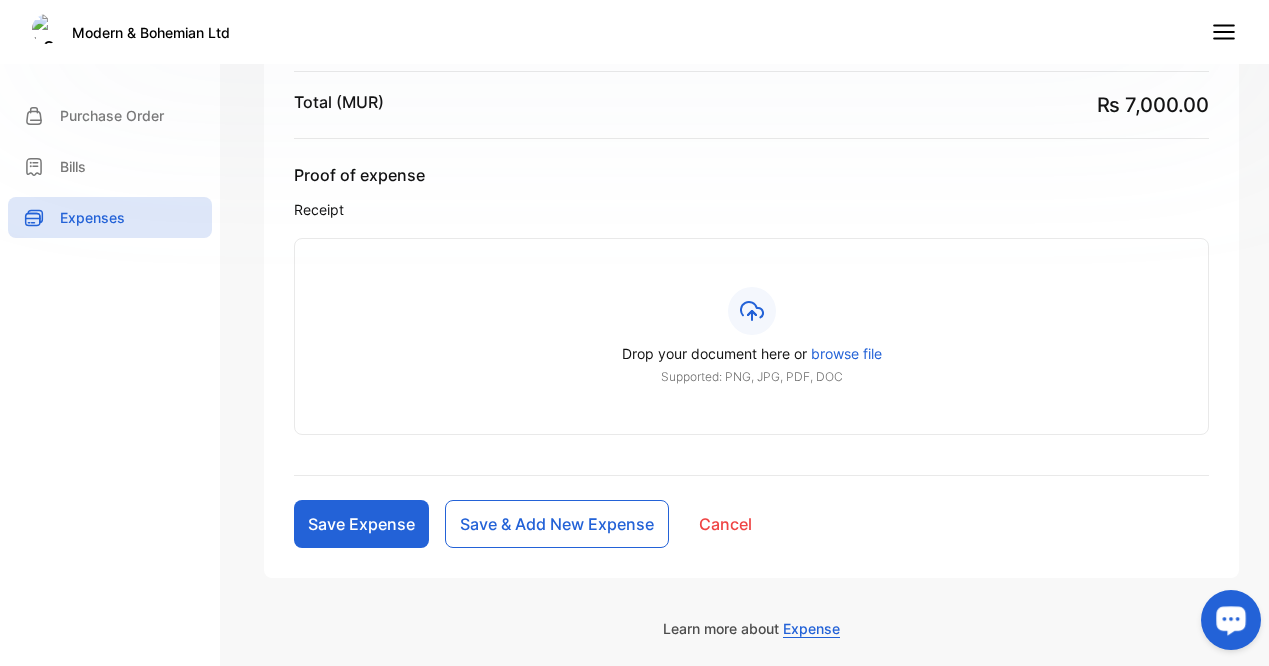 scroll, scrollTop: 722, scrollLeft: 0, axis: vertical 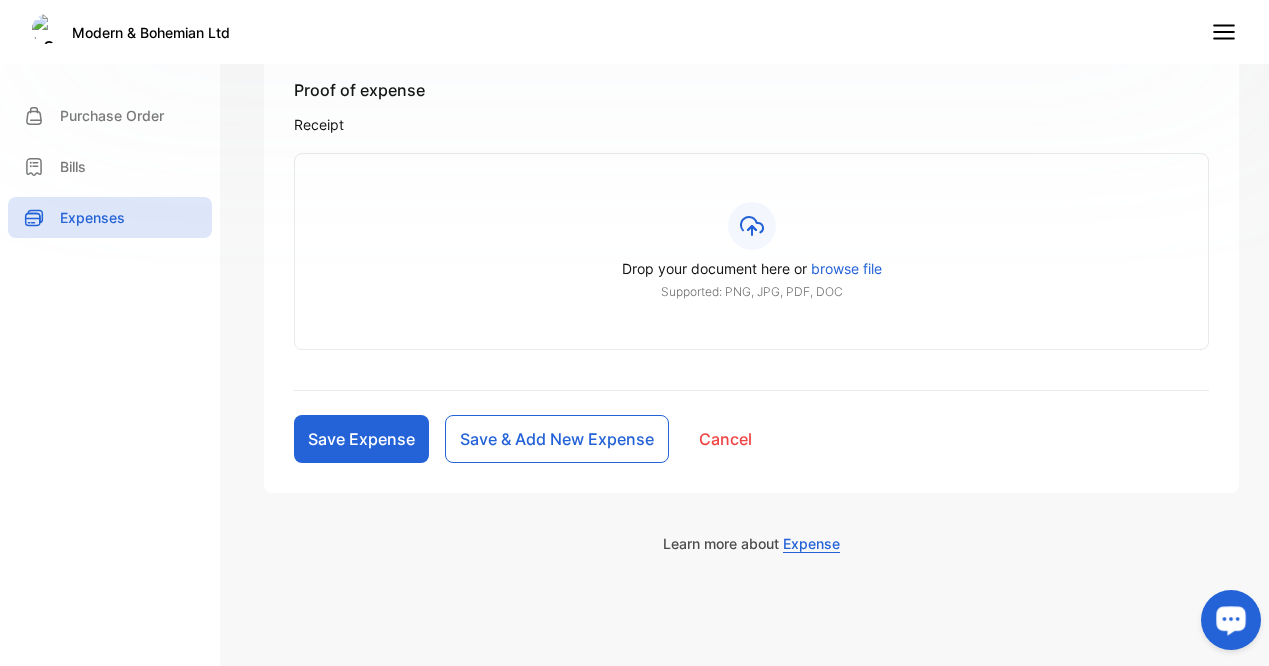 type on "**********" 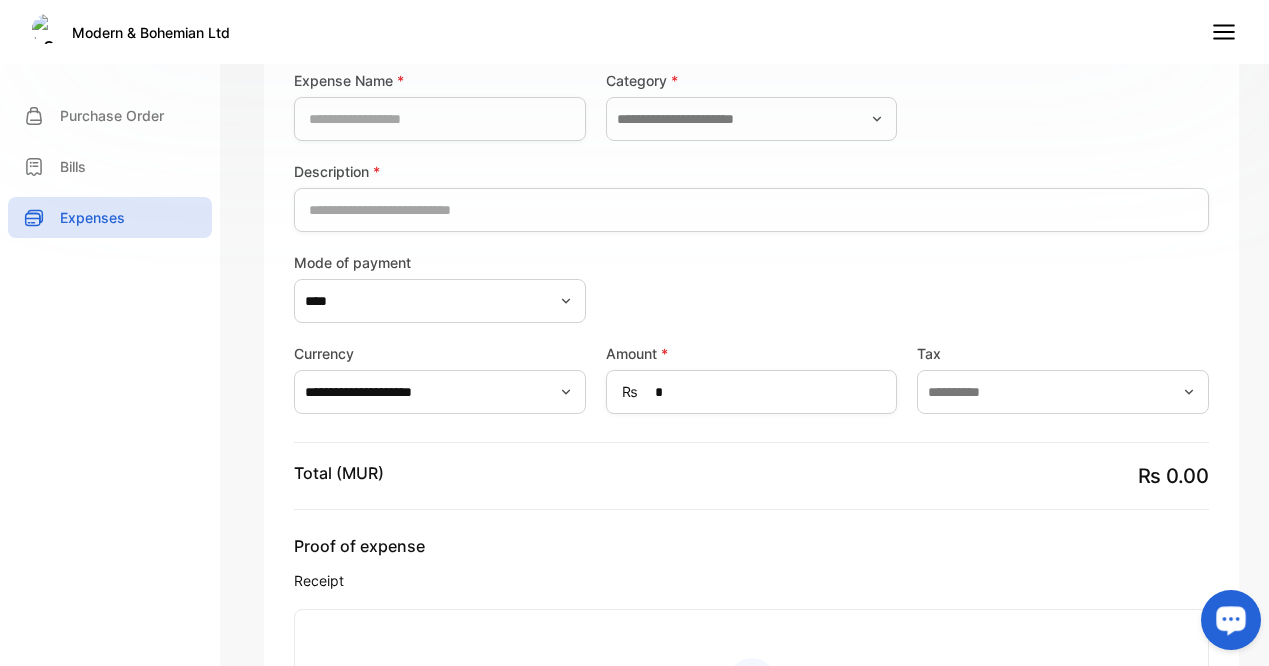 scroll, scrollTop: 246, scrollLeft: 0, axis: vertical 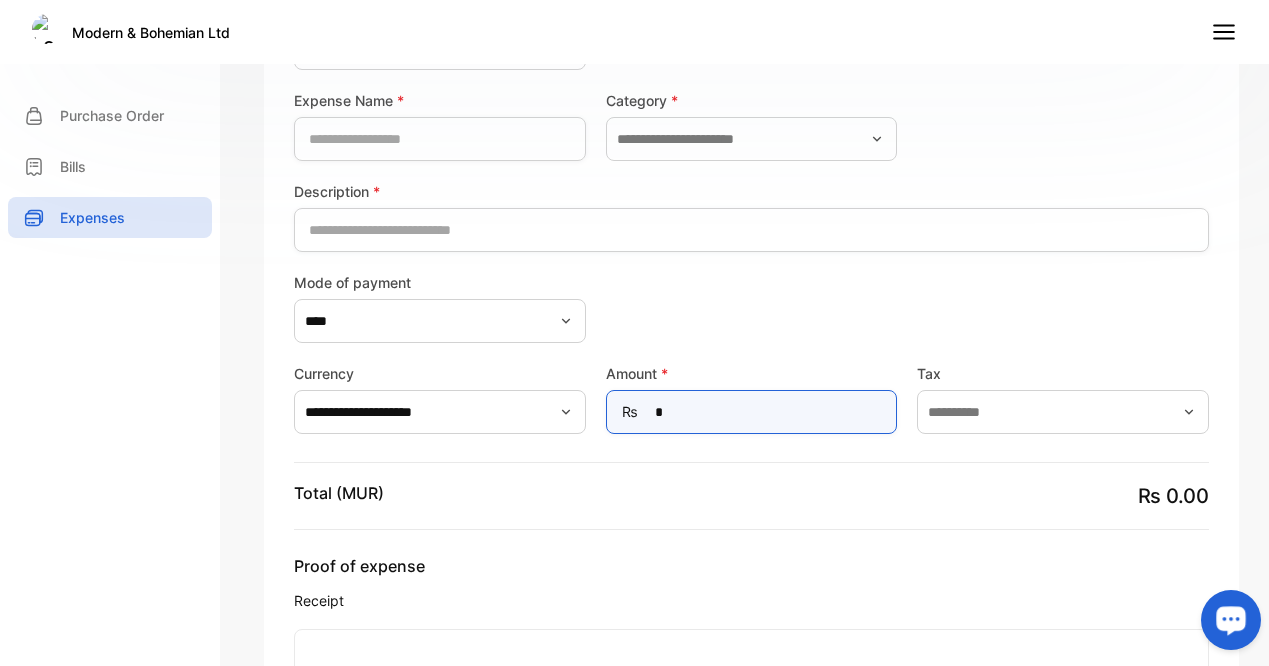 click on "*" at bounding box center [752, 412] 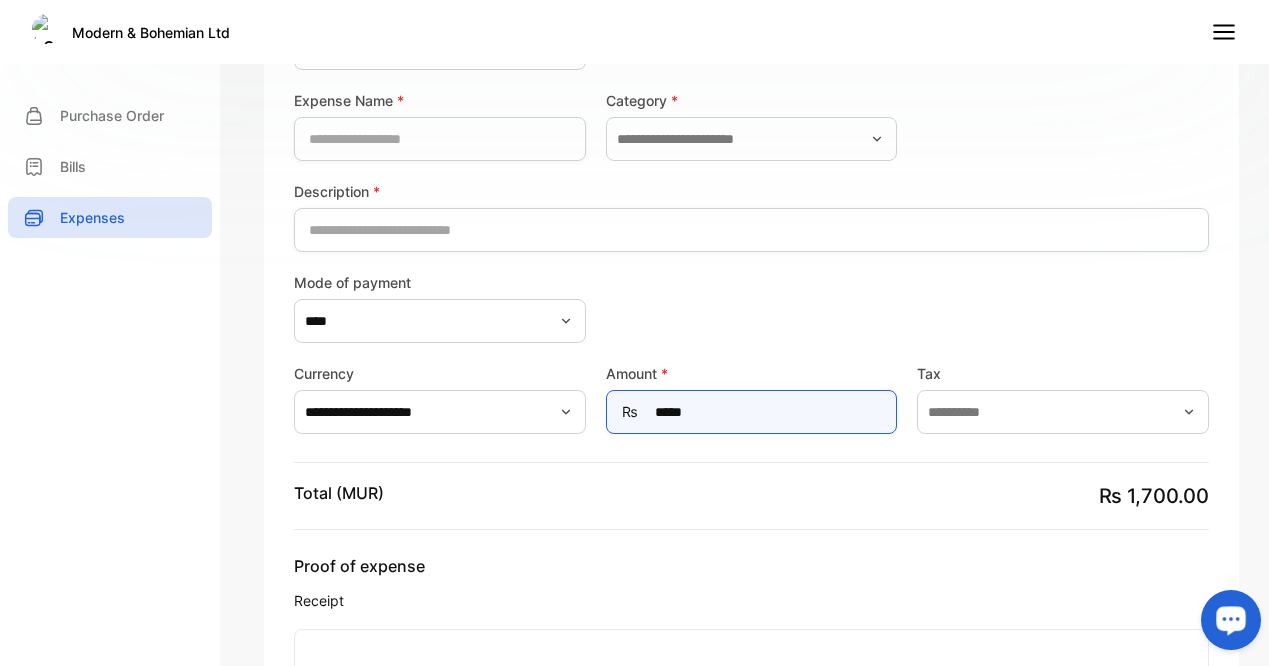 type on "*****" 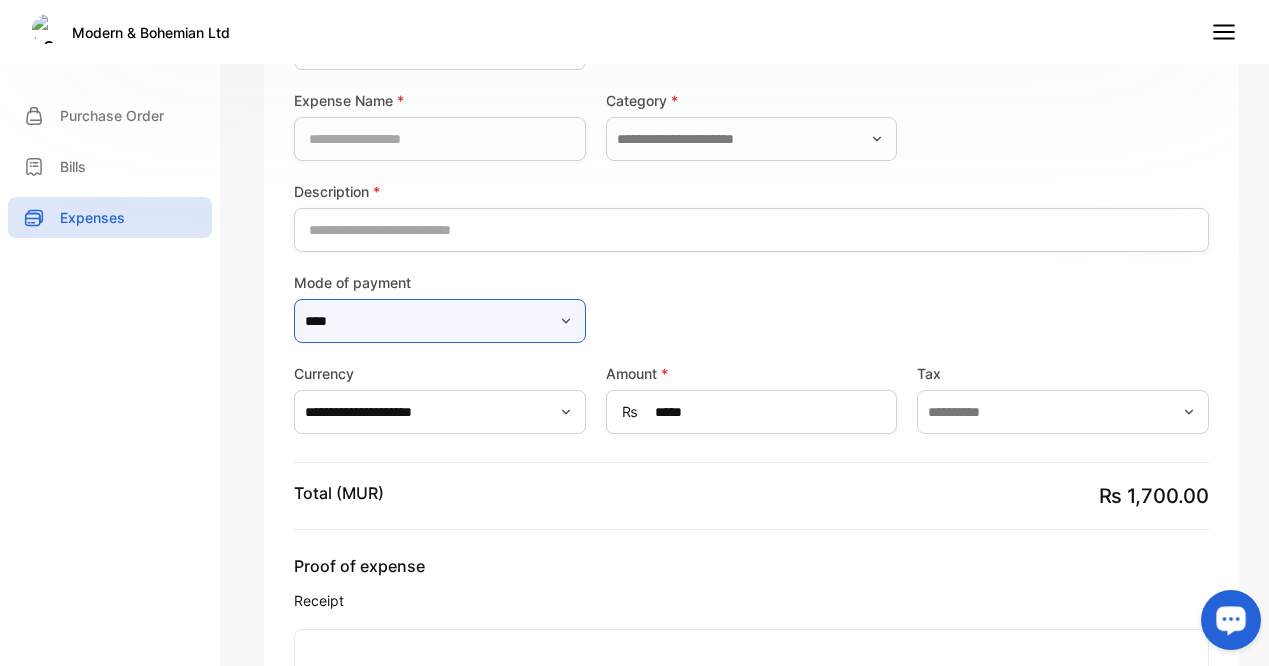 click on "****" at bounding box center [440, 321] 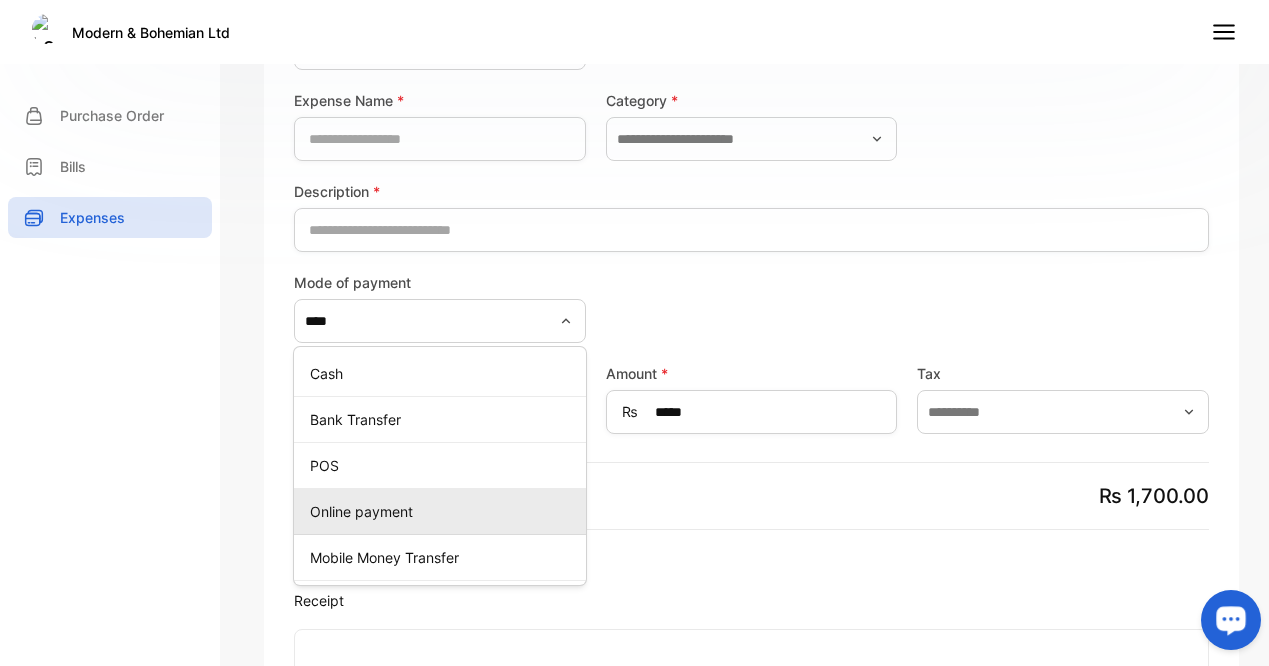 click on "Online payment" at bounding box center [444, 511] 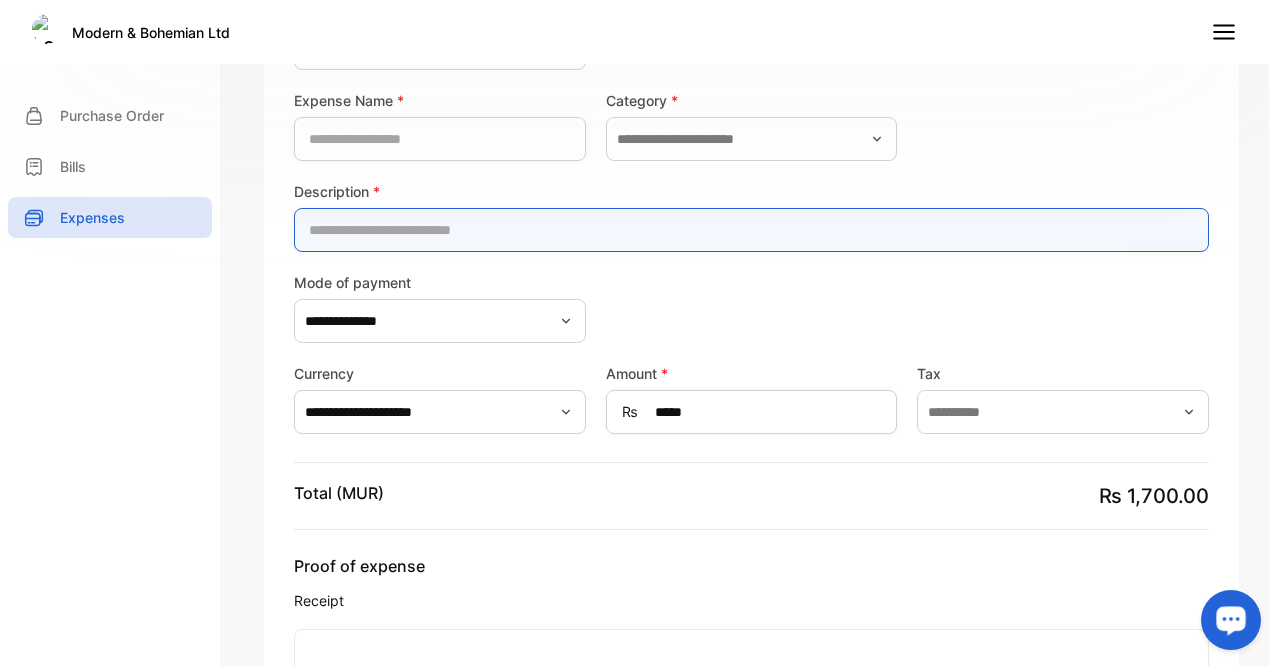 click at bounding box center [751, 230] 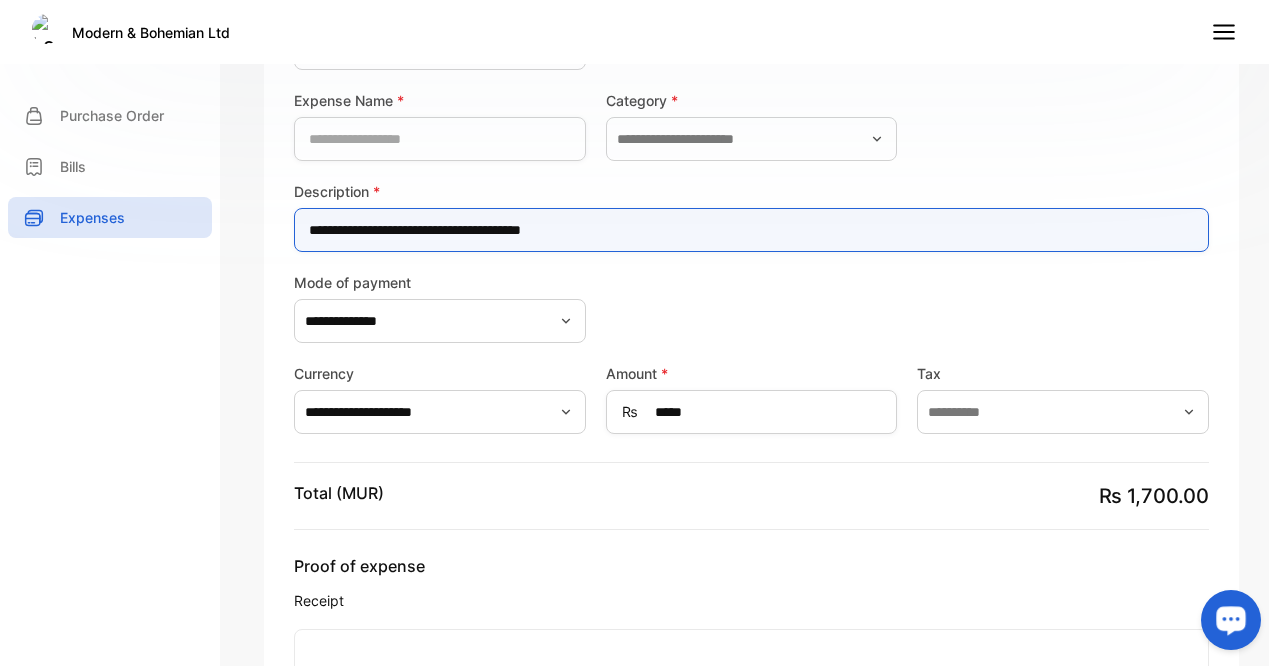 type on "**********" 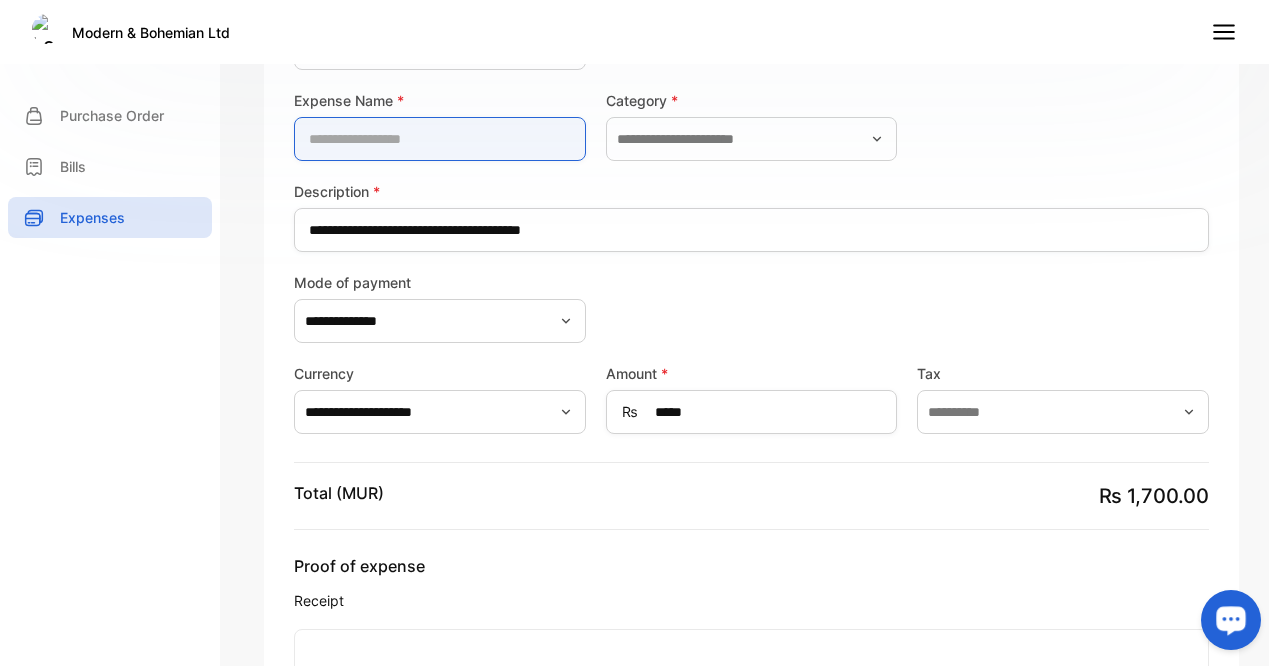 click at bounding box center [440, 139] 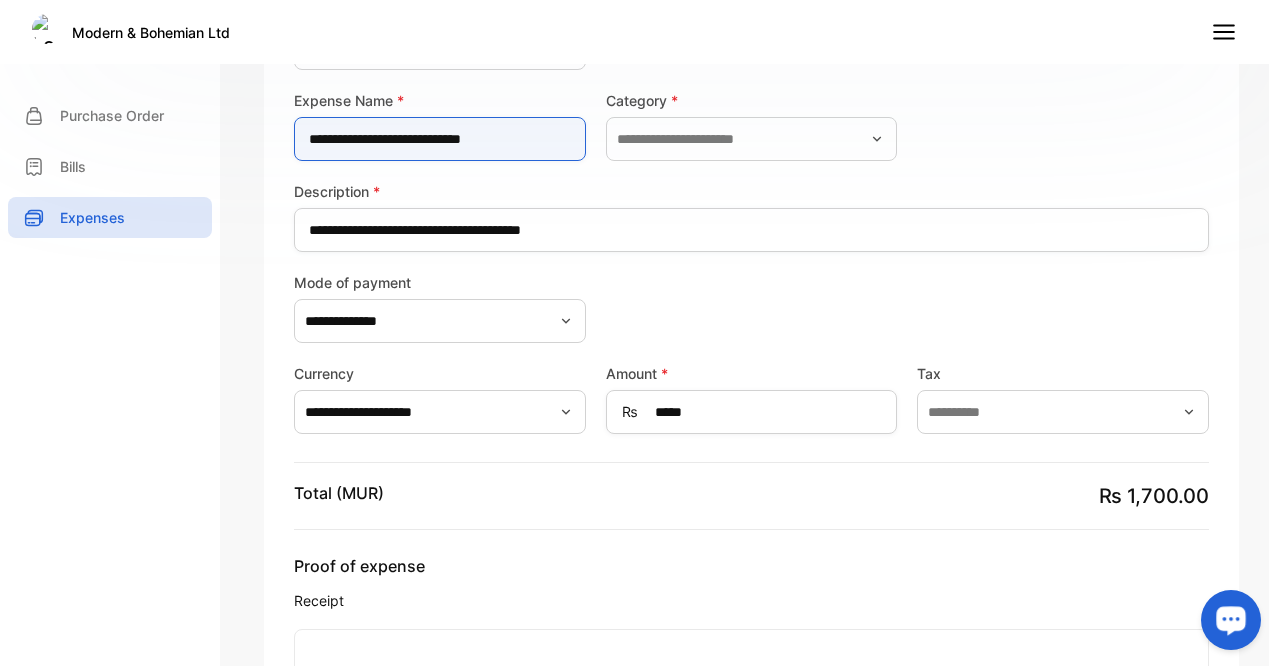 type on "**********" 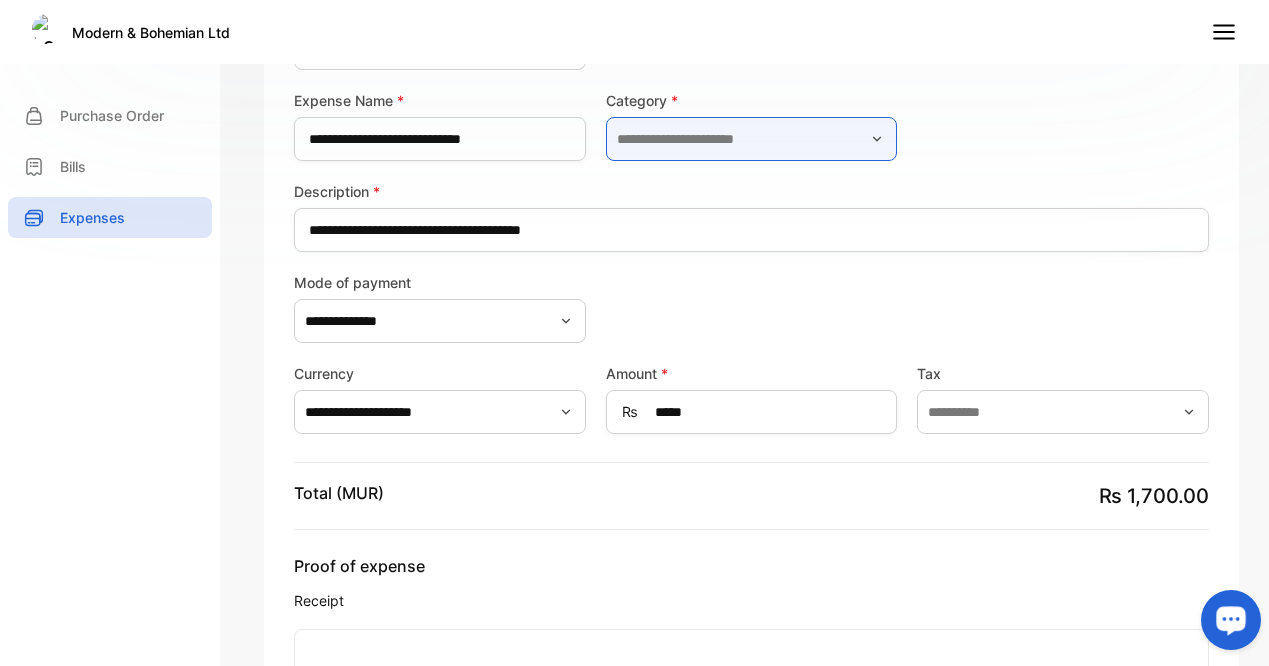 click at bounding box center (752, 139) 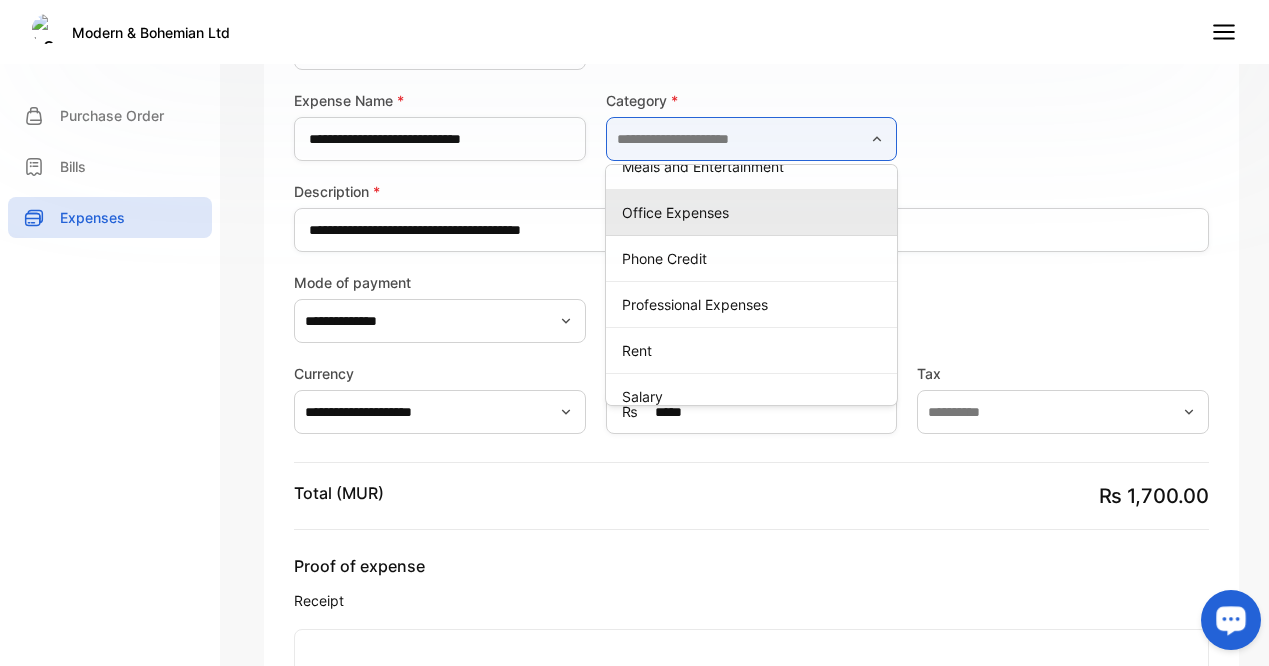 scroll, scrollTop: 193, scrollLeft: 0, axis: vertical 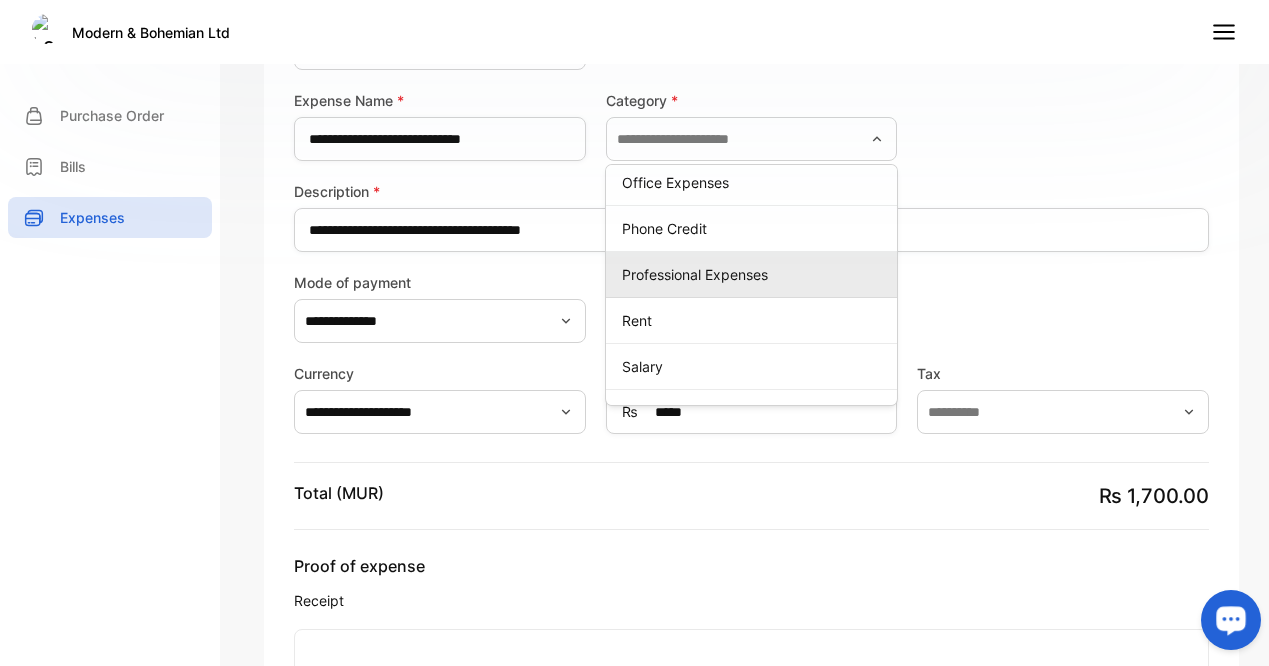 click on "Professional Expenses" at bounding box center (756, 274) 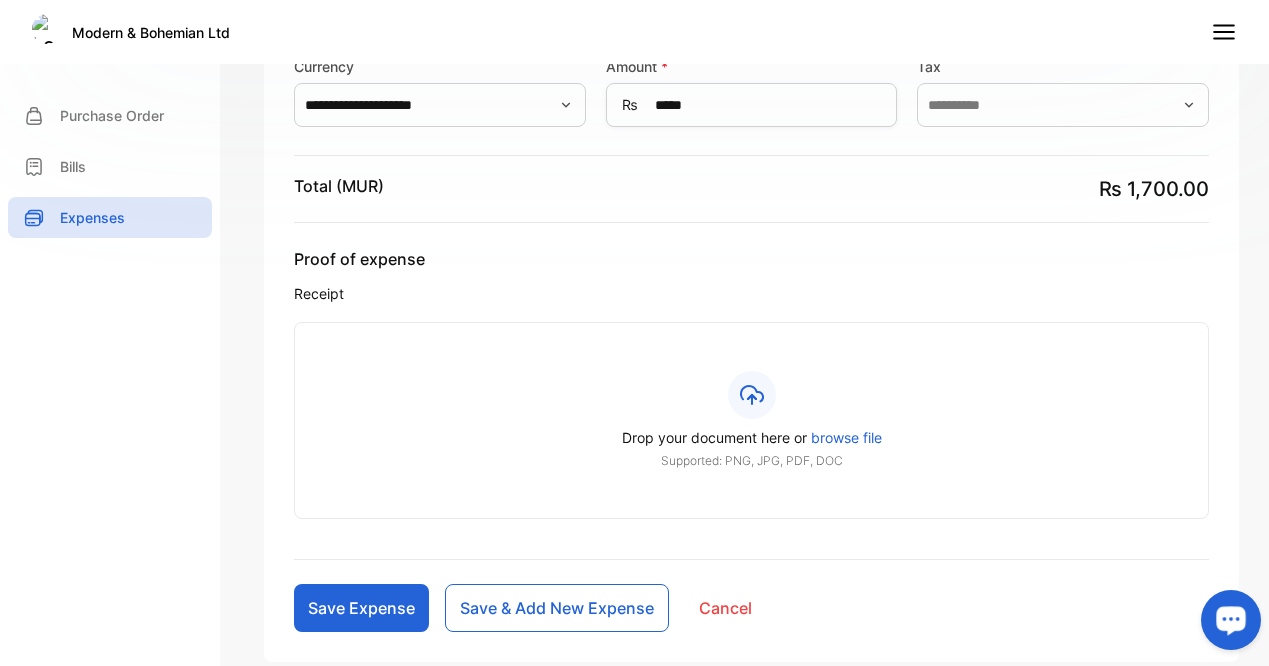 scroll, scrollTop: 722, scrollLeft: 0, axis: vertical 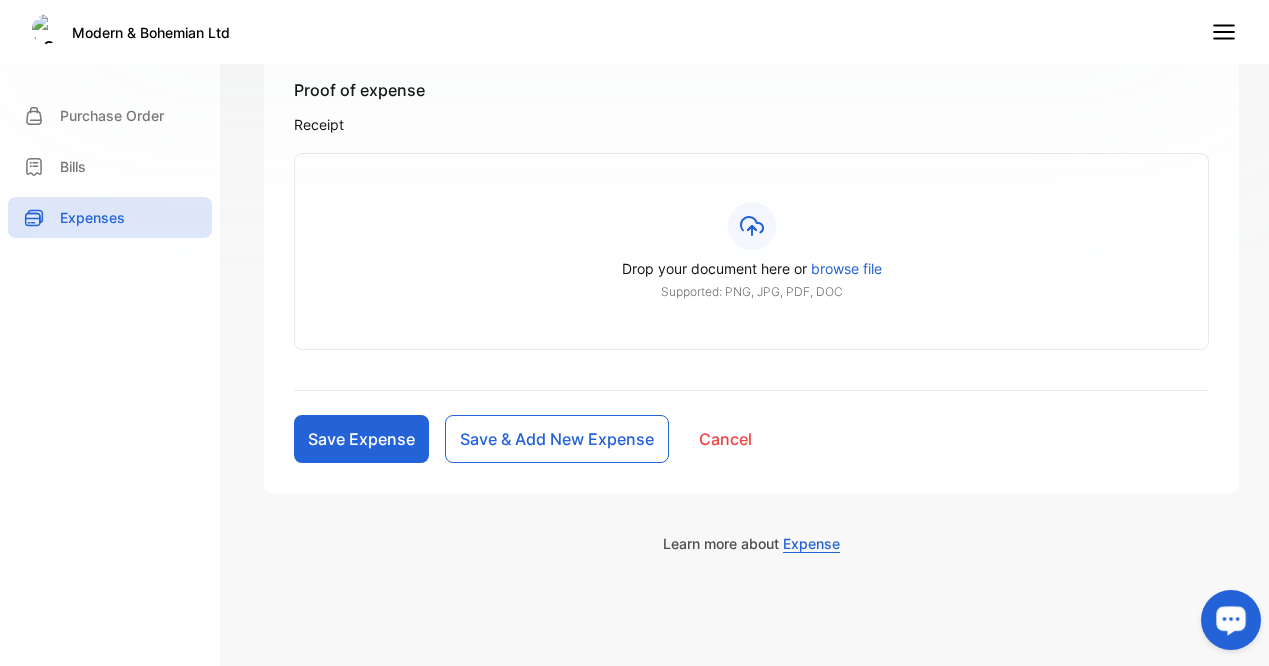 click on "Save Expense" at bounding box center (361, 439) 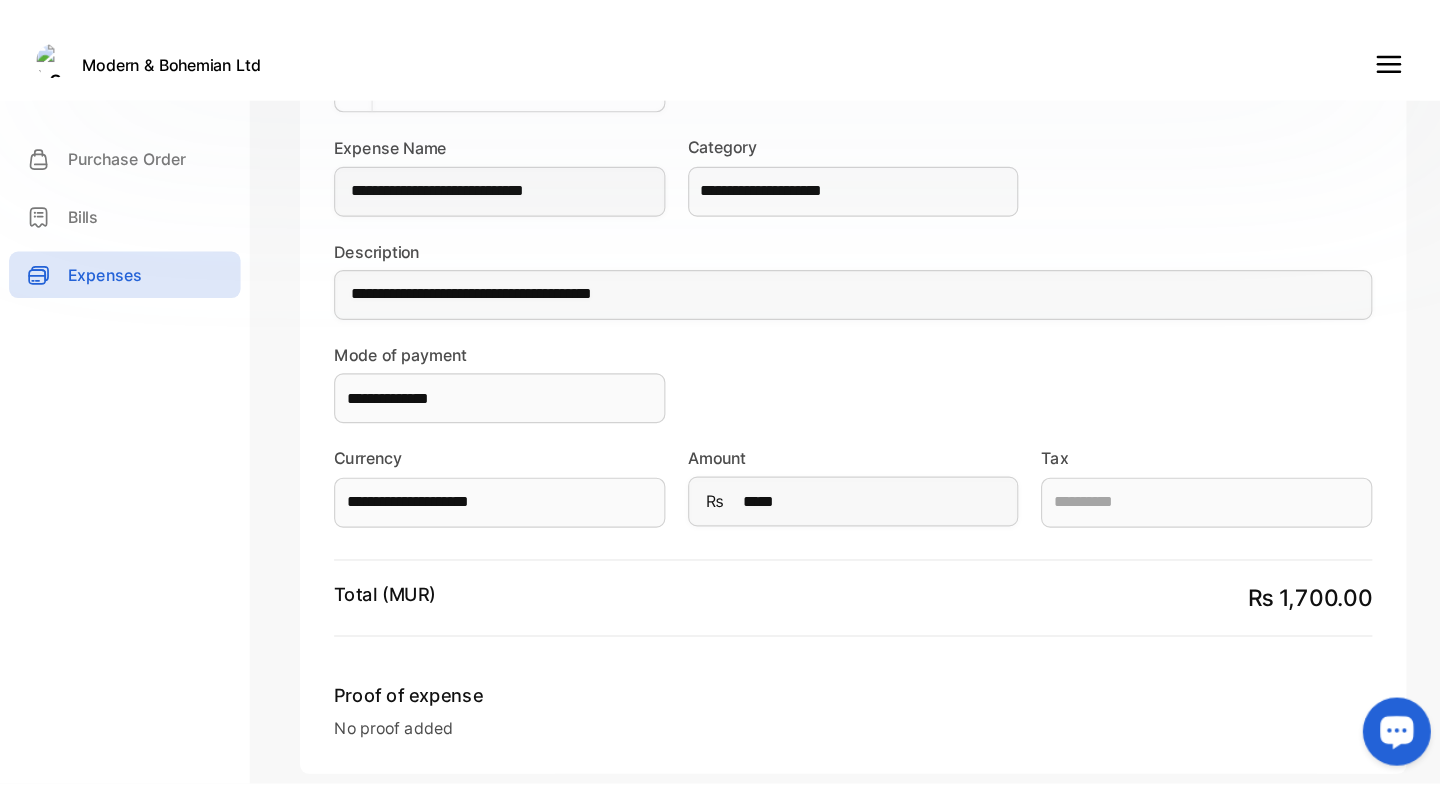 scroll, scrollTop: 0, scrollLeft: 0, axis: both 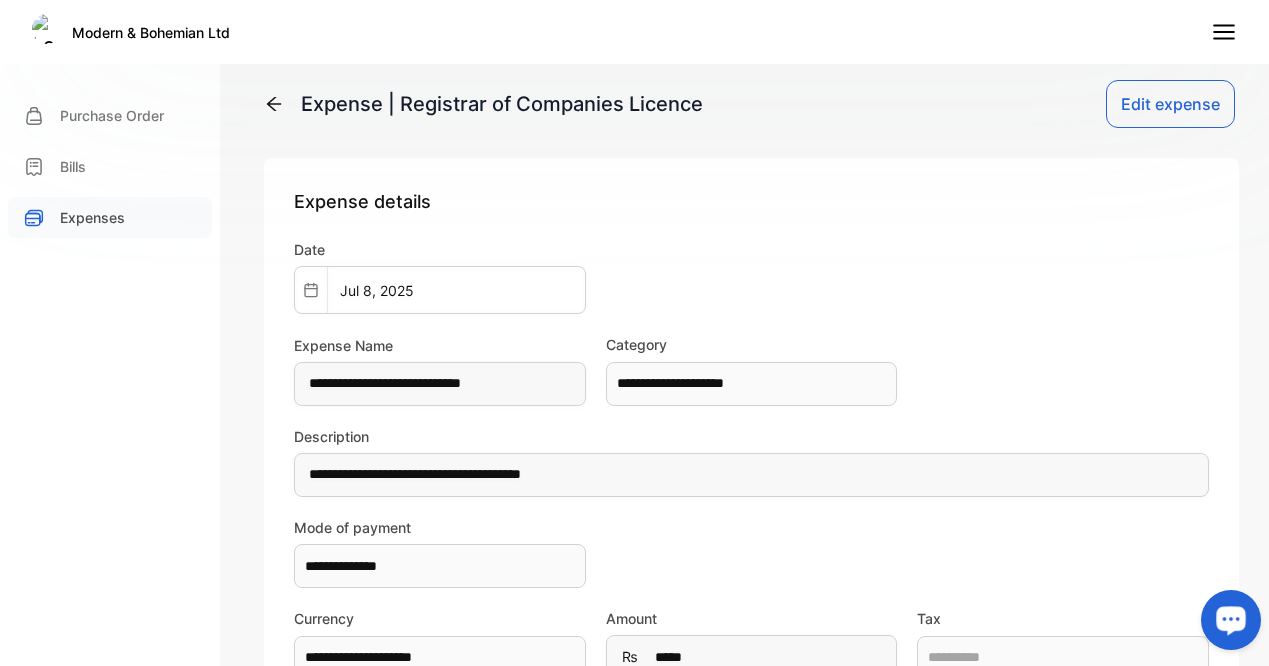 click on "Expenses" at bounding box center (92, 217) 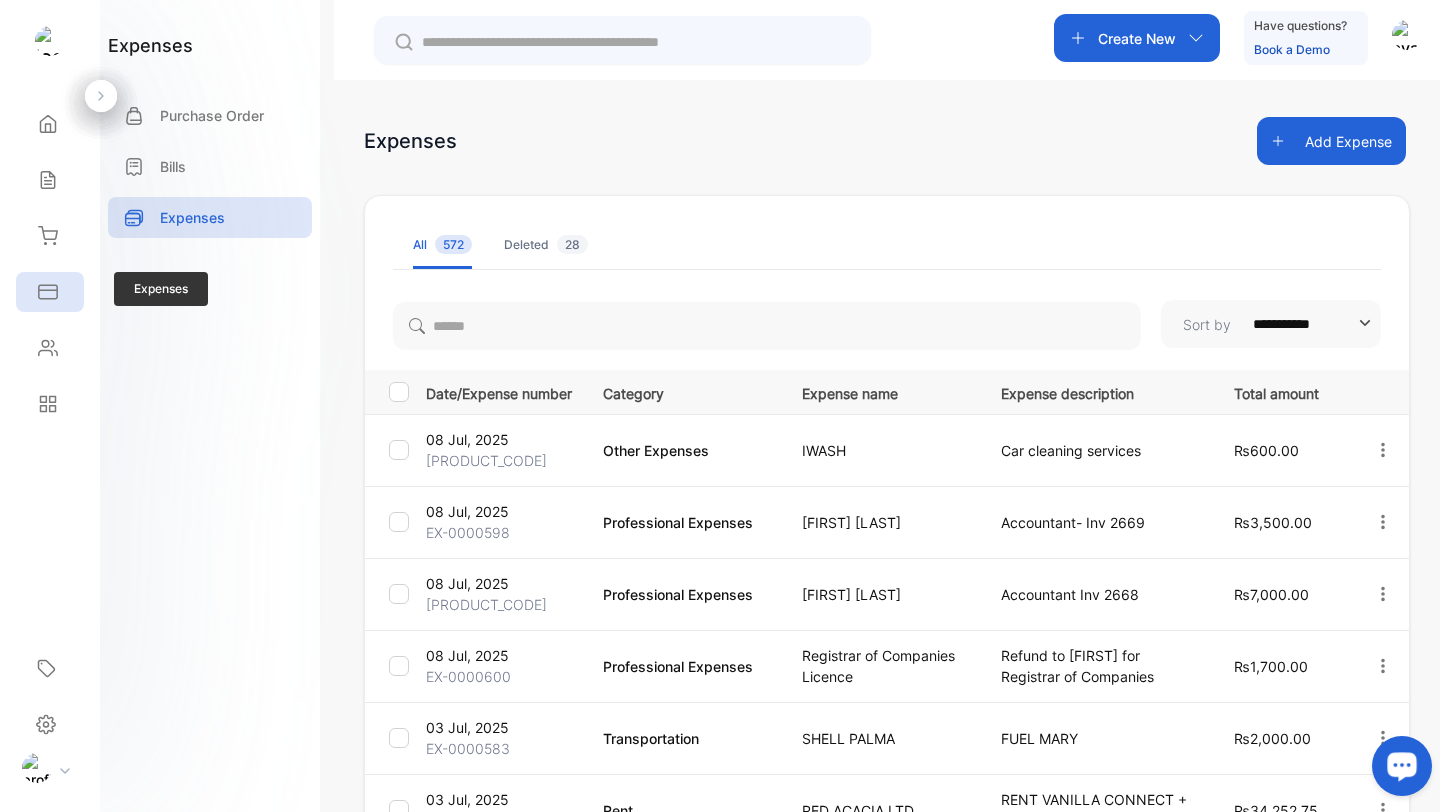 click at bounding box center [48, 124] 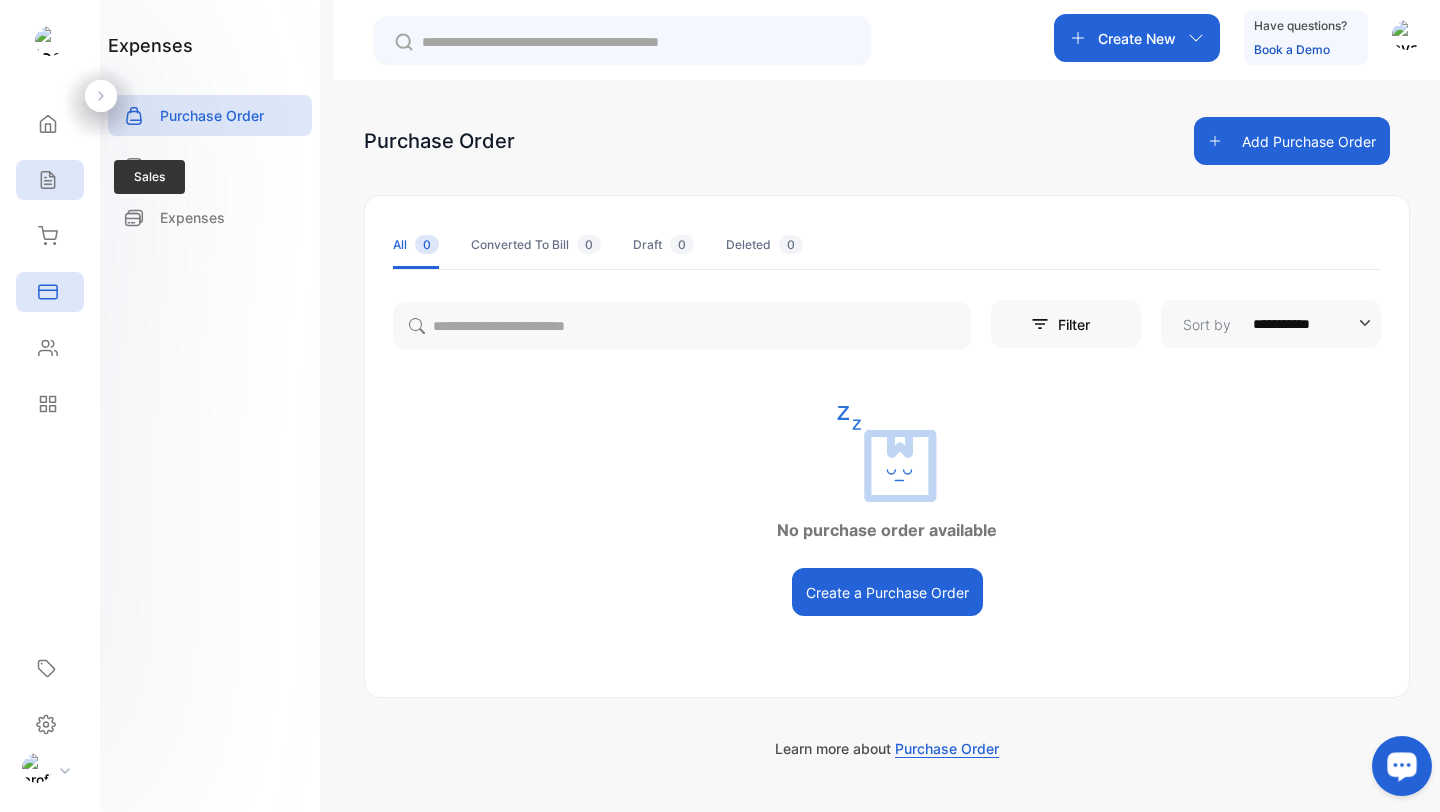 click on "Sales" at bounding box center [50, 124] 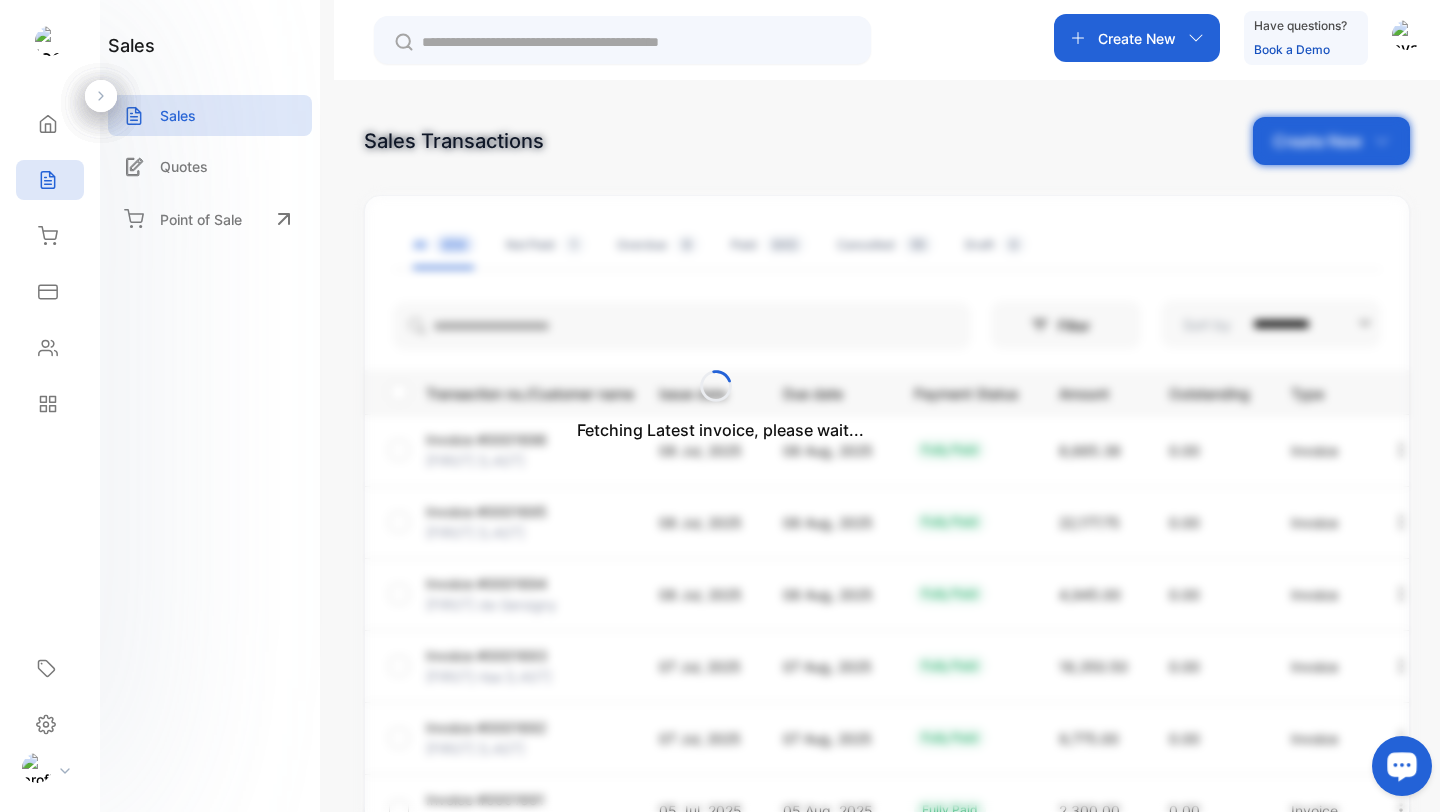 click on "Fetching Latest invoice, please wait..." at bounding box center [720, 406] 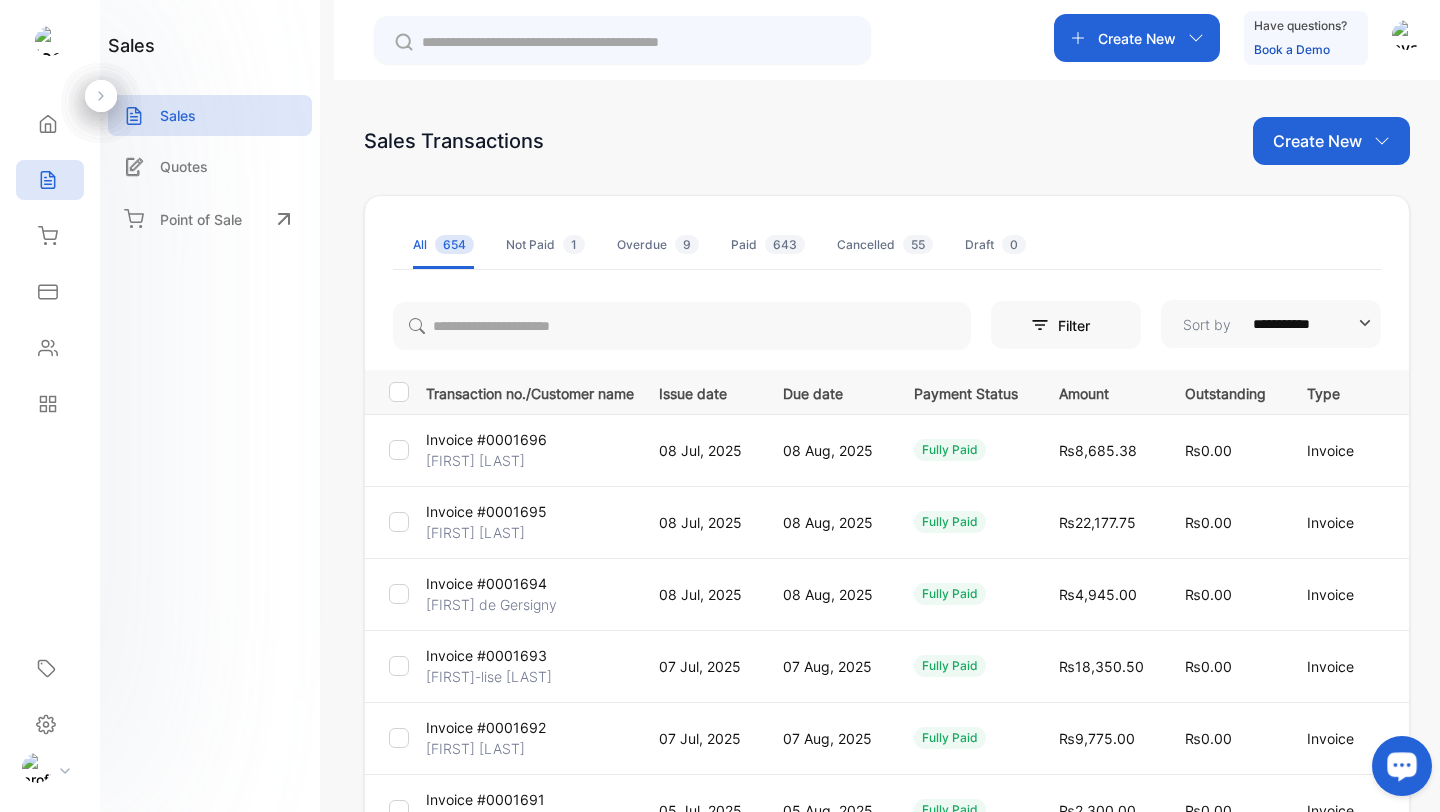 click on "Create New" at bounding box center (1317, 141) 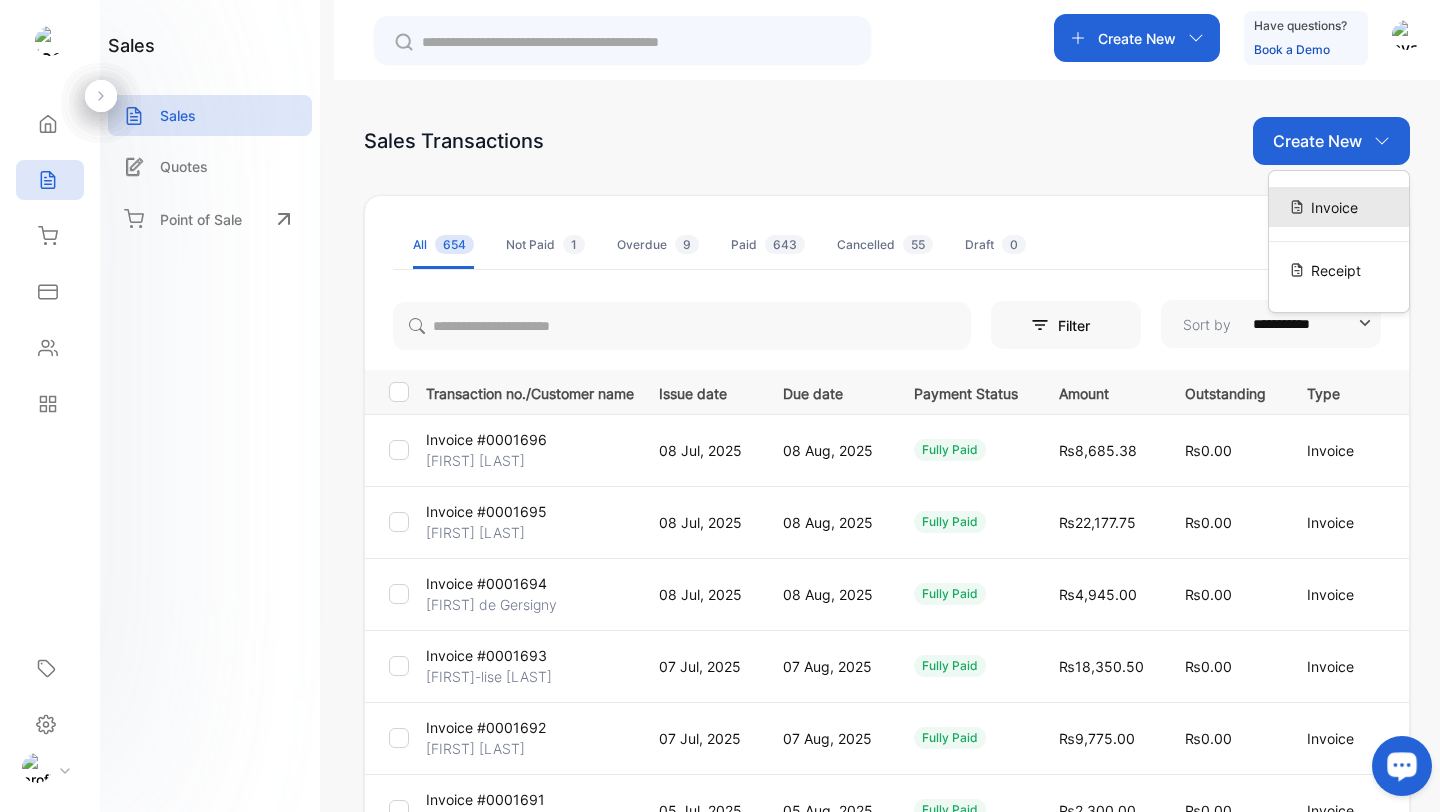 click on "Invoice" at bounding box center (1339, 207) 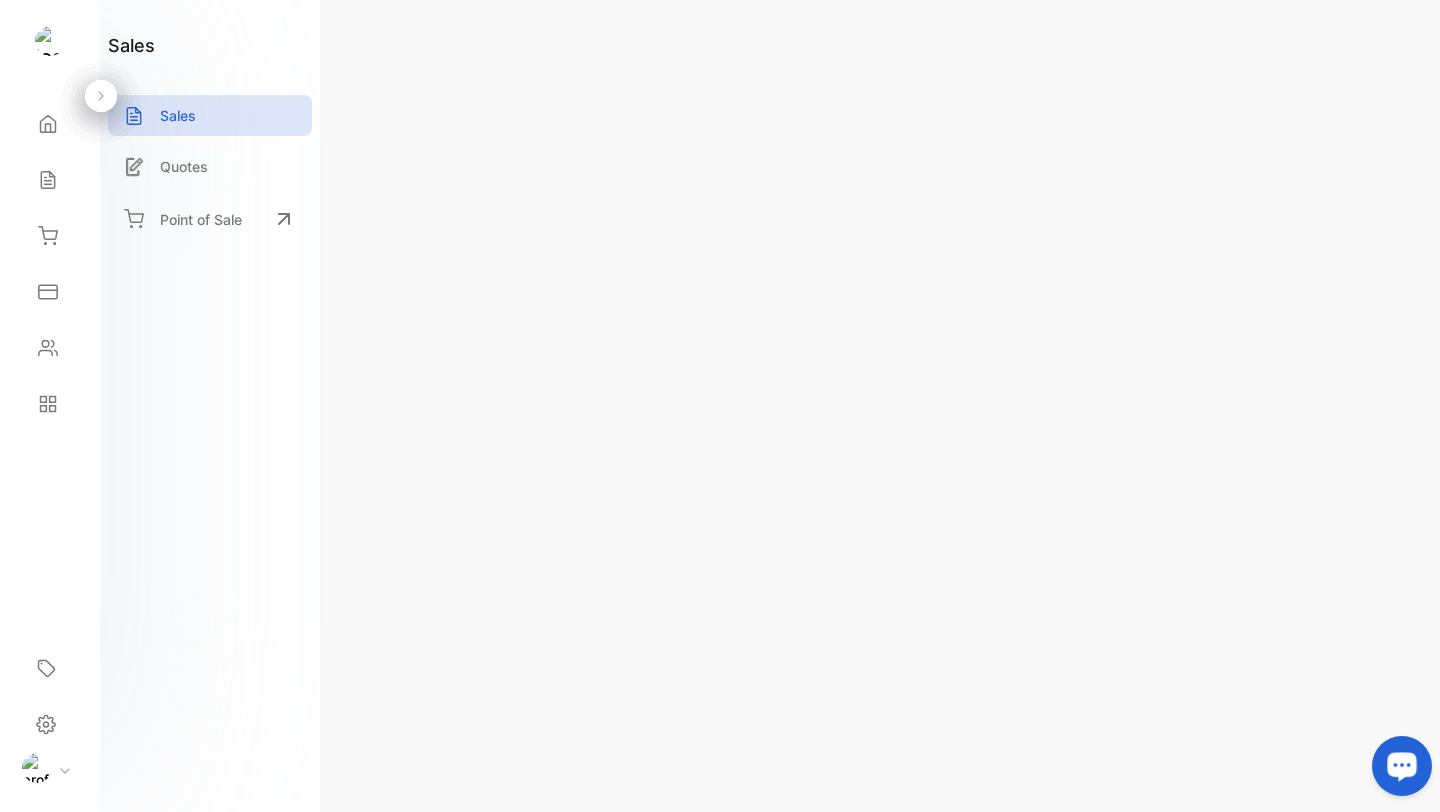 click on "Billed To Add client" at bounding box center [543, 249] 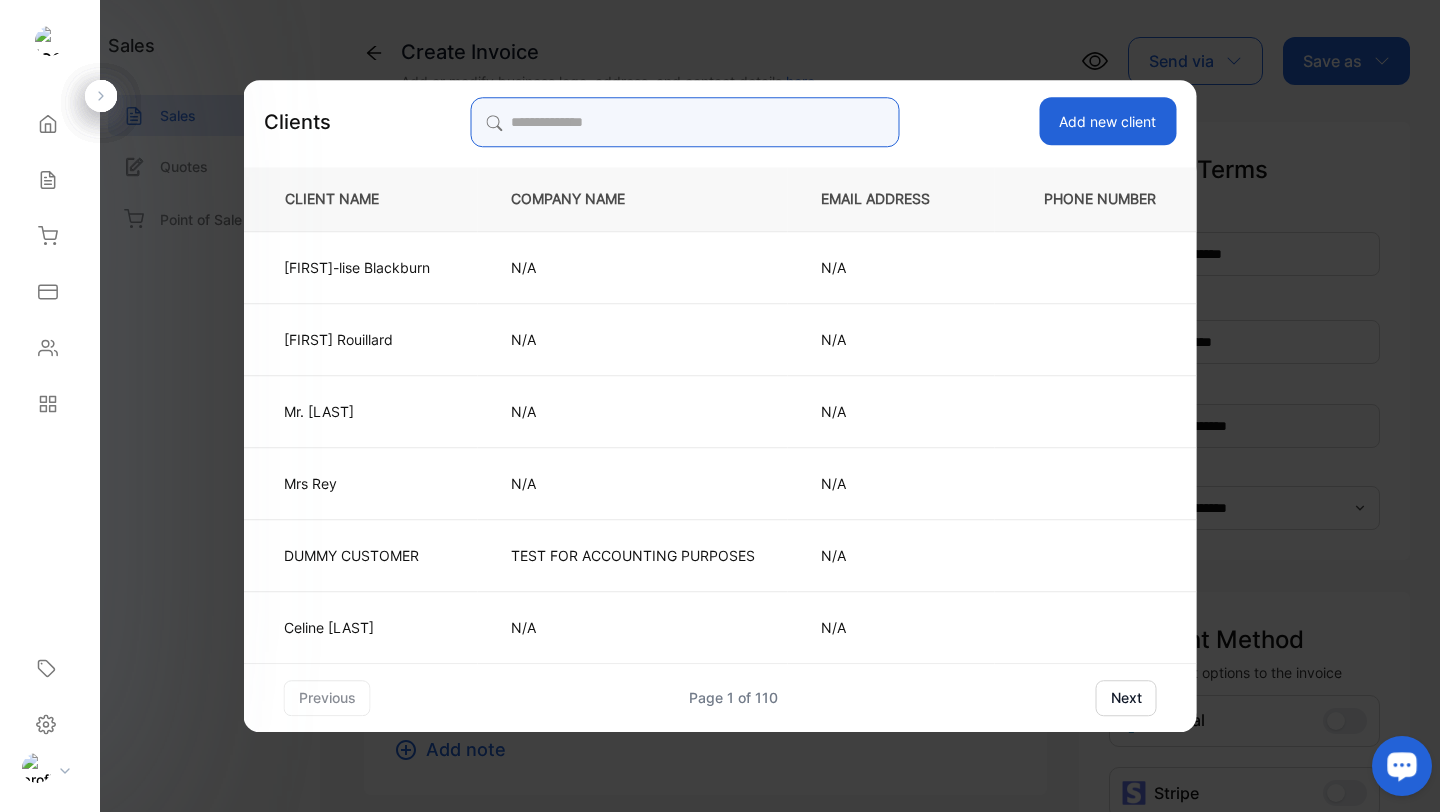 click at bounding box center [685, 122] 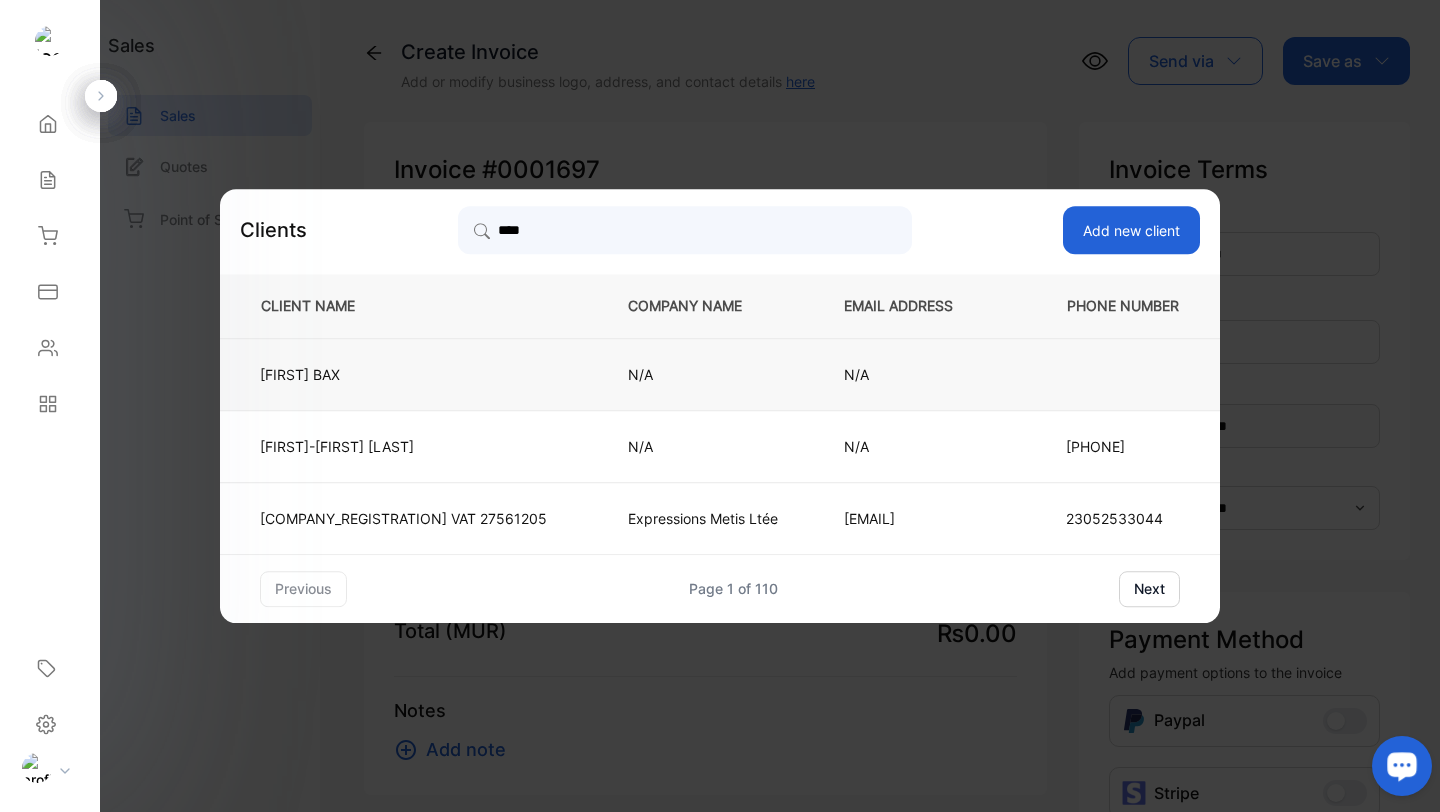 click on "[FIRST]   [LAST]" at bounding box center (403, 374) 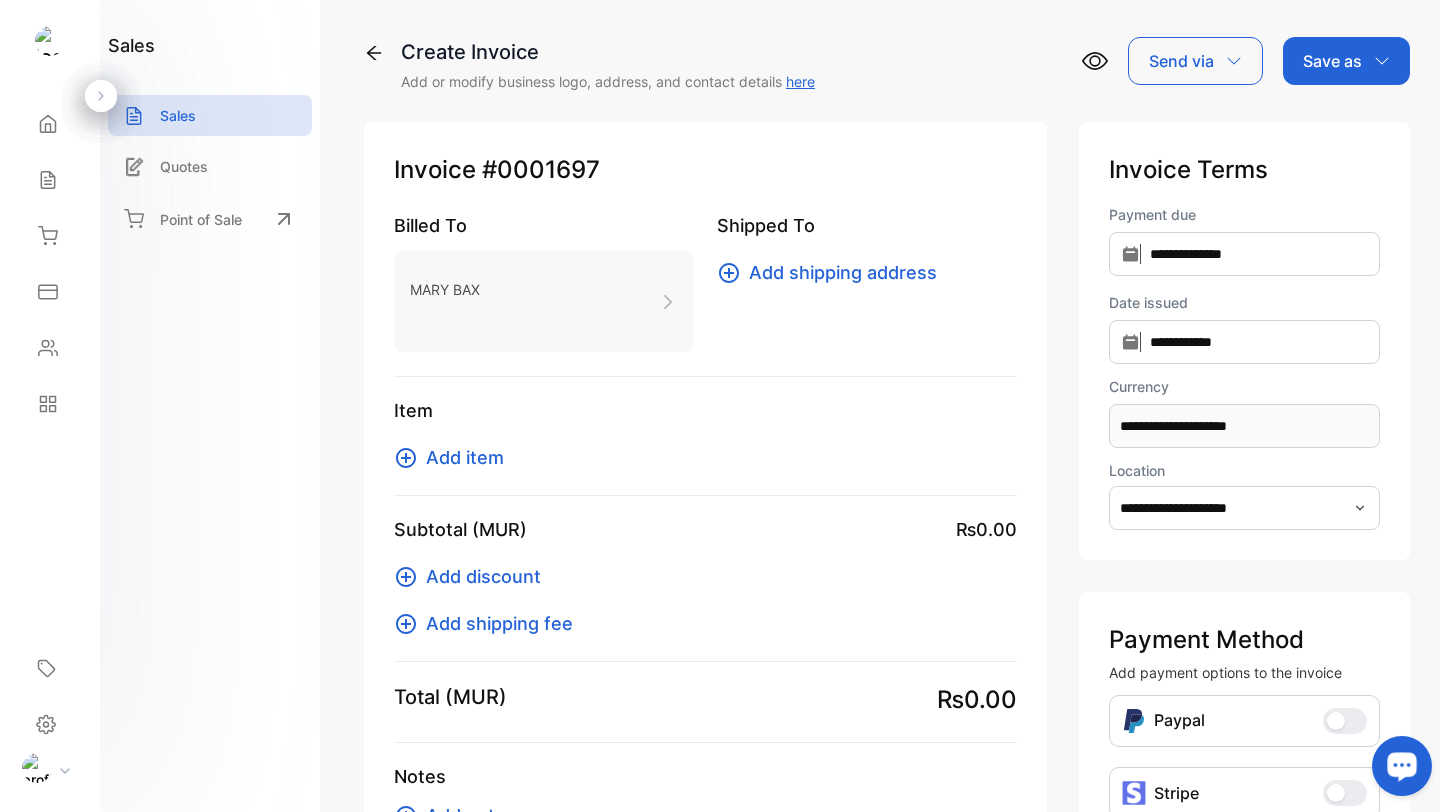 click on "Add item" at bounding box center (465, 457) 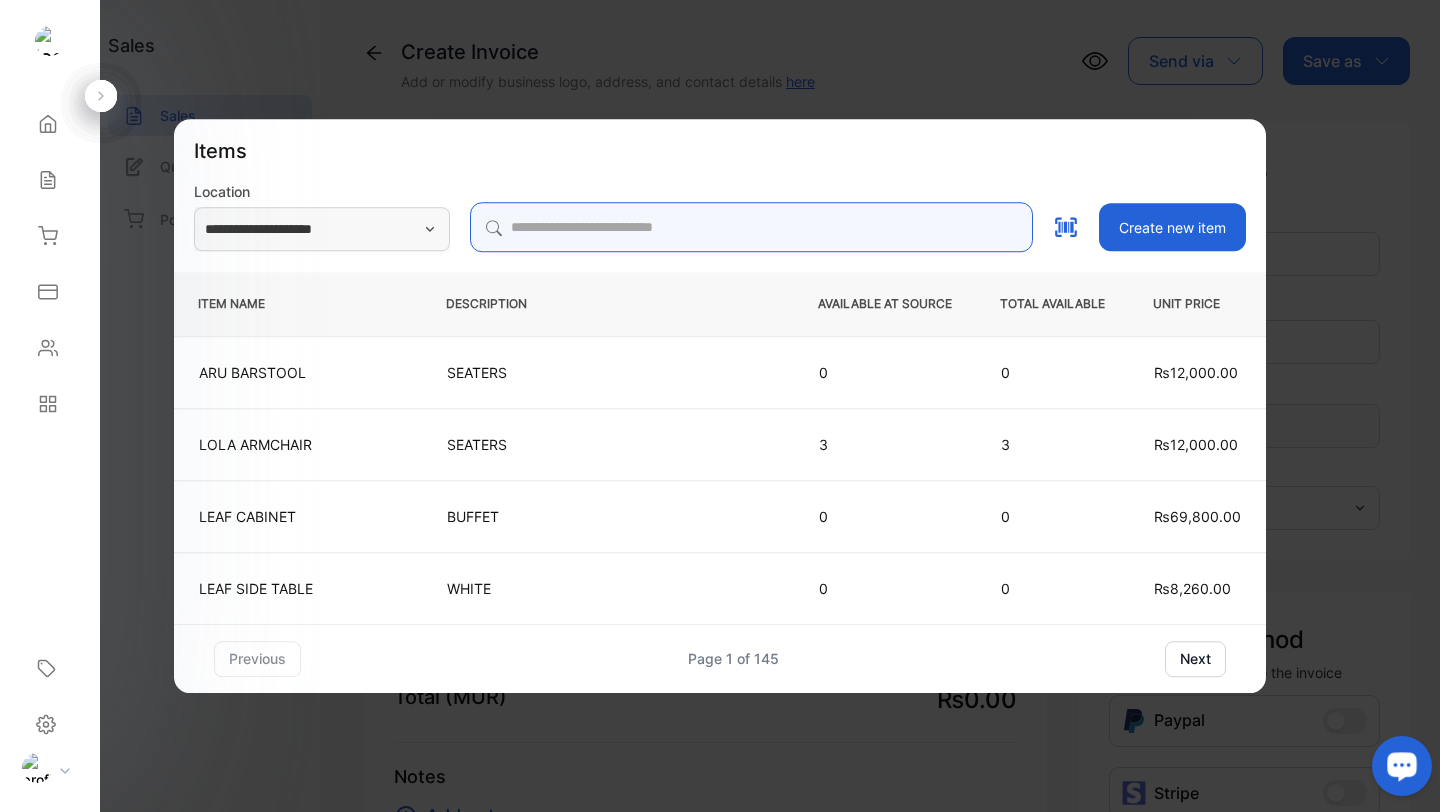 click at bounding box center (751, 227) 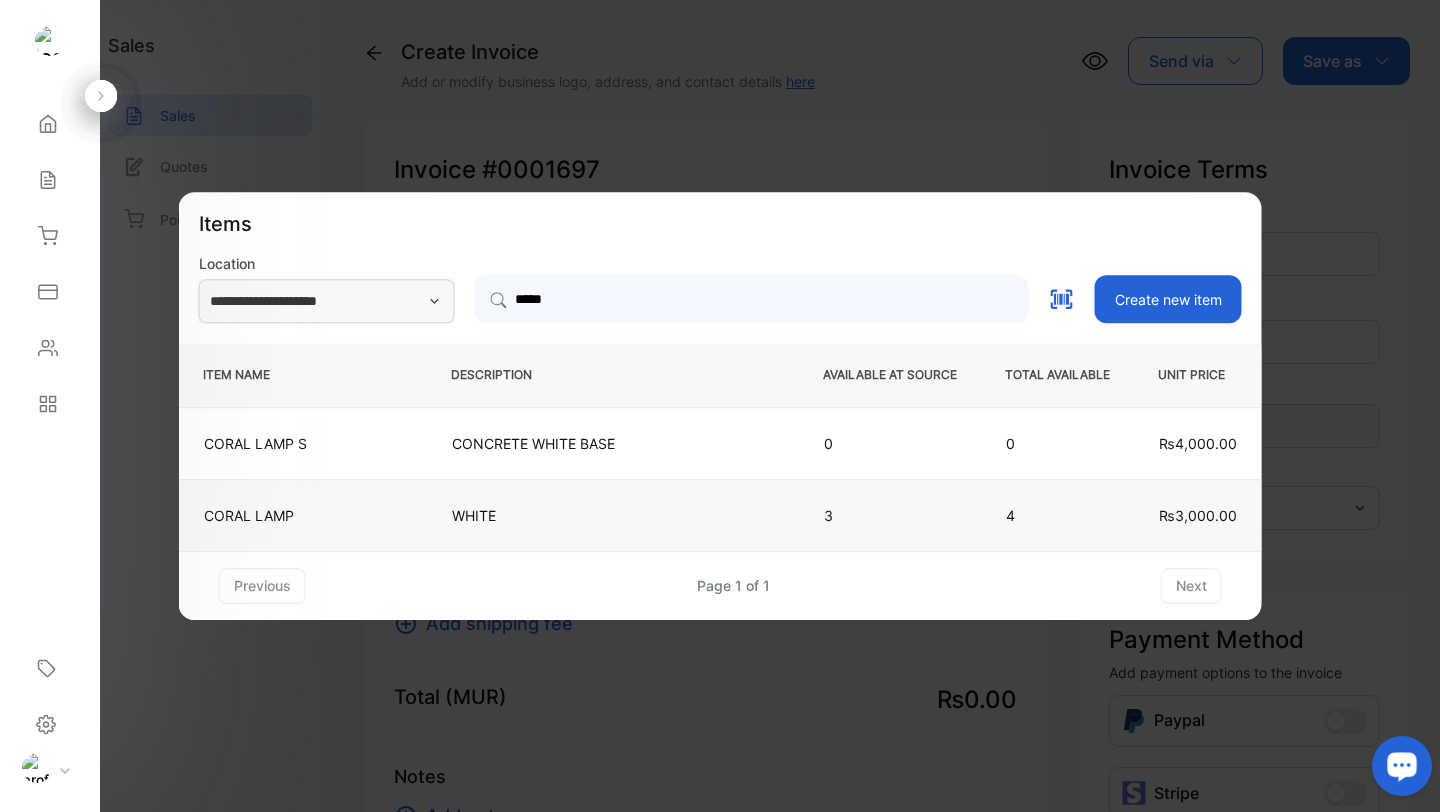 click on "CORAL LAMP" at bounding box center (303, 443) 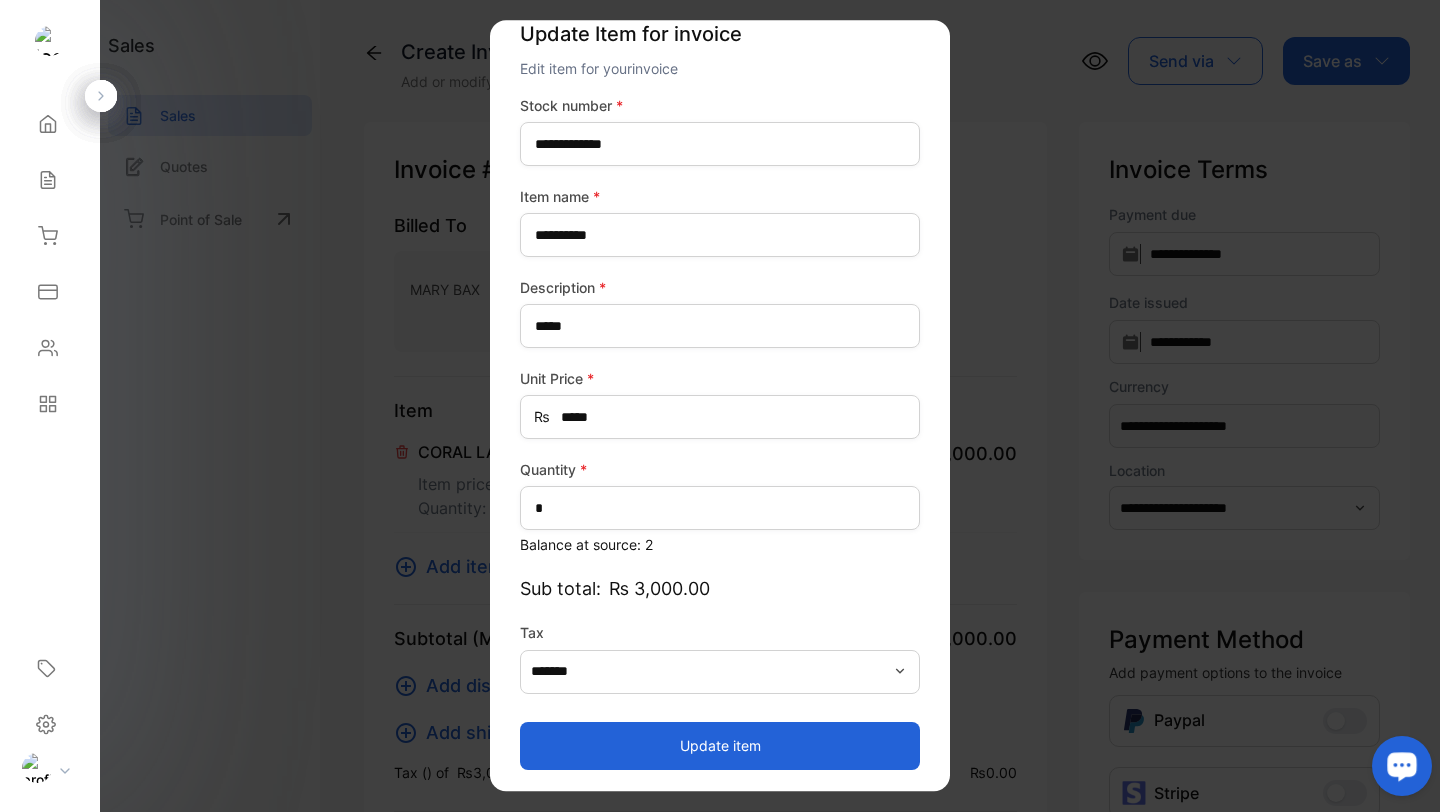 scroll, scrollTop: 35, scrollLeft: 0, axis: vertical 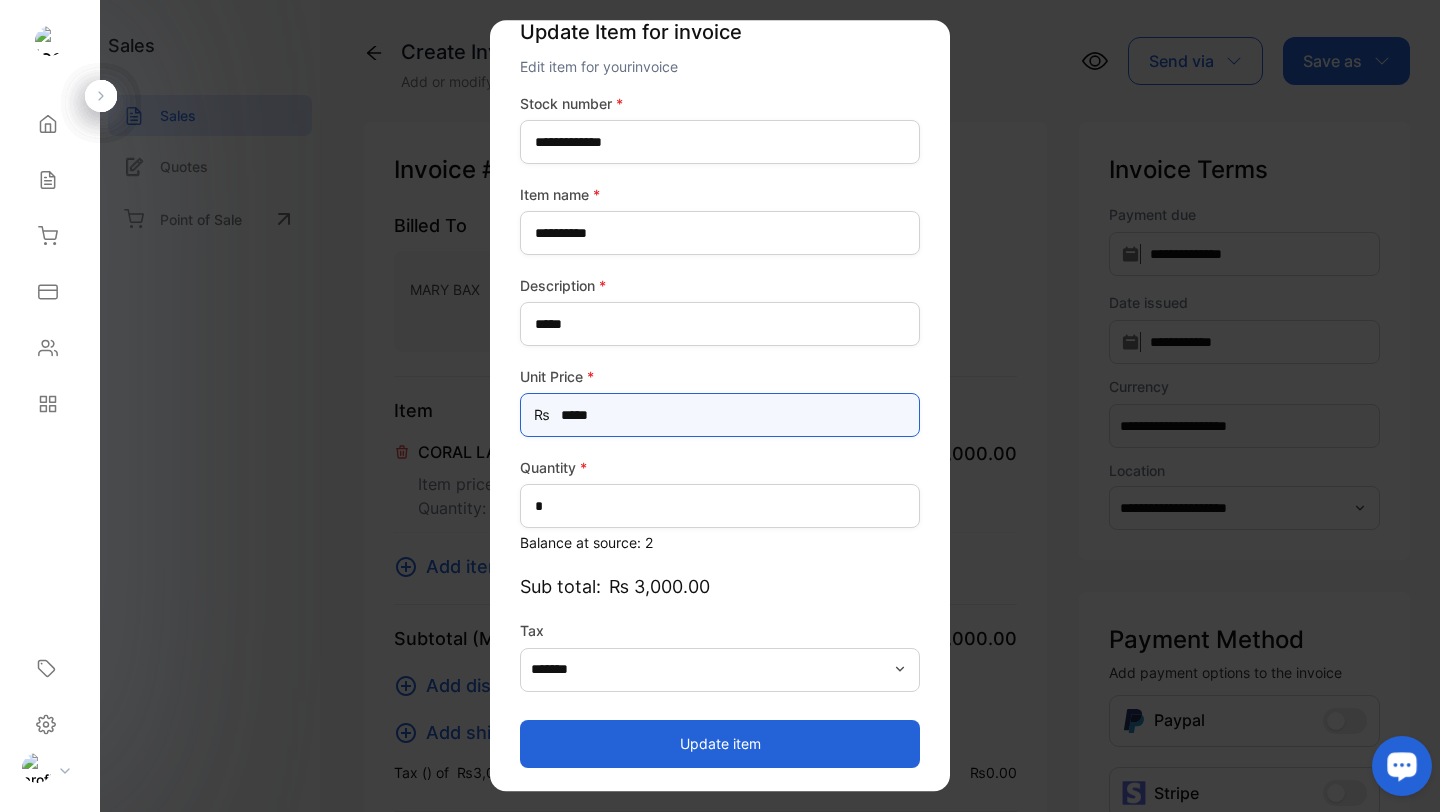 click on "*****" at bounding box center [720, 415] 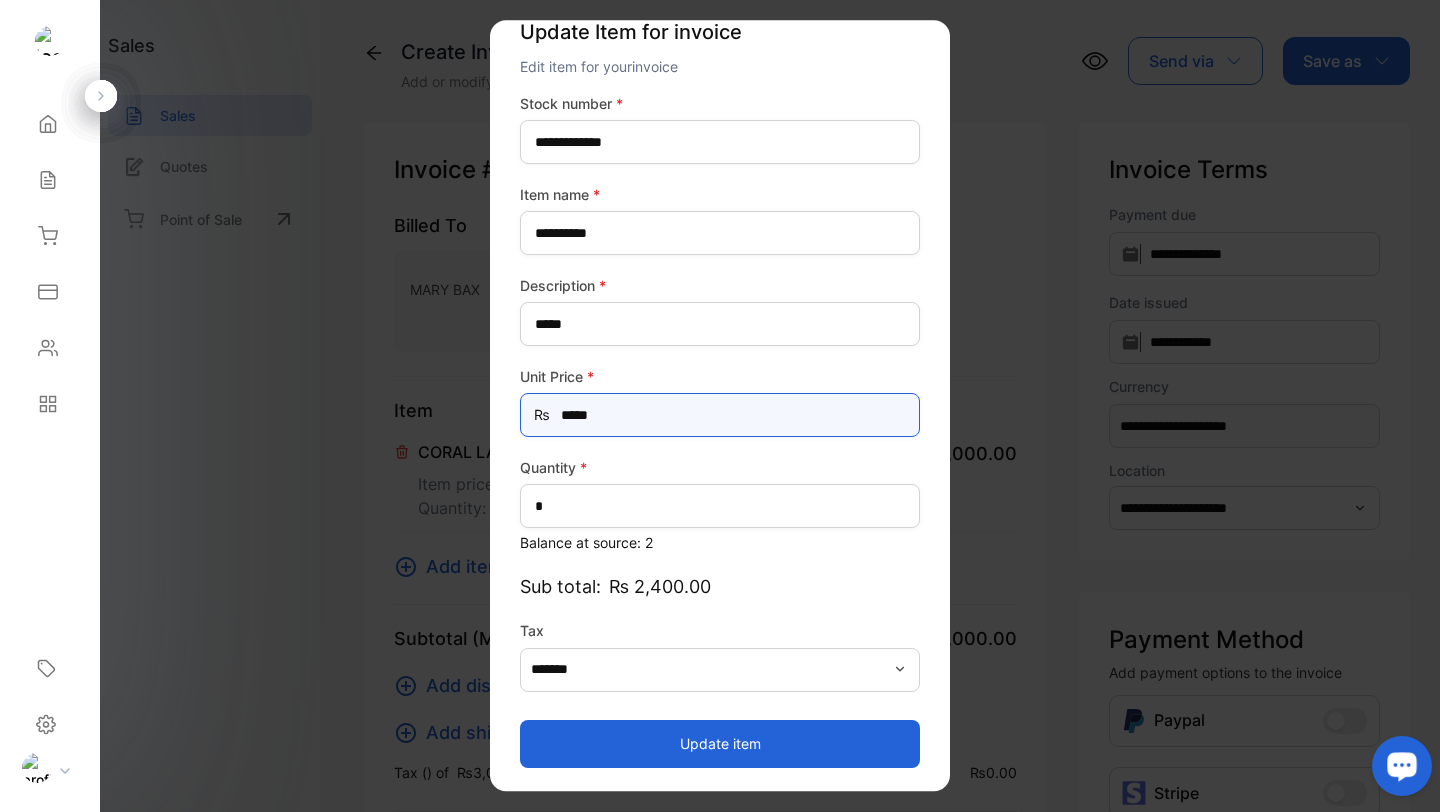 type on "*****" 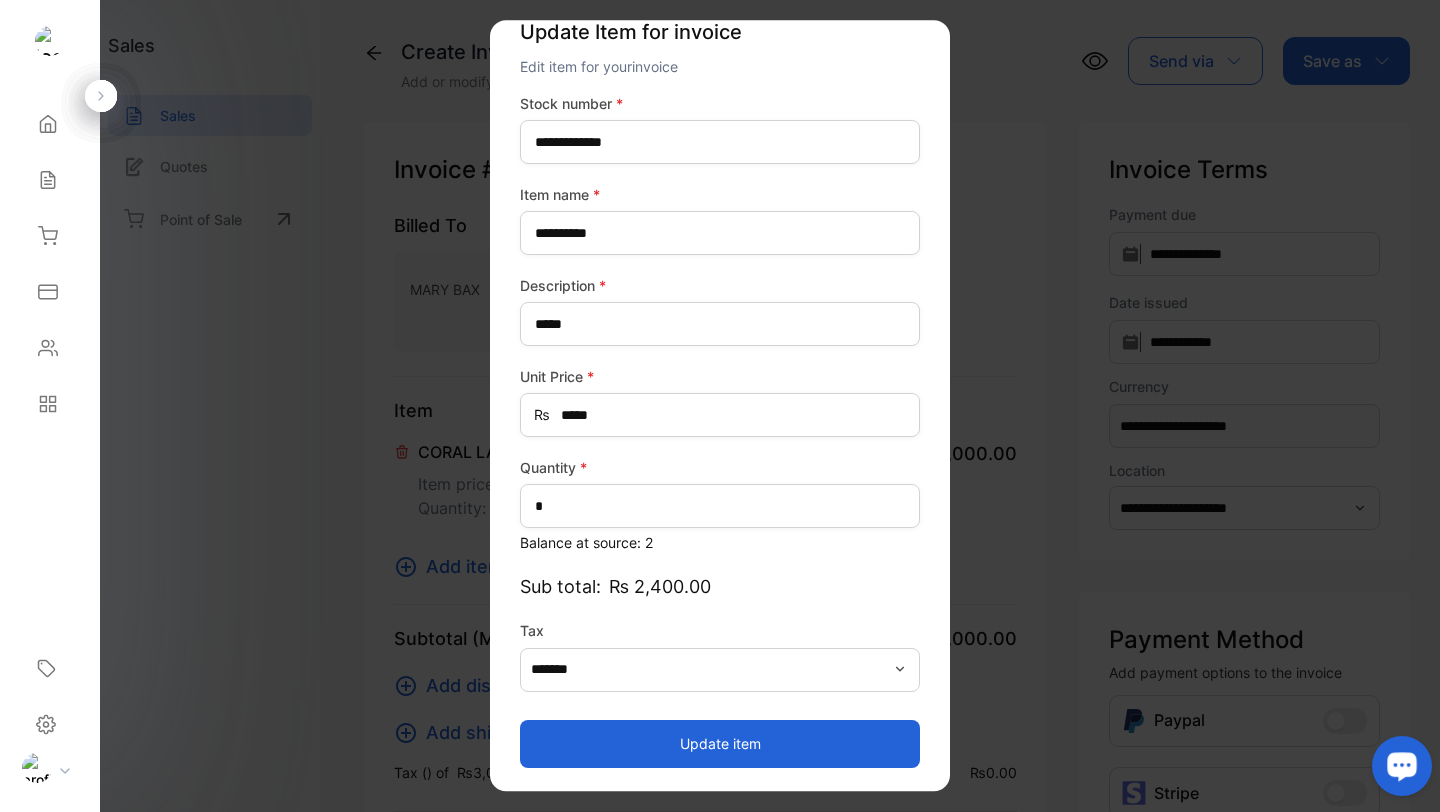 click on "Sub total: ₨ 2,400.00" at bounding box center (720, 586) 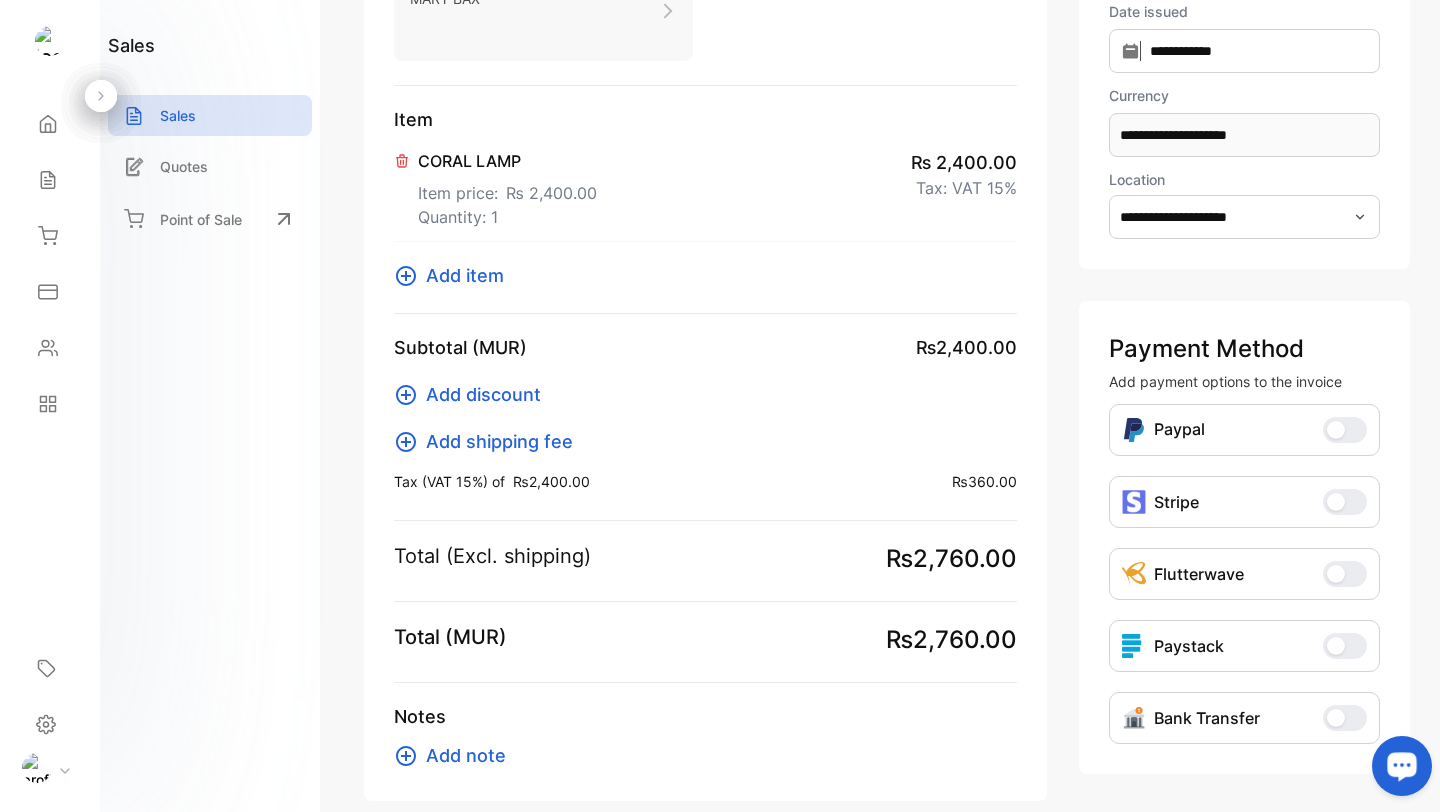 scroll, scrollTop: 392, scrollLeft: 0, axis: vertical 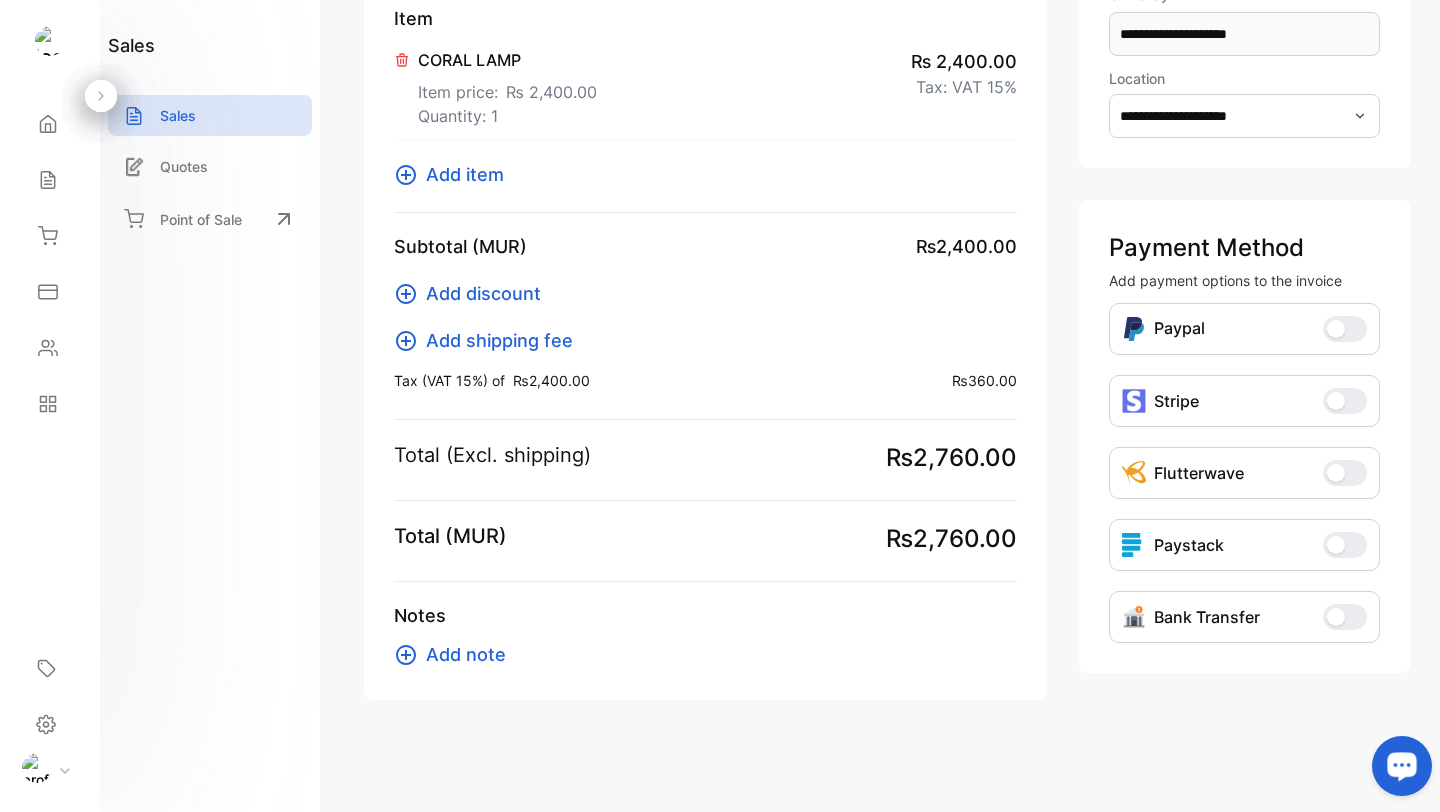 click on "Add note" at bounding box center (466, 654) 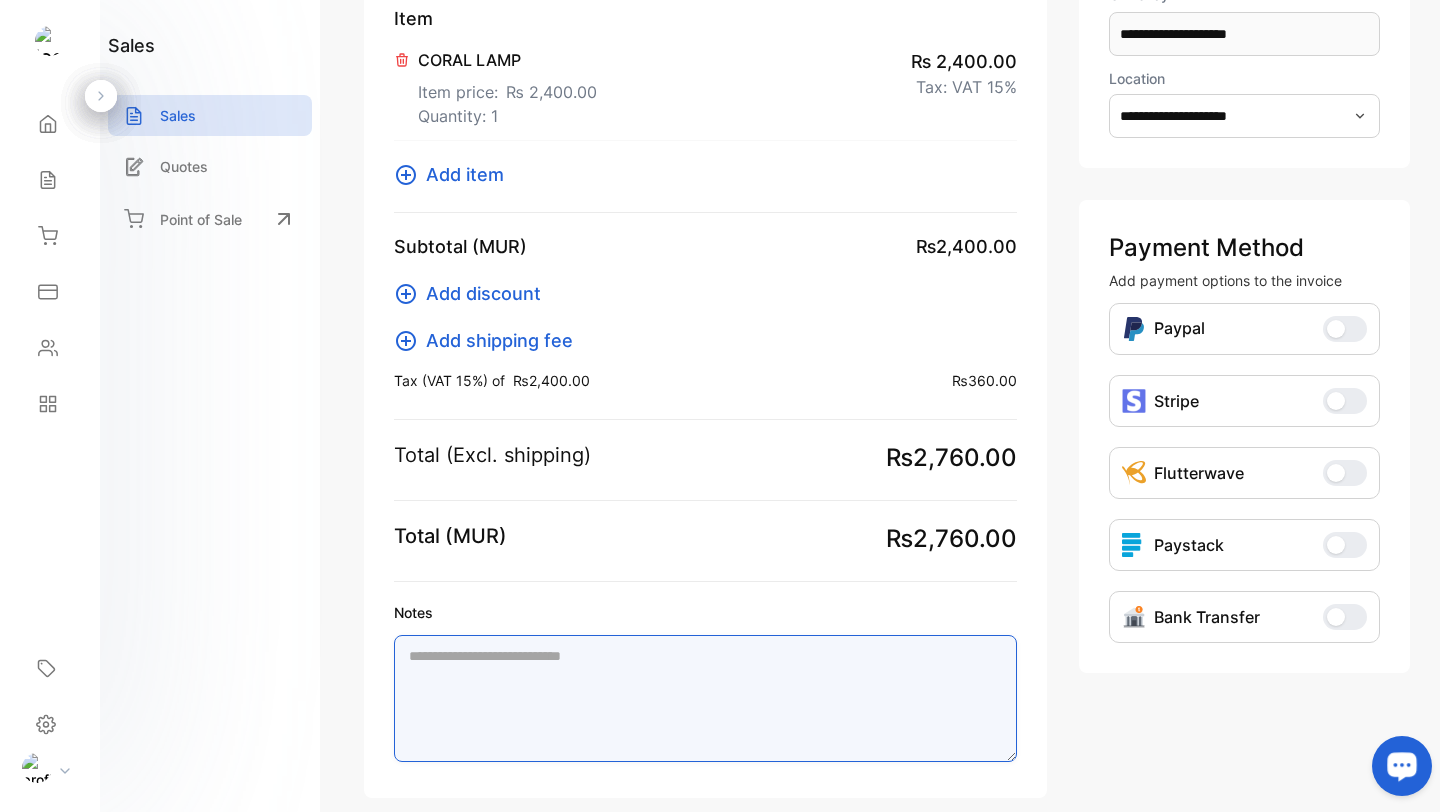 click on "Notes" at bounding box center (705, 698) 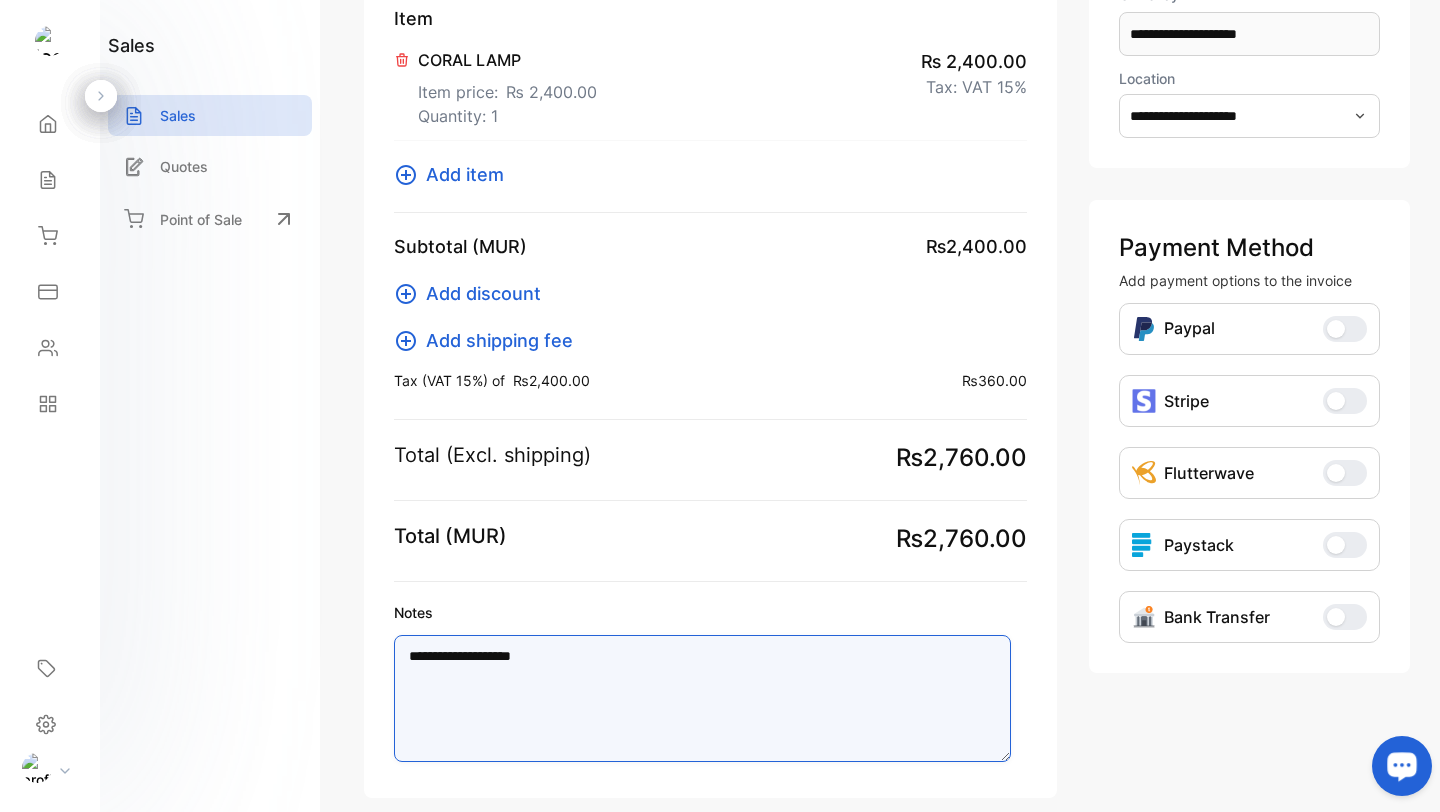 type on "**********" 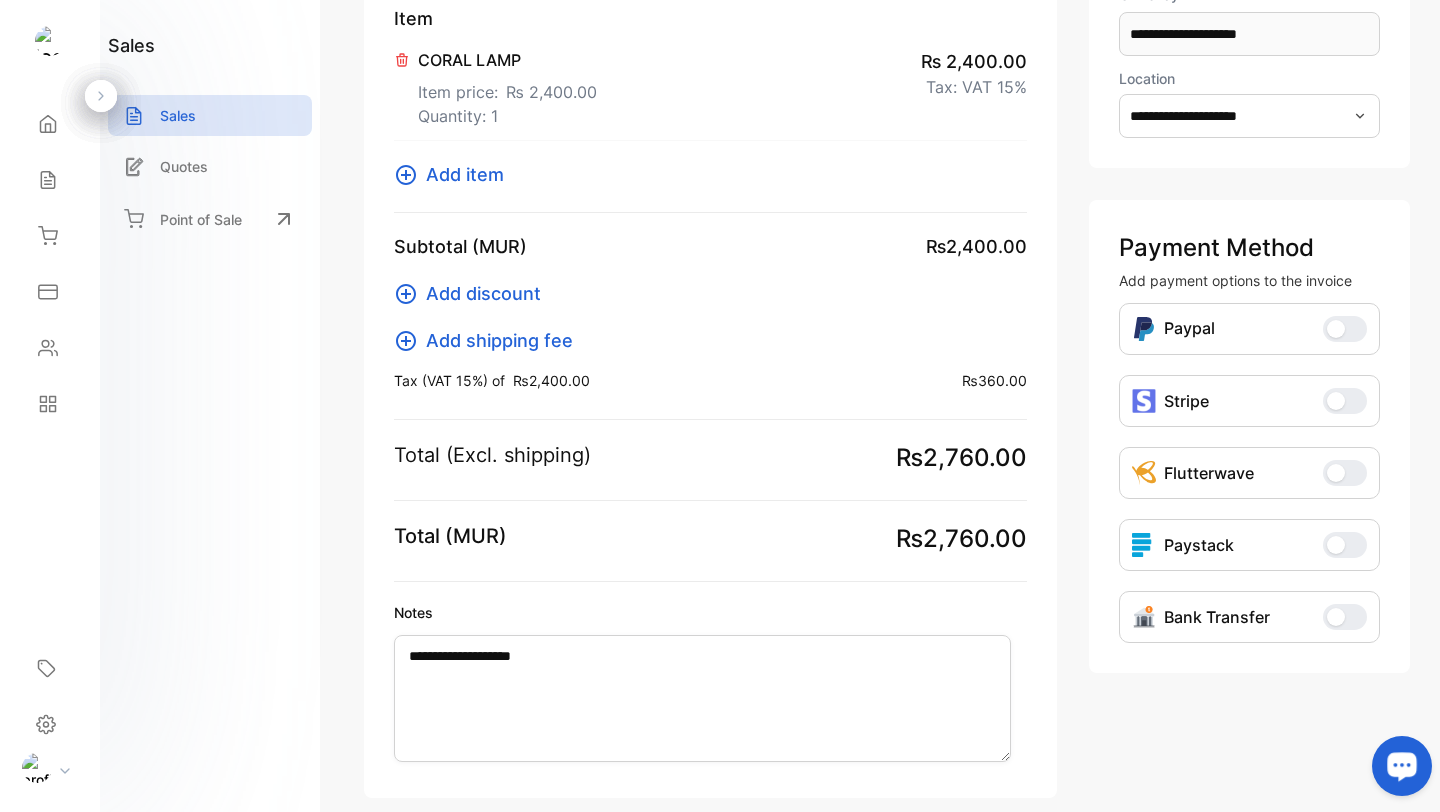 click on "Bank Transfer" at bounding box center (1345, 617) 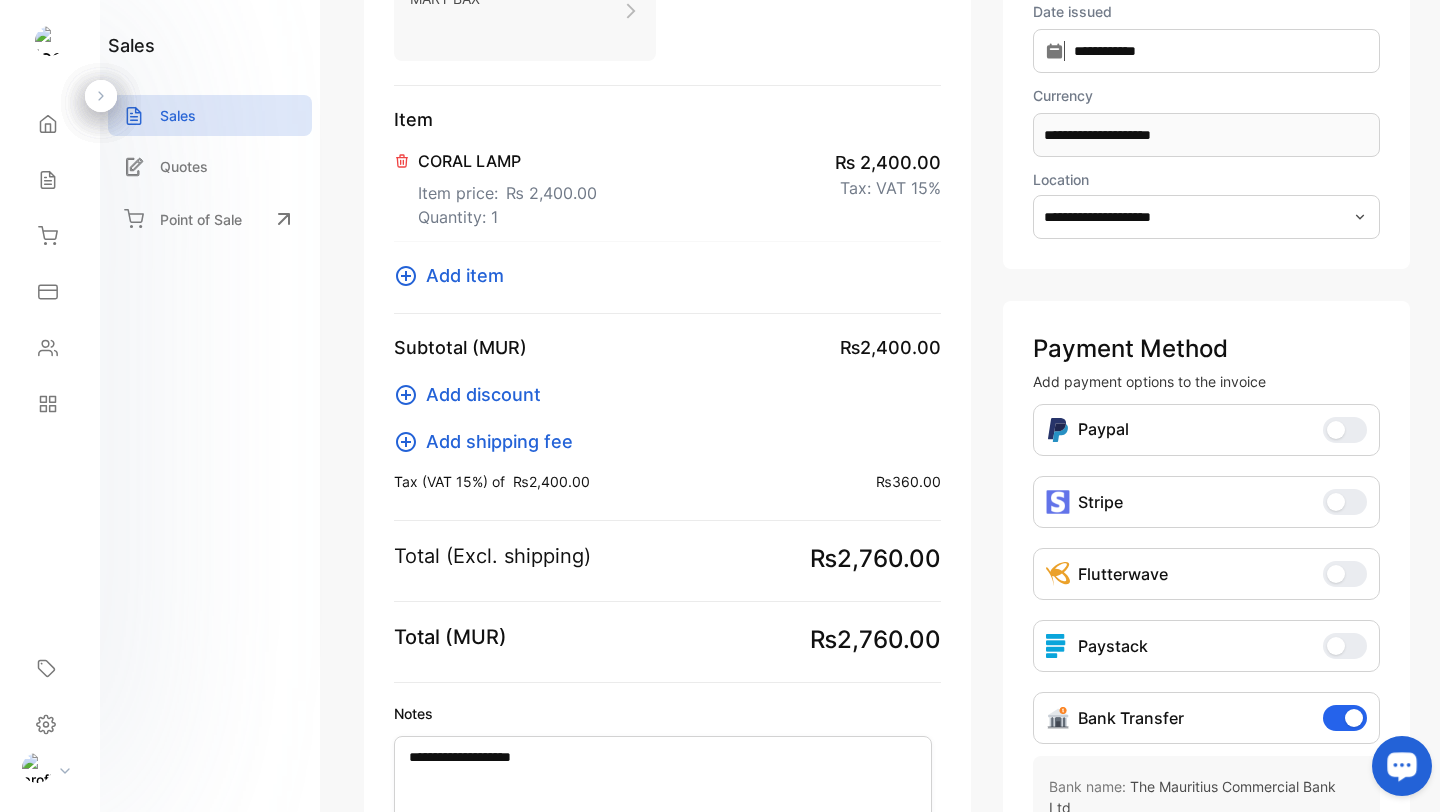 scroll, scrollTop: 0, scrollLeft: 0, axis: both 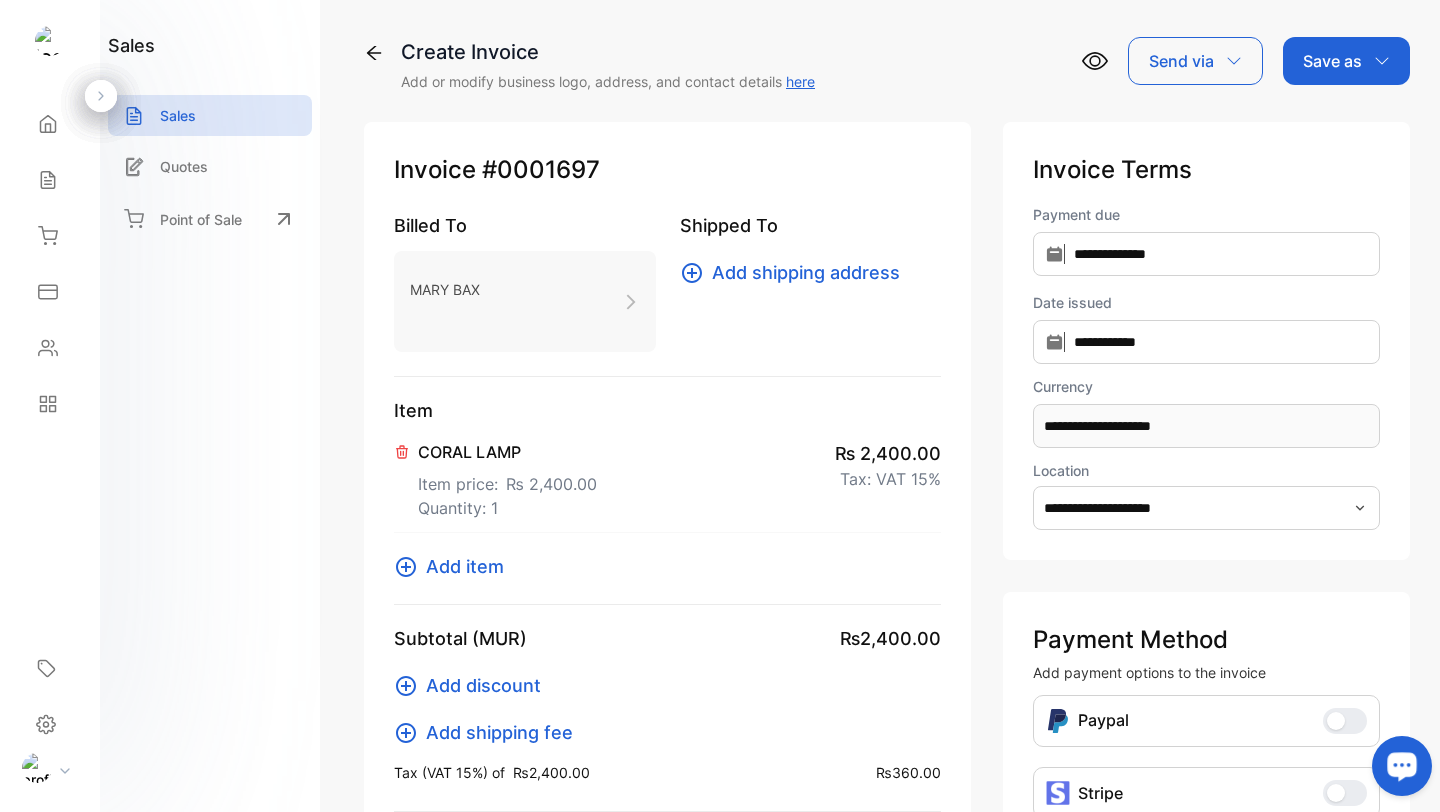 click at bounding box center [1382, 61] 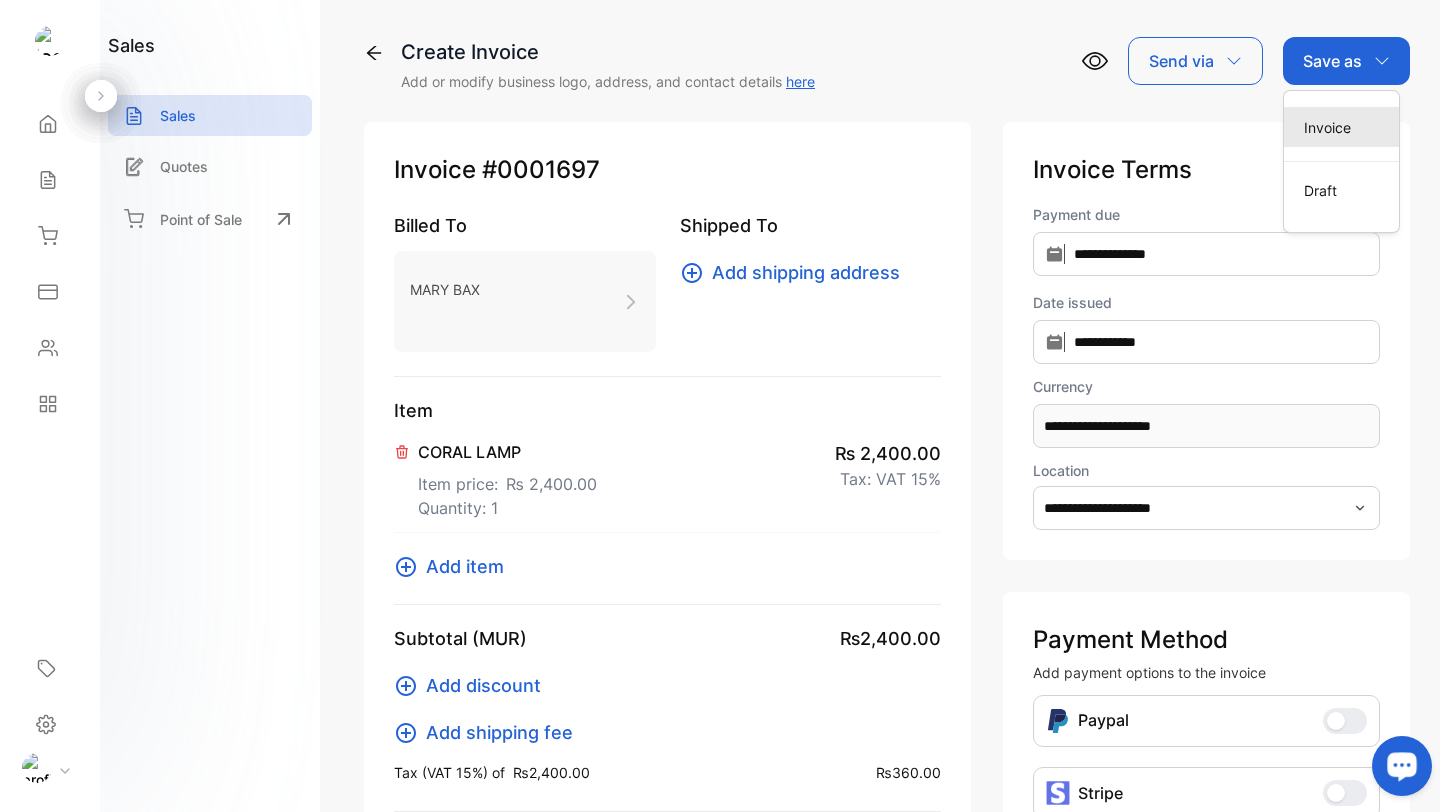 click on "Invoice" at bounding box center (1341, 127) 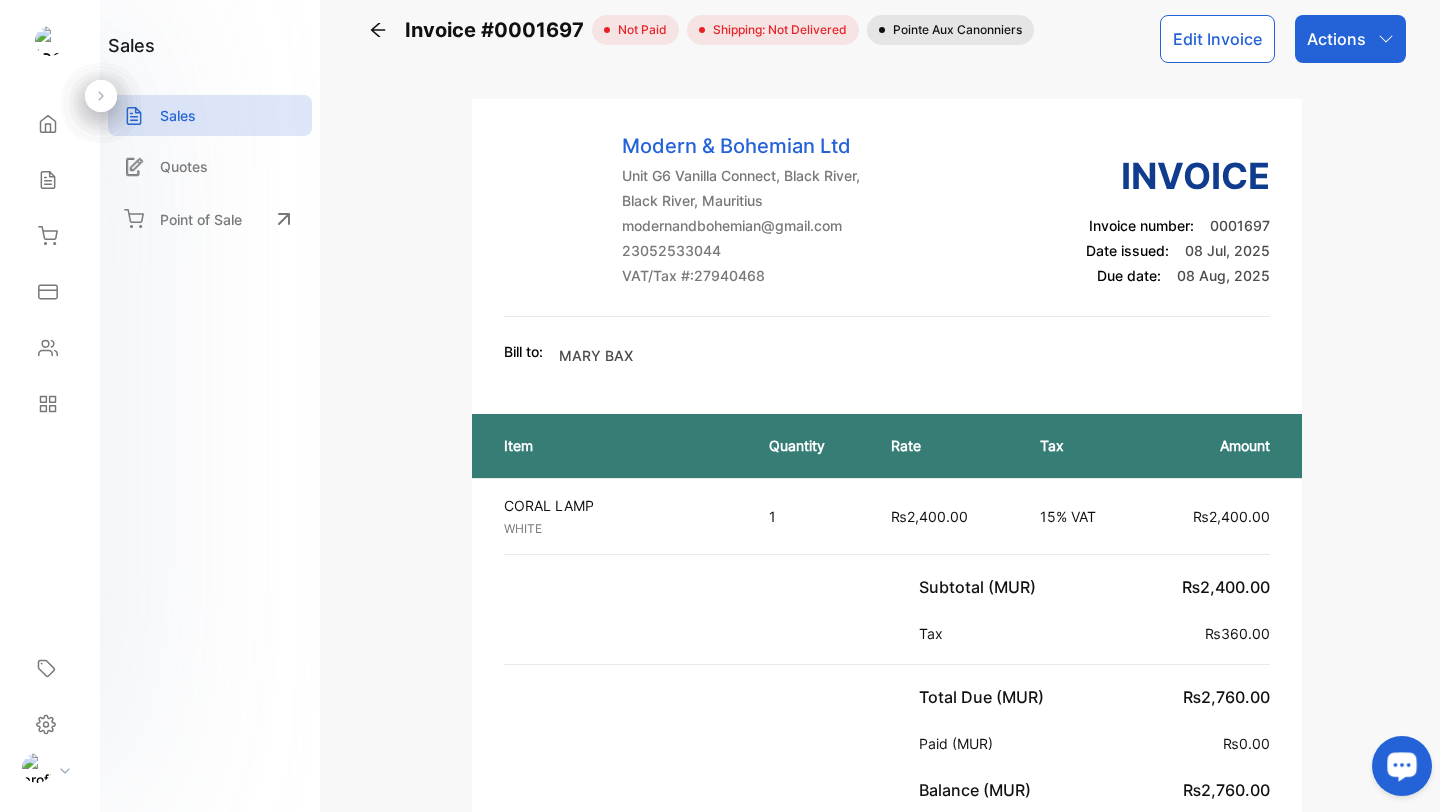 scroll, scrollTop: 0, scrollLeft: 0, axis: both 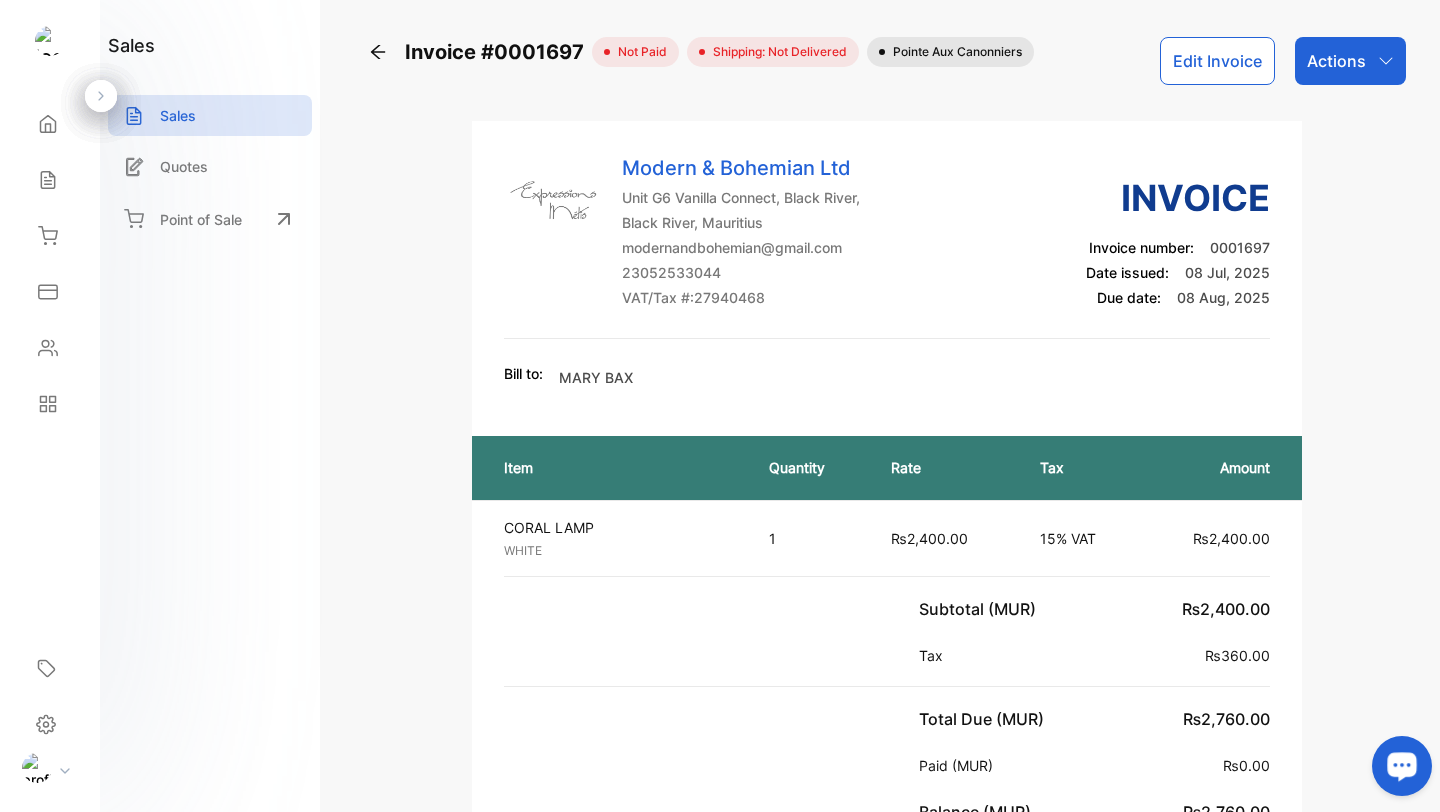 click on "Actions" at bounding box center [1350, 61] 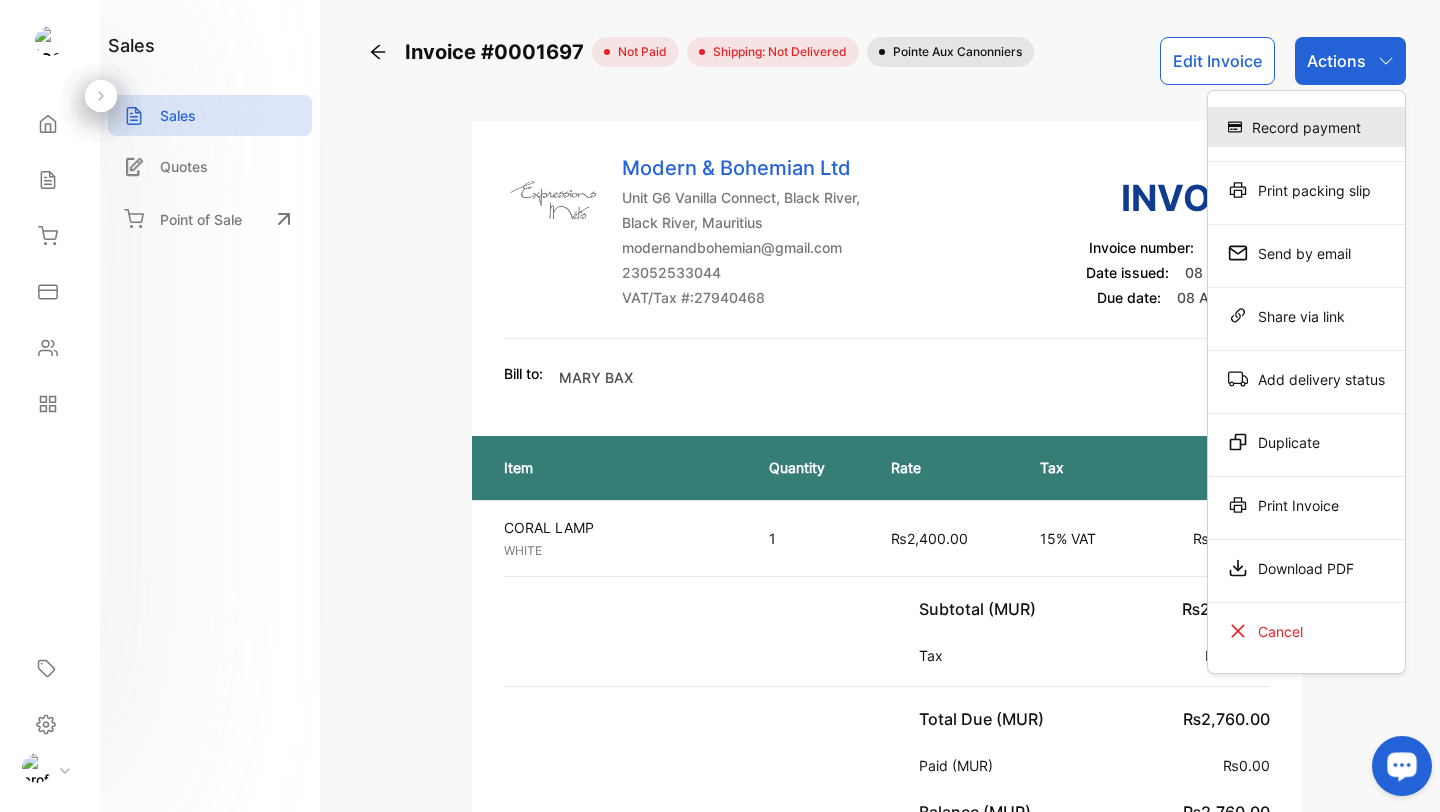 click on "Record payment" at bounding box center (1306, 127) 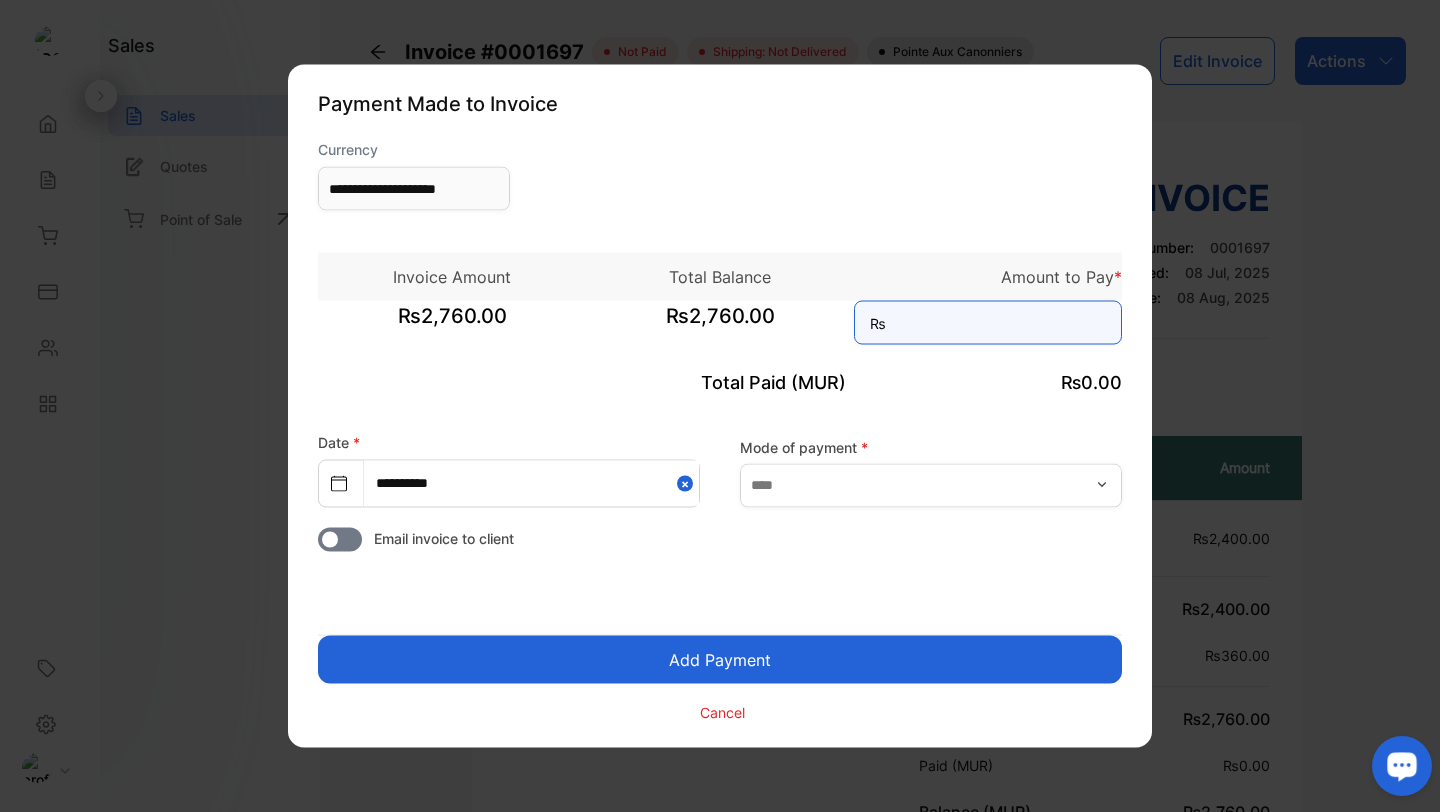 click at bounding box center [988, 323] 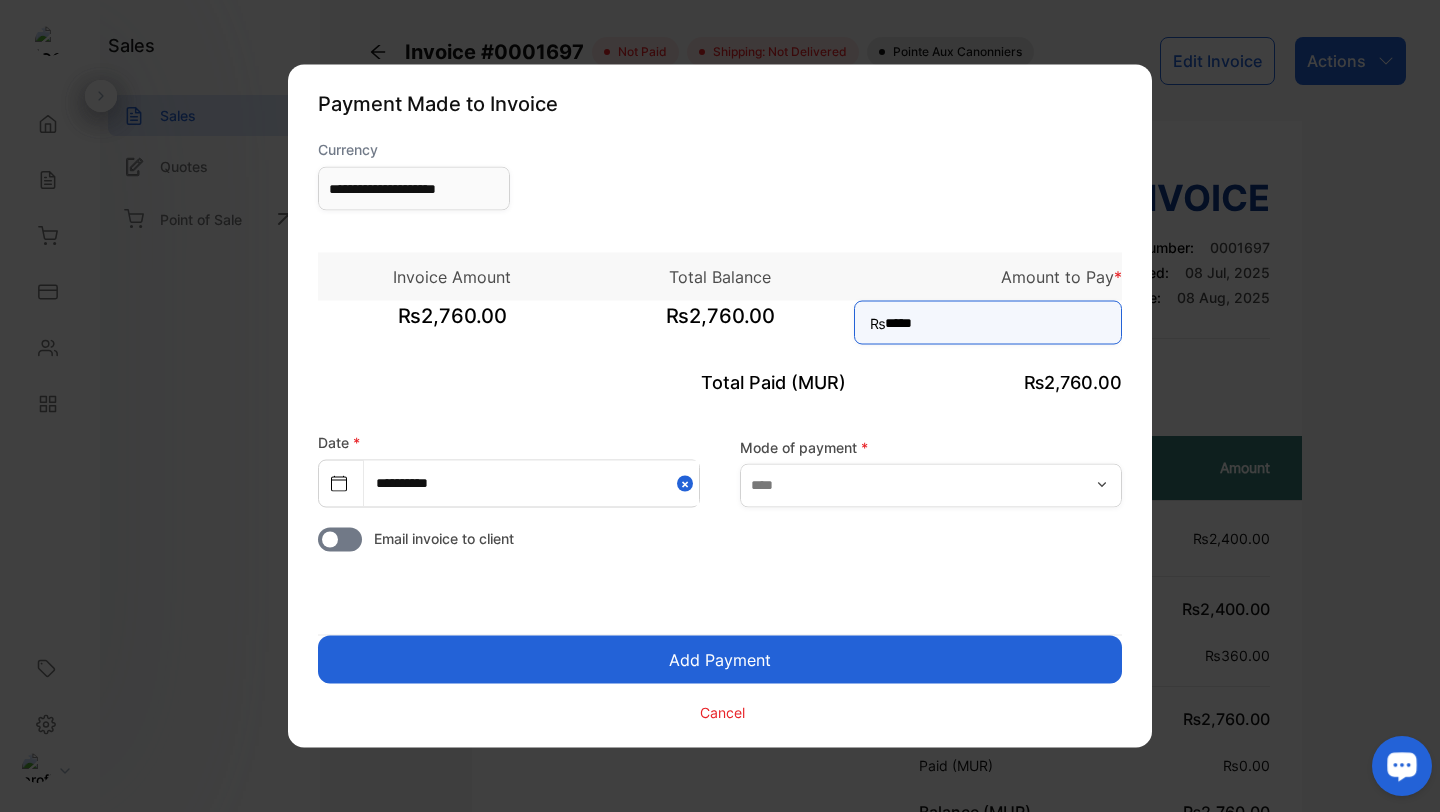 type on "*****" 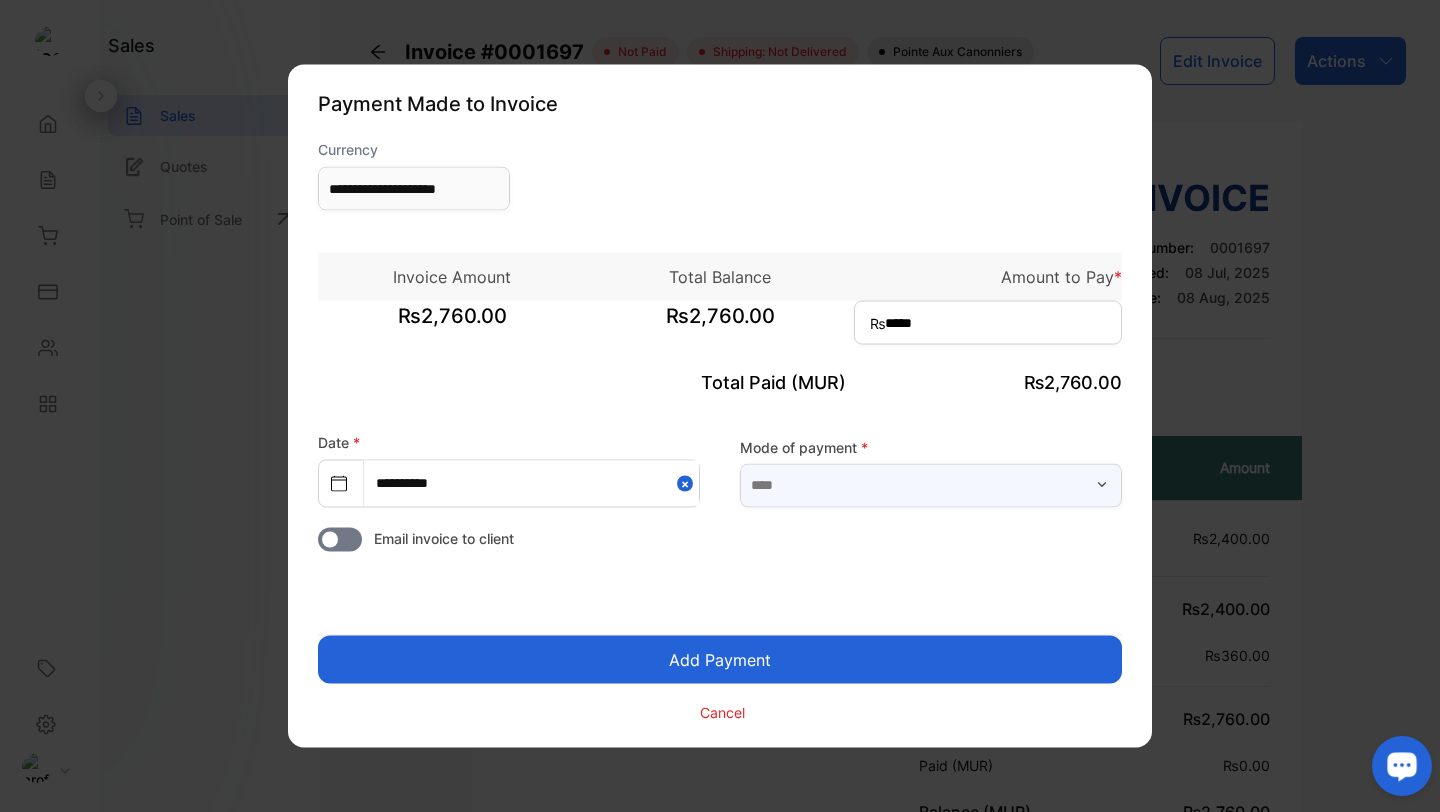 click at bounding box center (931, 485) 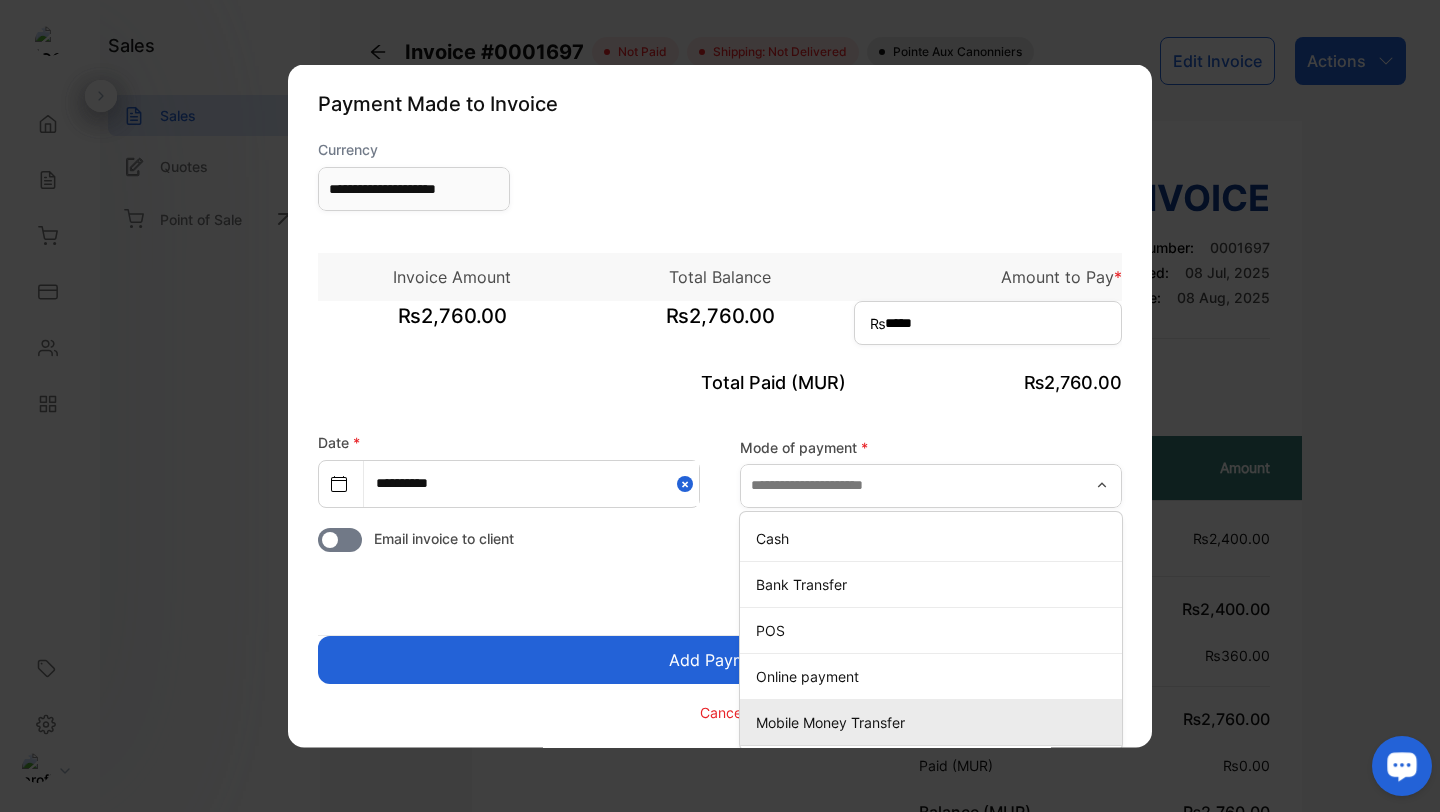 click on "Mobile Money Transfer" at bounding box center [935, 721] 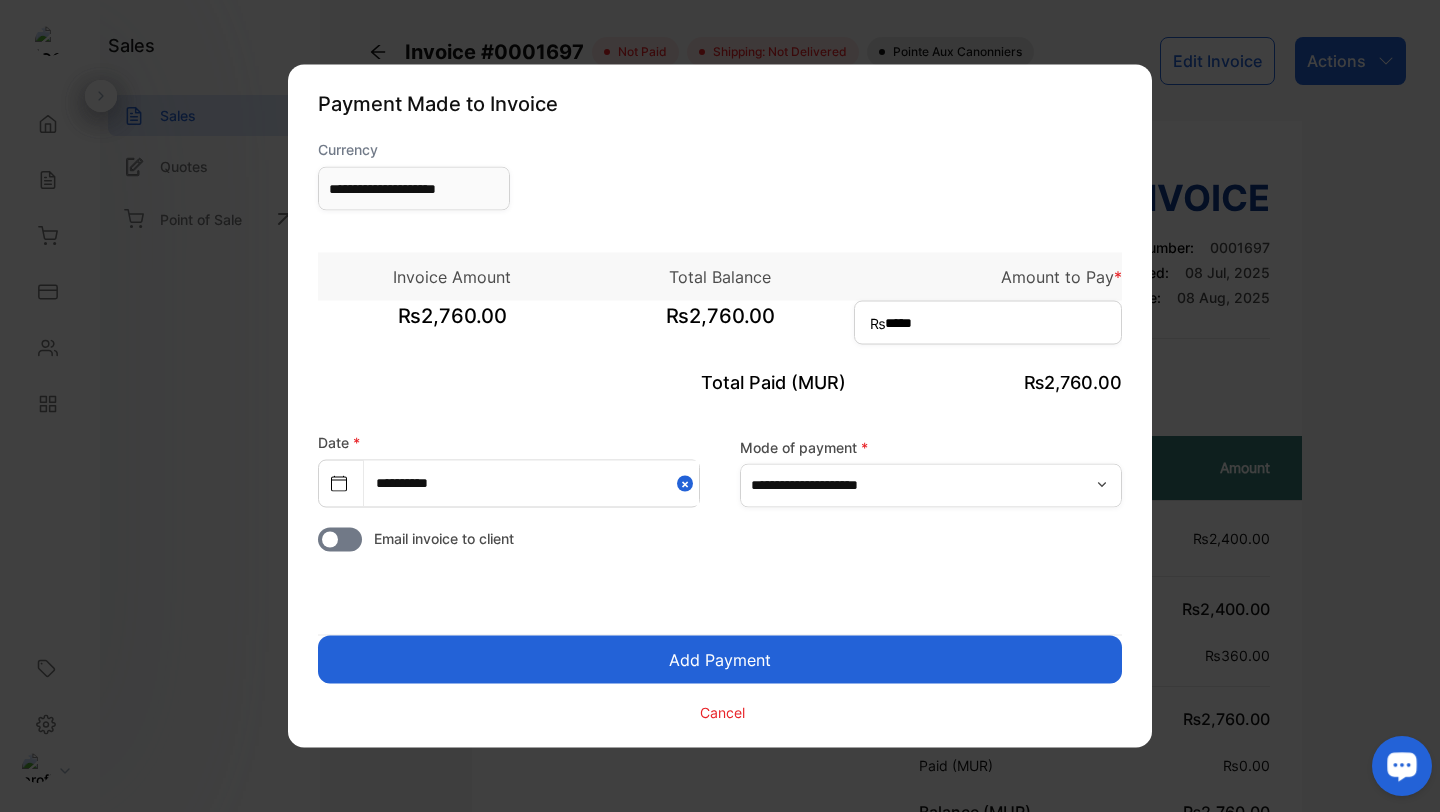 click on "Add Payment" at bounding box center [720, 660] 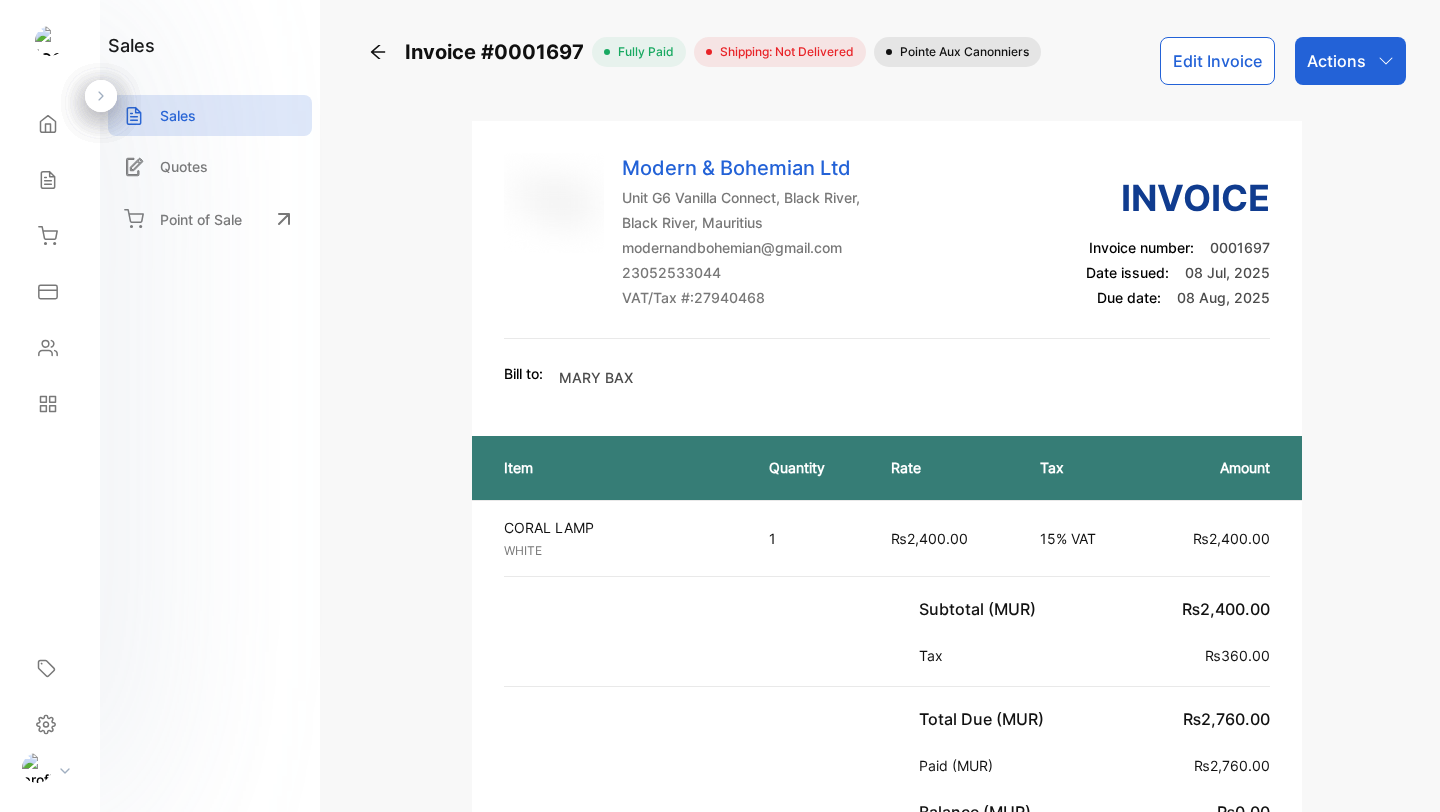 scroll, scrollTop: 0, scrollLeft: 0, axis: both 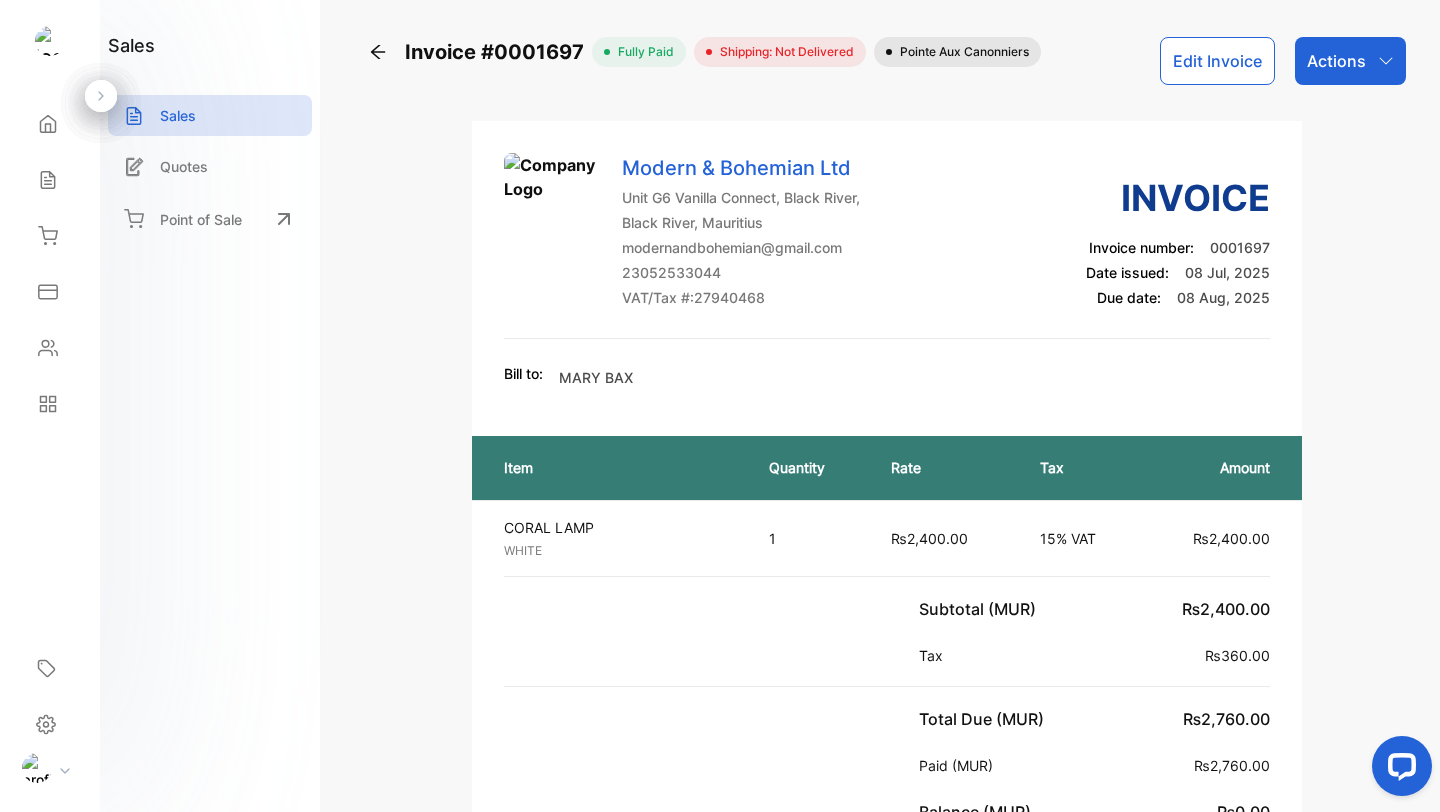 click on "Actions" at bounding box center [1350, 61] 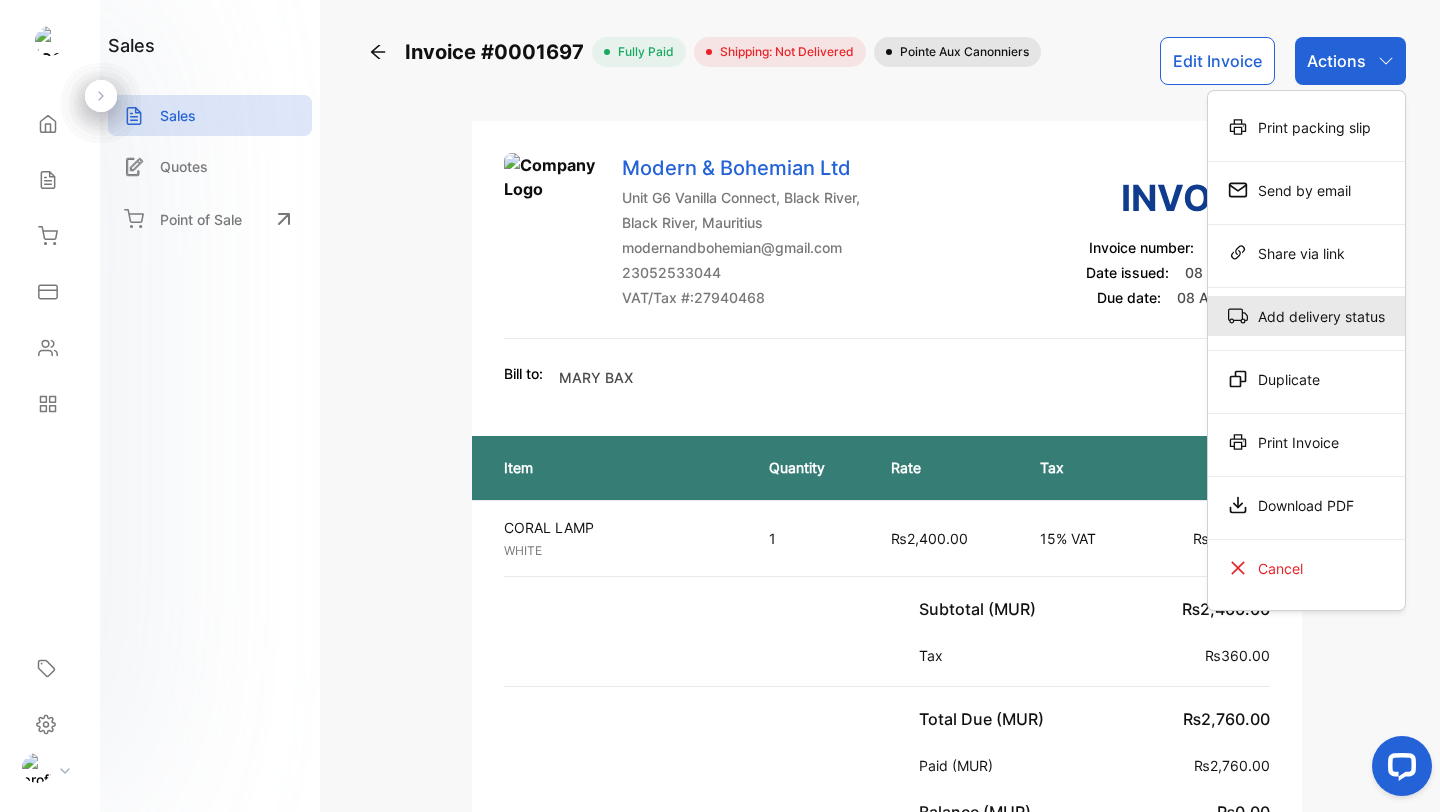 click on "Add delivery status" at bounding box center (1306, 127) 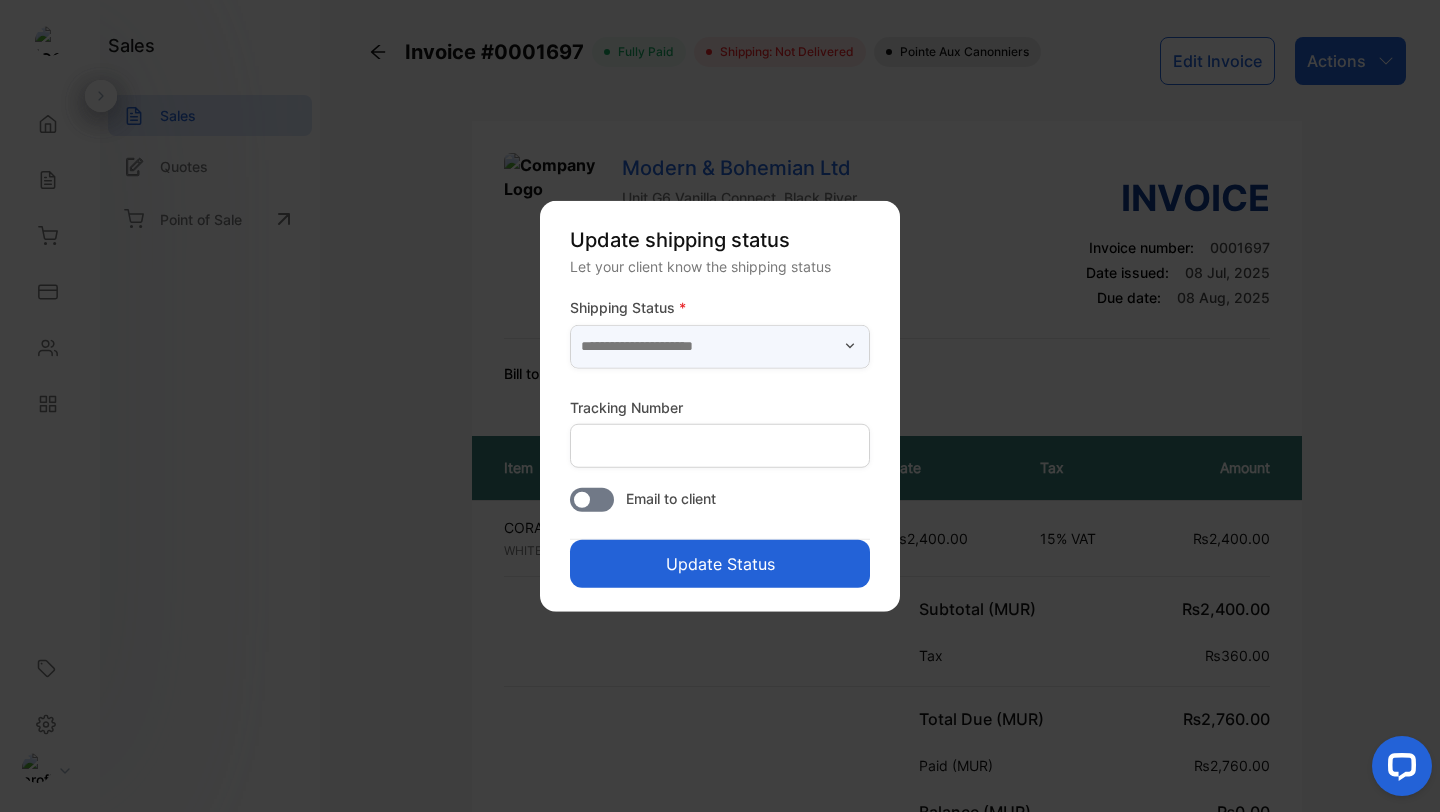 click at bounding box center [720, 346] 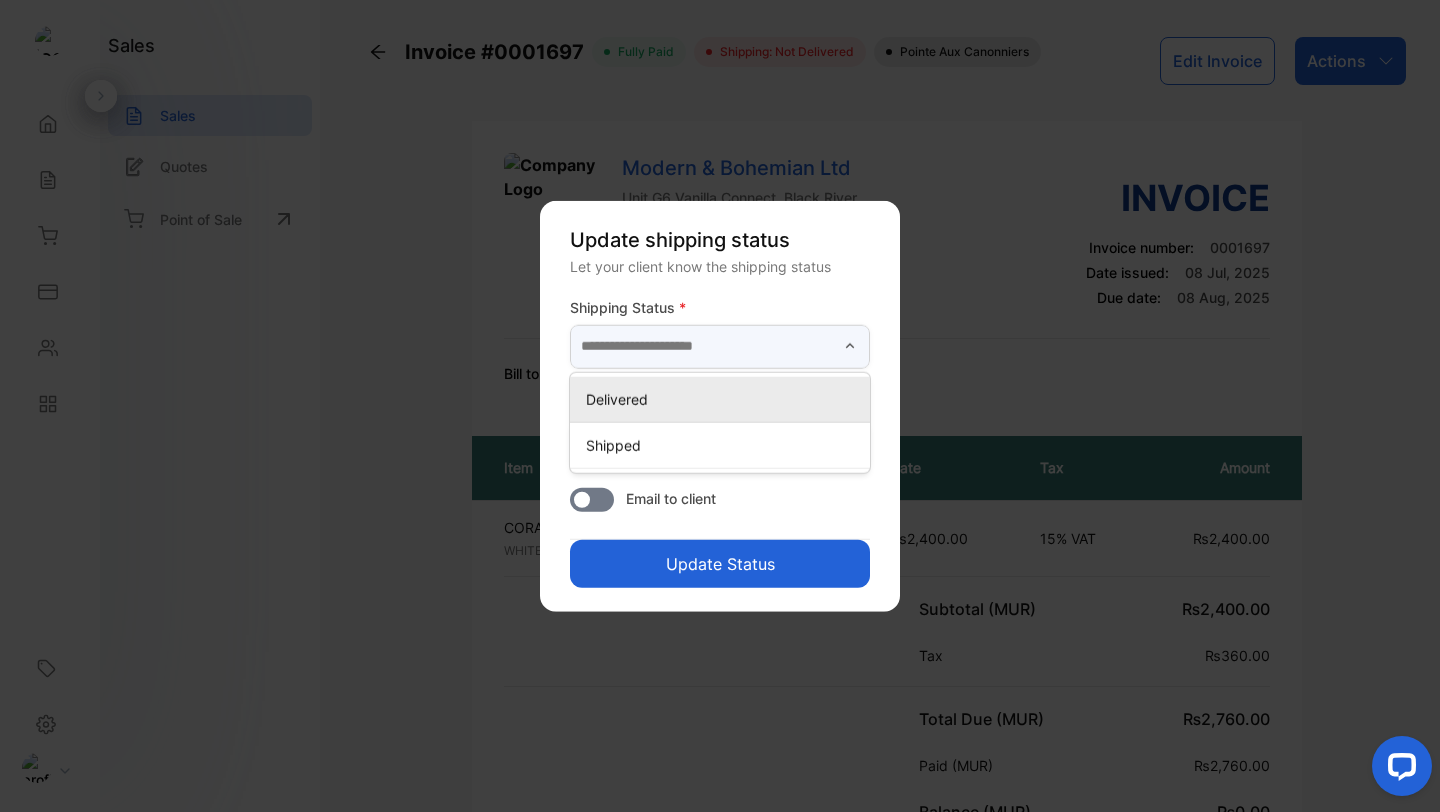 type on "*********" 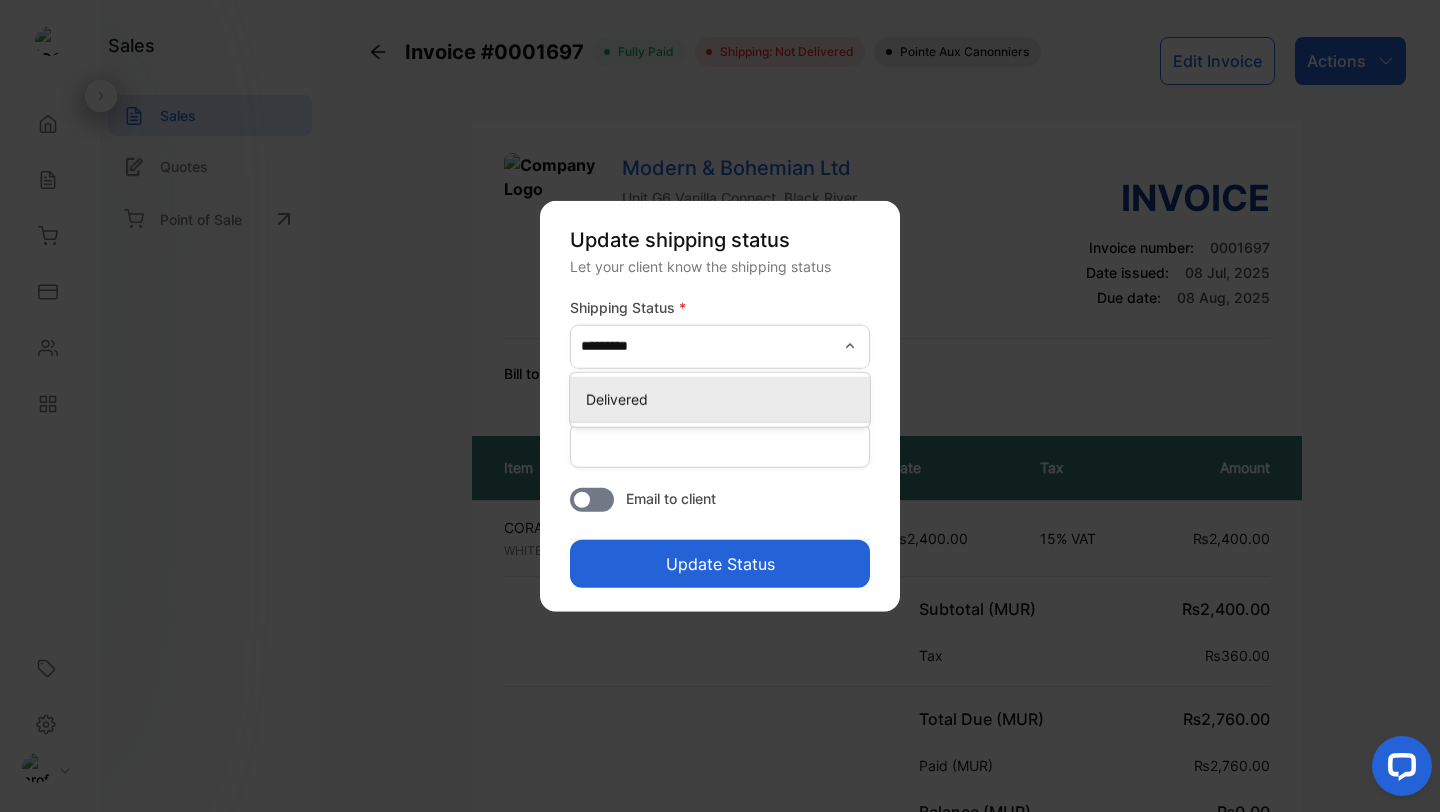 click on "Delivered" at bounding box center (724, 398) 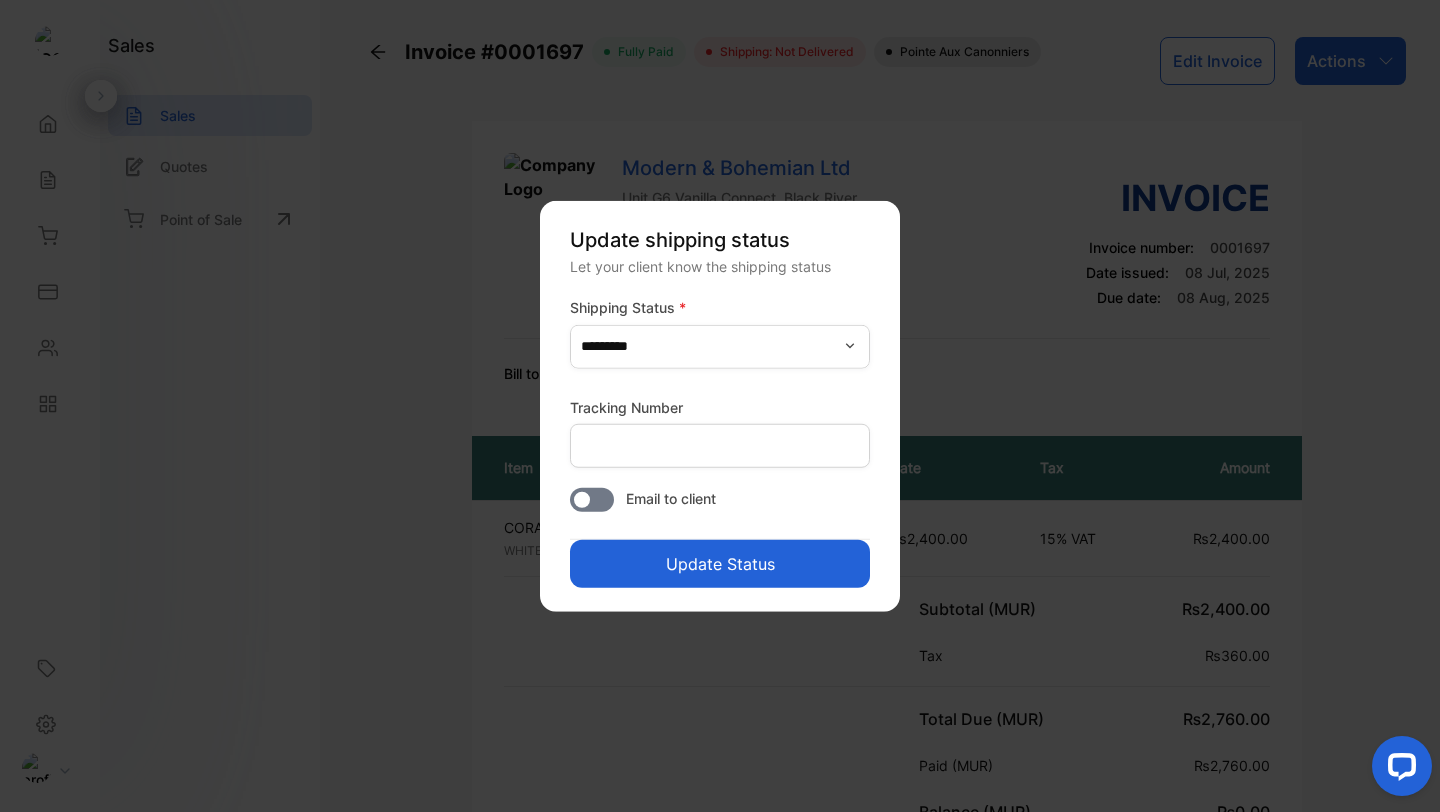 click on "Update Status" at bounding box center [720, 563] 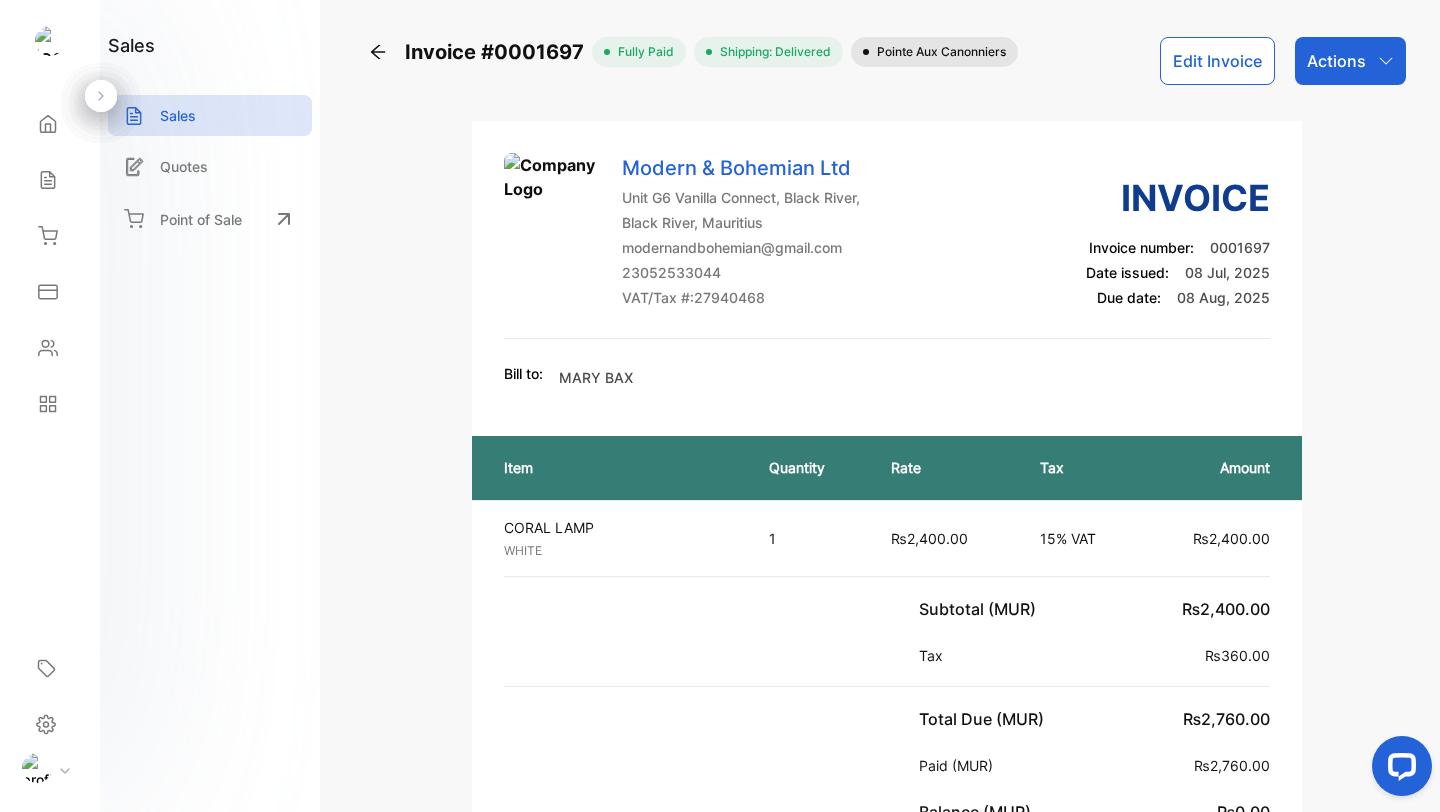 click on "Actions" at bounding box center (1336, 61) 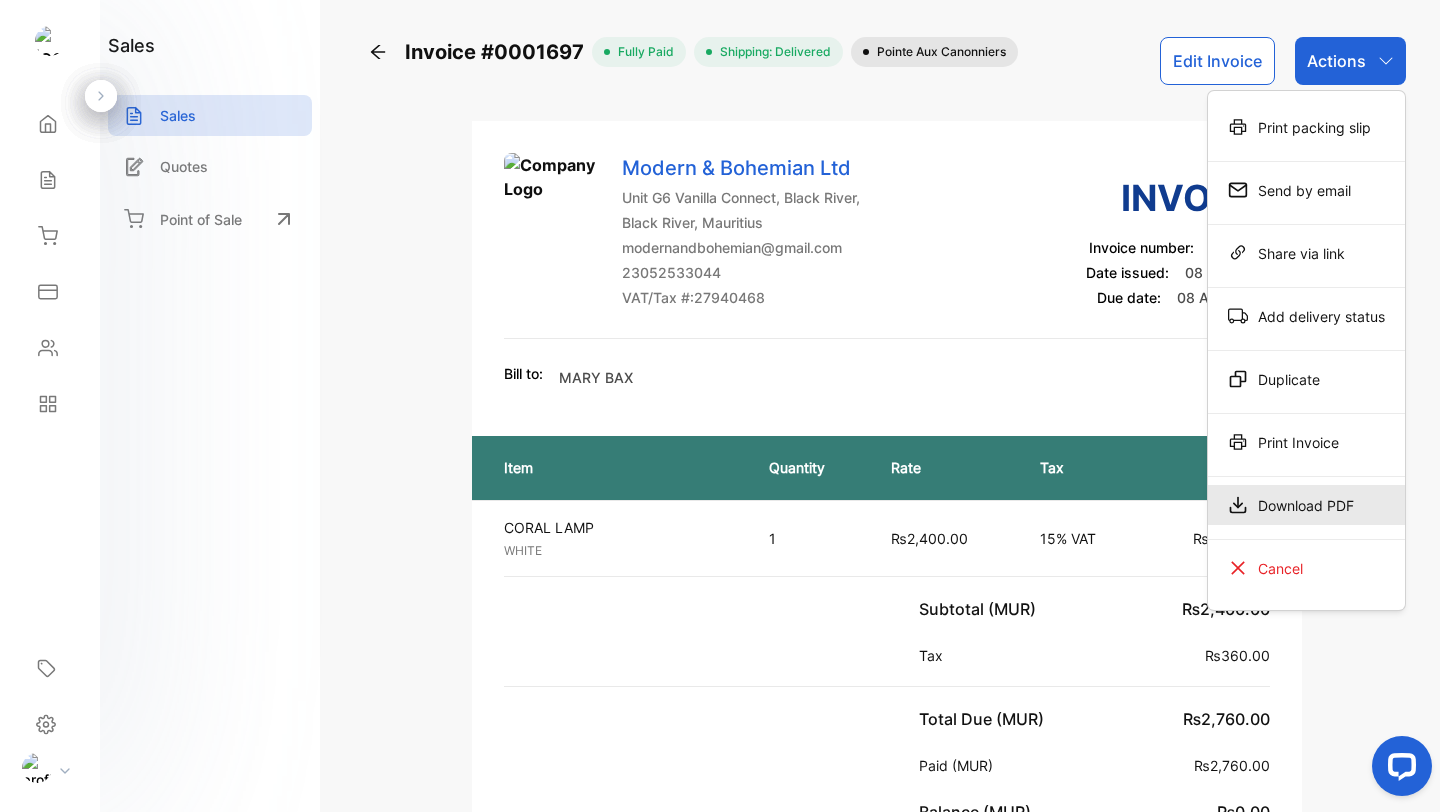 click on "Download PDF" at bounding box center [1306, 127] 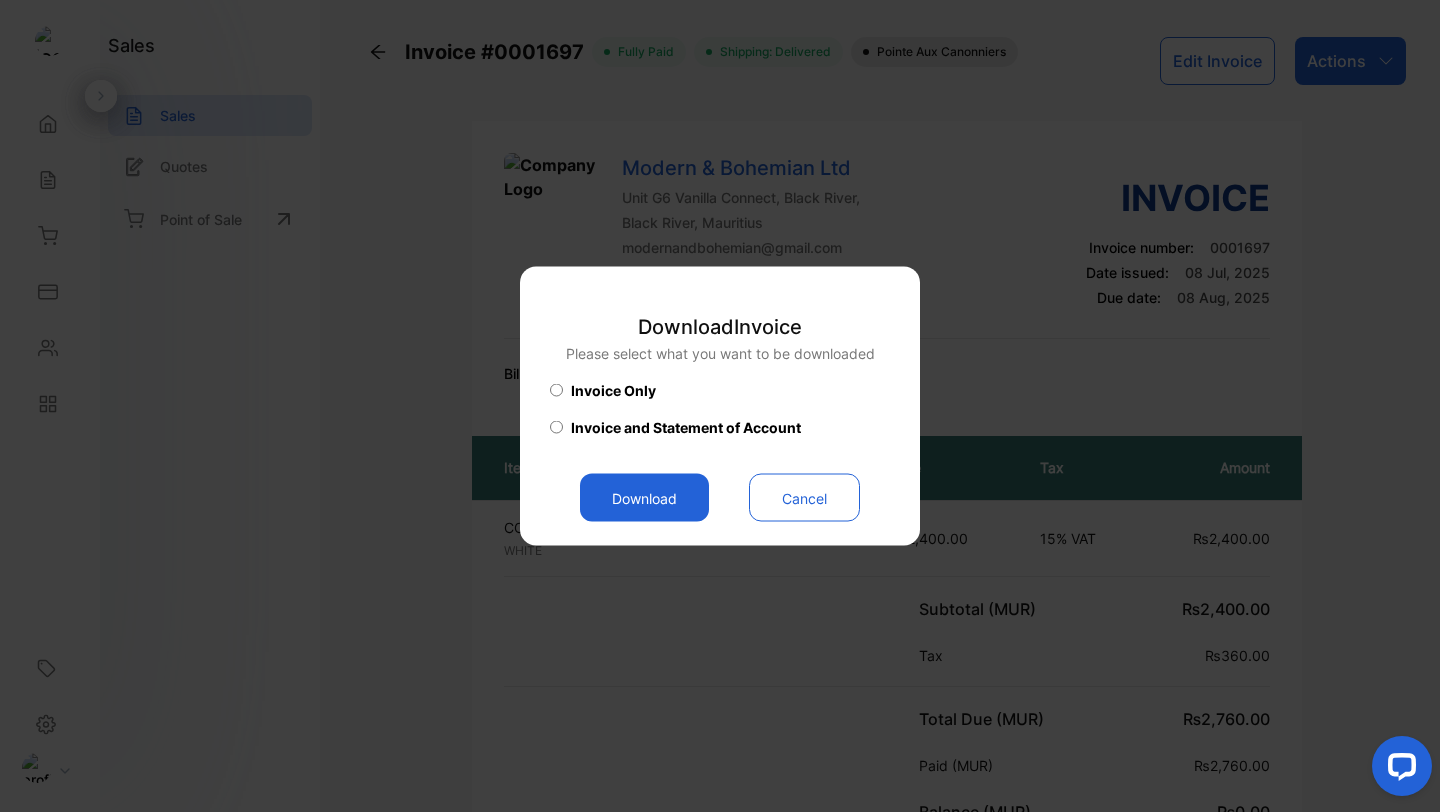 click on "Download" at bounding box center (644, 498) 